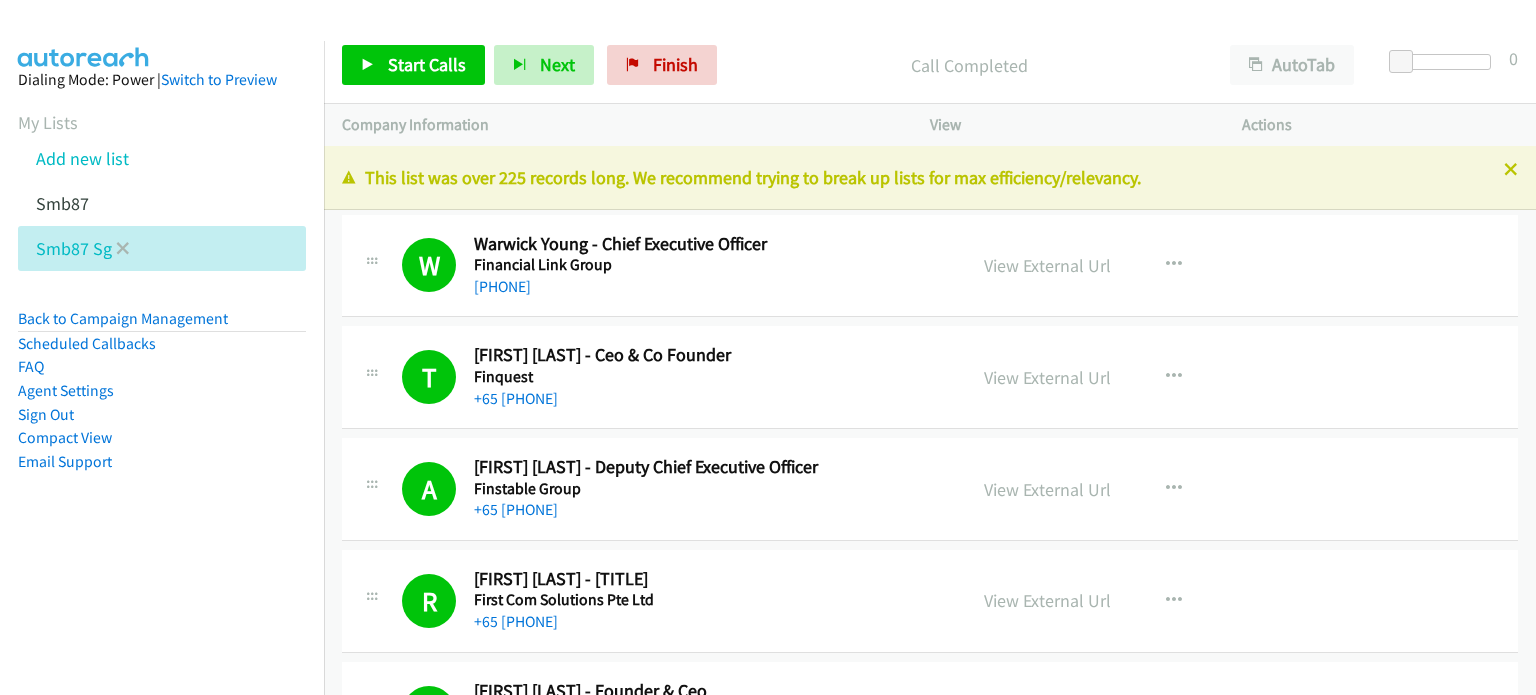 scroll, scrollTop: 0, scrollLeft: 0, axis: both 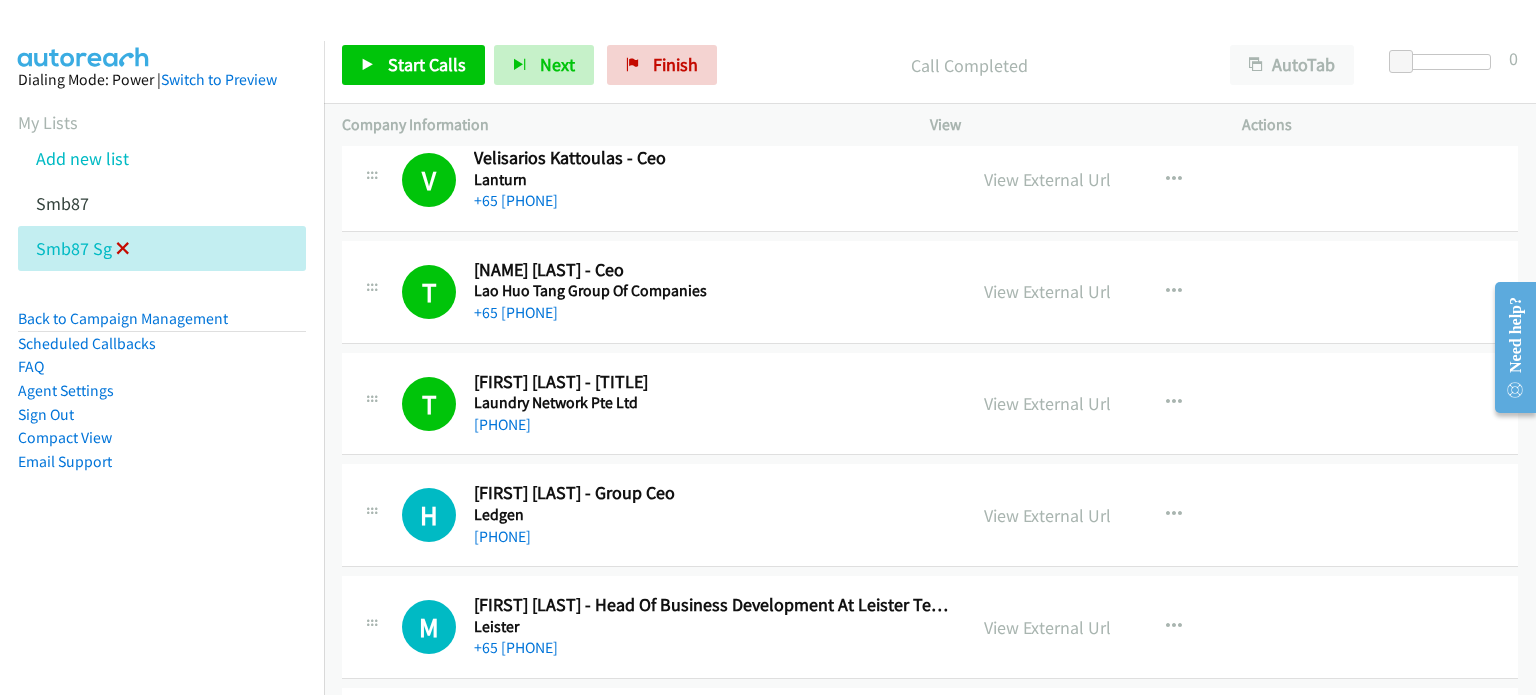 click at bounding box center (123, 250) 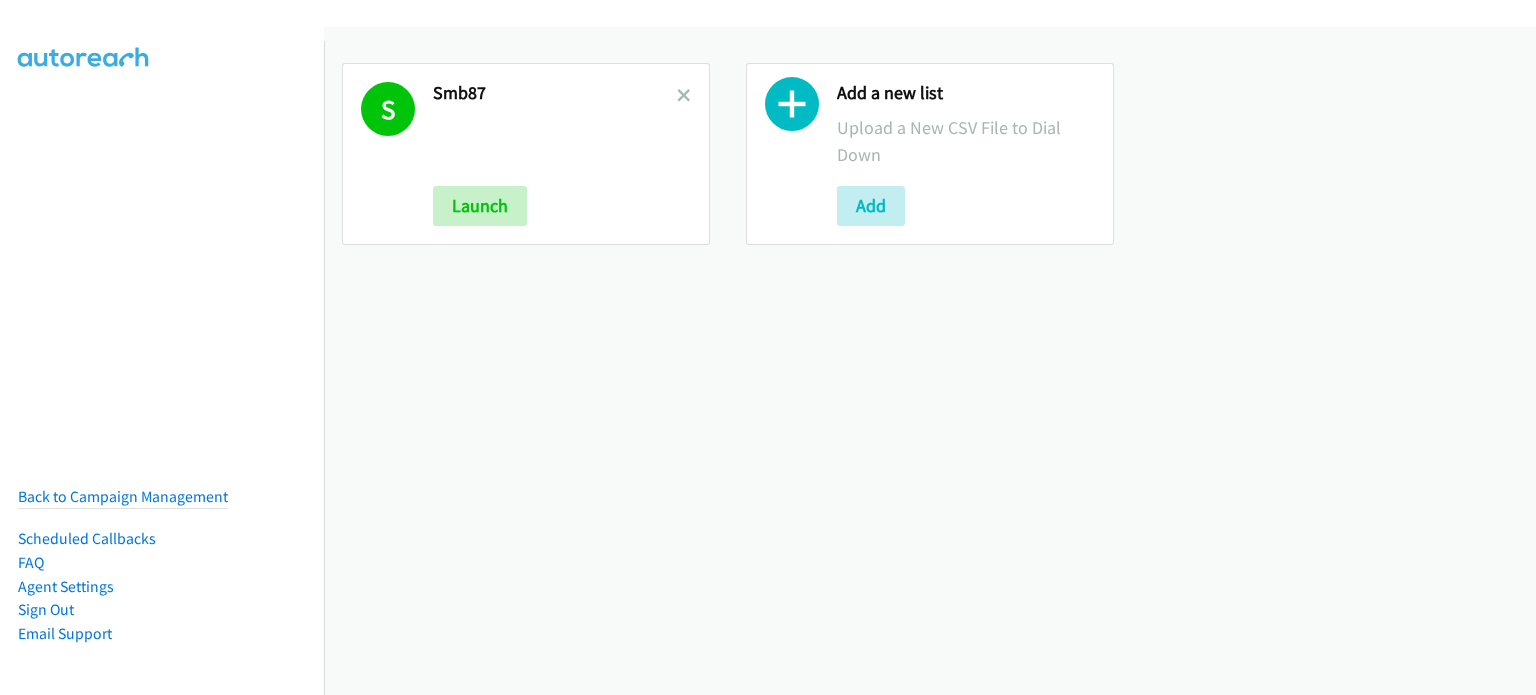 scroll, scrollTop: 0, scrollLeft: 0, axis: both 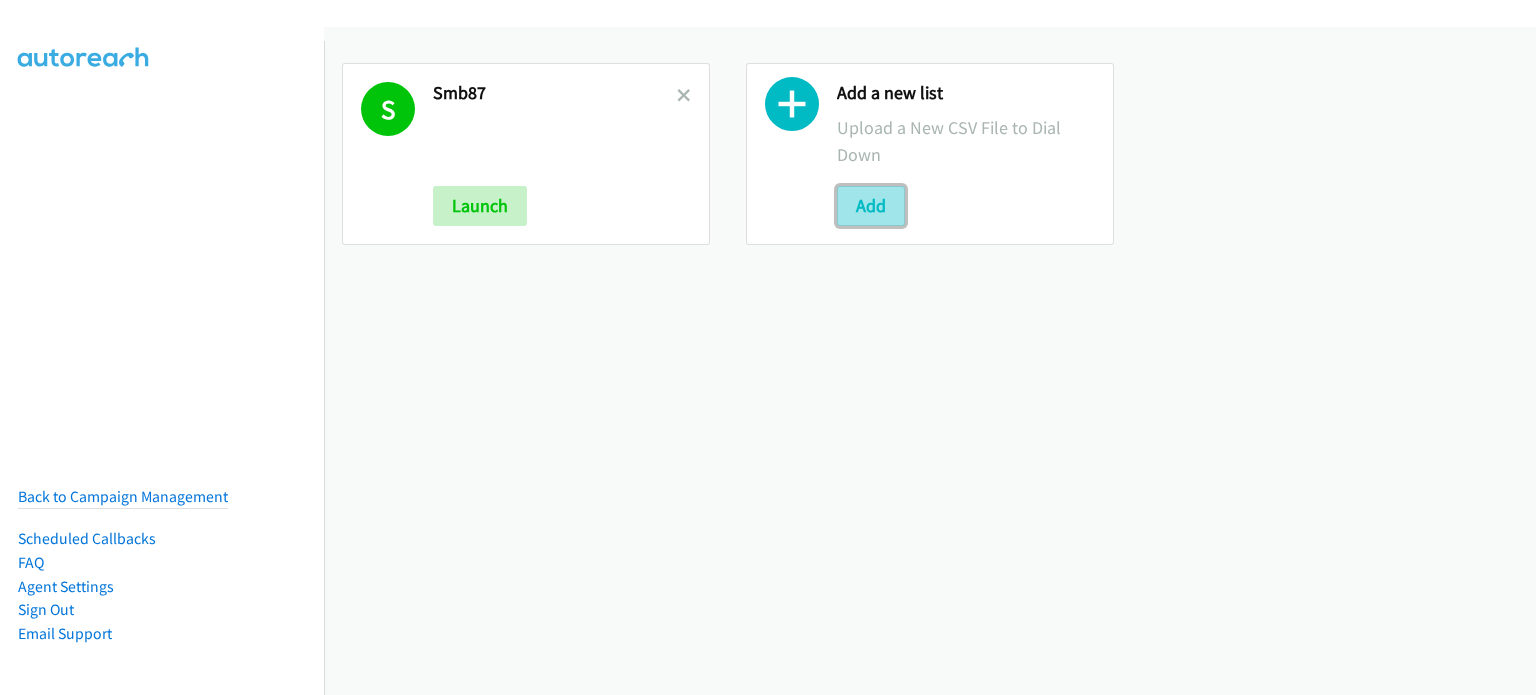 click on "Add" at bounding box center [871, 206] 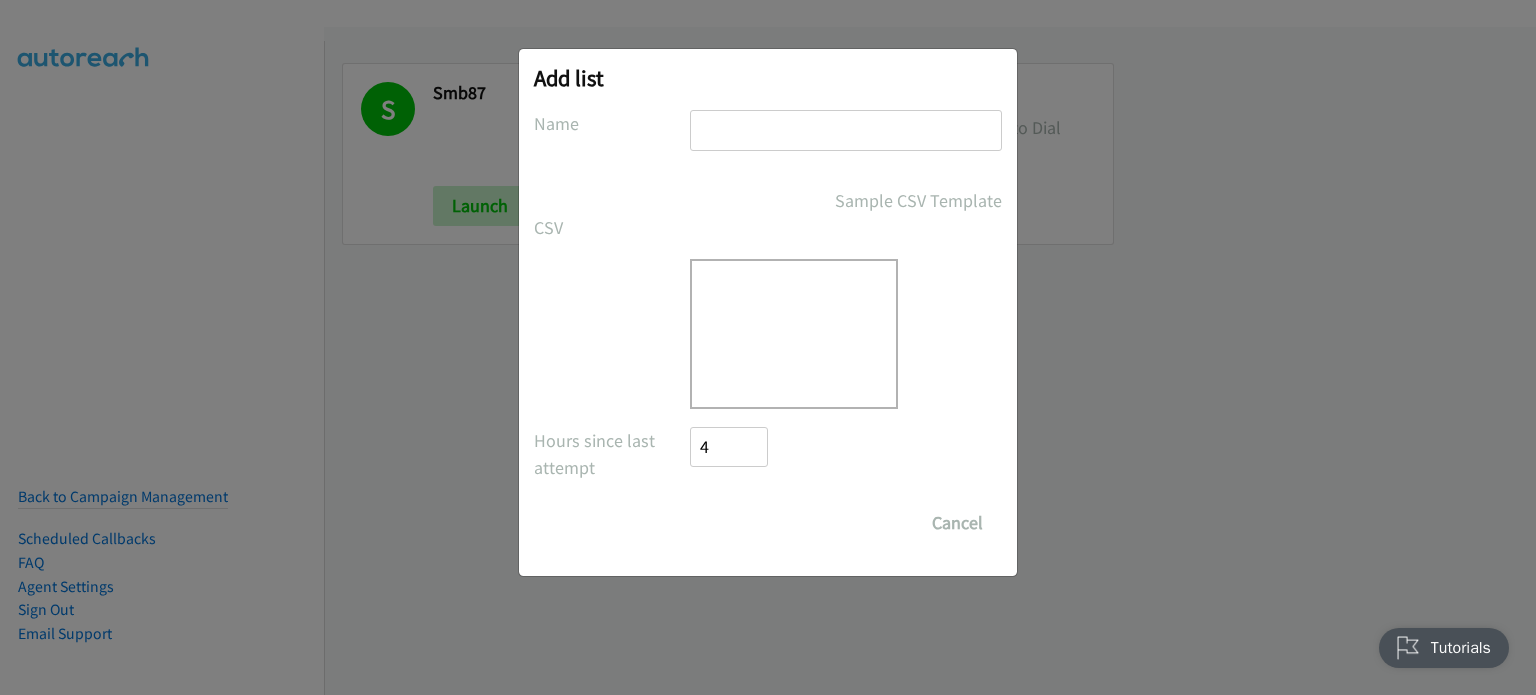 scroll, scrollTop: 0, scrollLeft: 0, axis: both 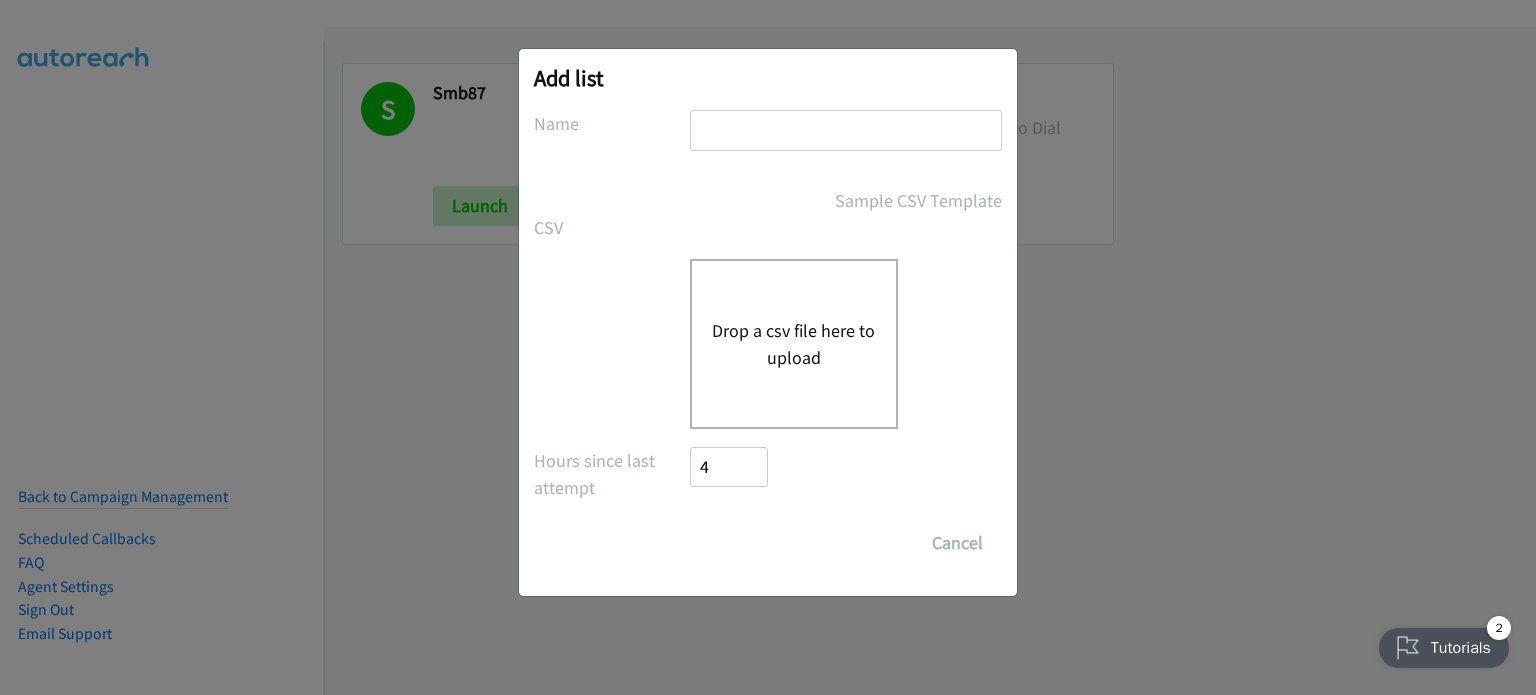 click on "Drop a csv file here to upload" at bounding box center (794, 344) 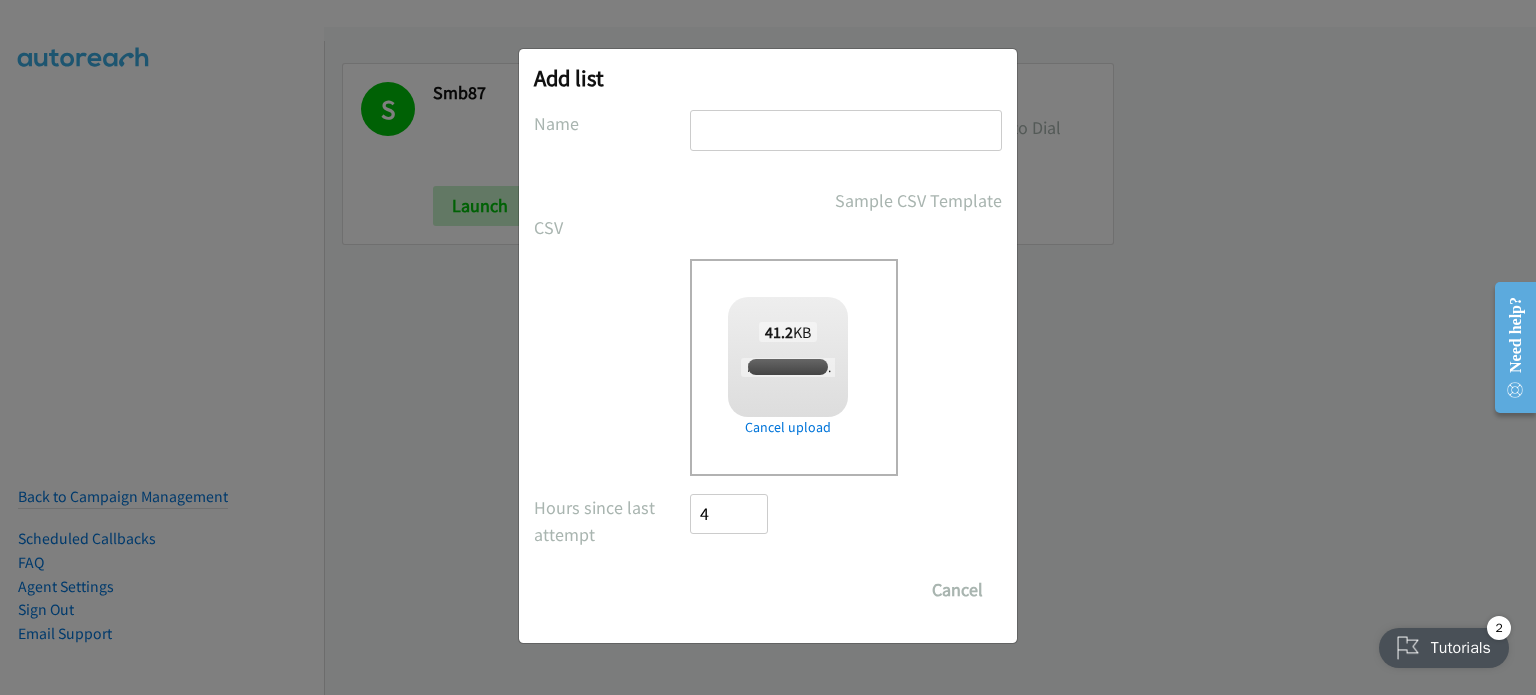 checkbox on "true" 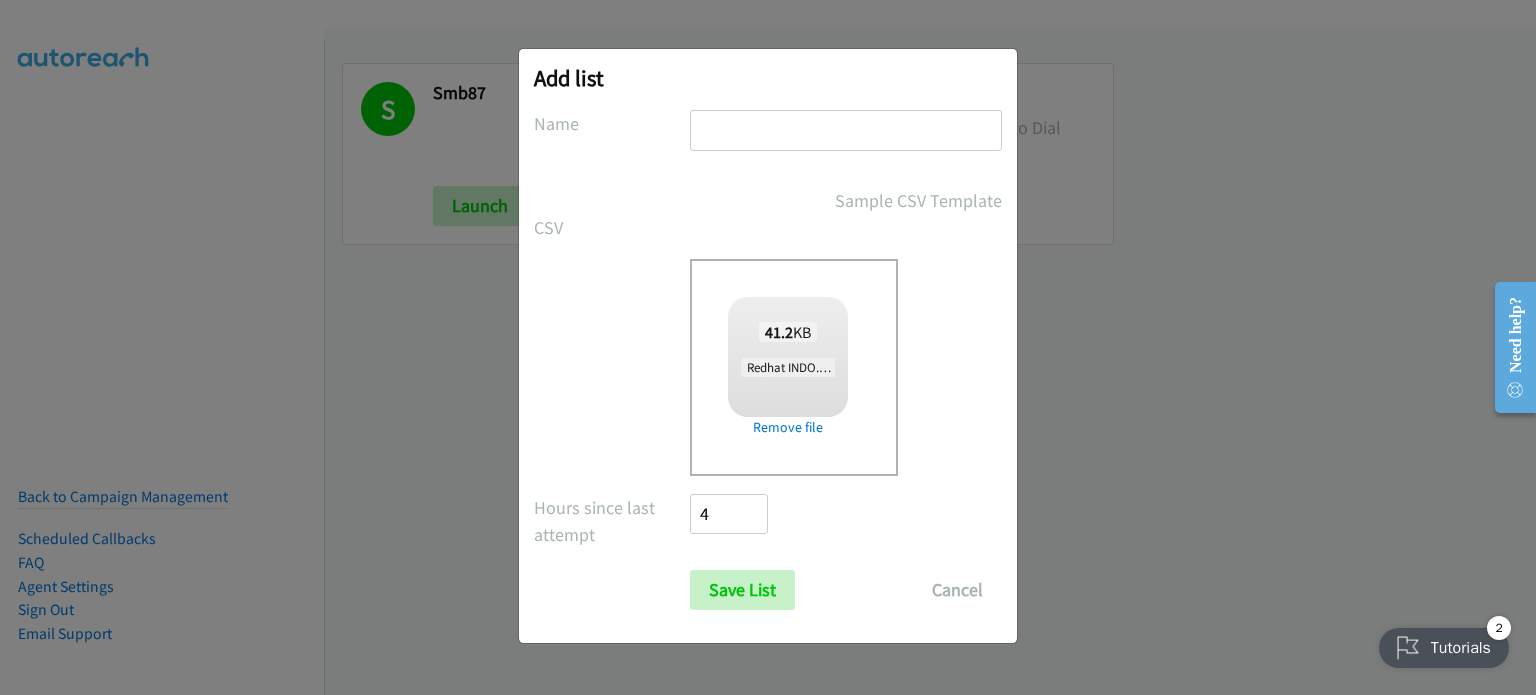 click at bounding box center (846, 130) 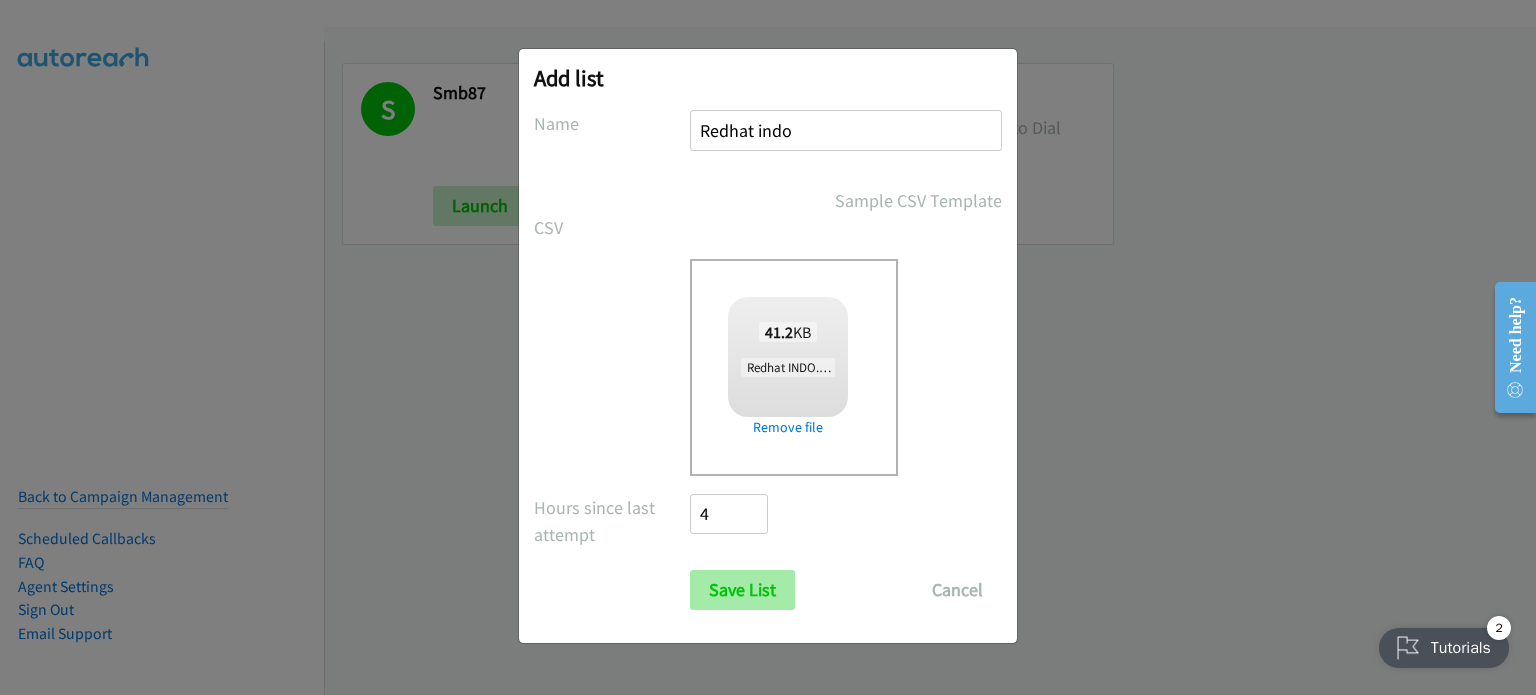 type on "Redhat indo" 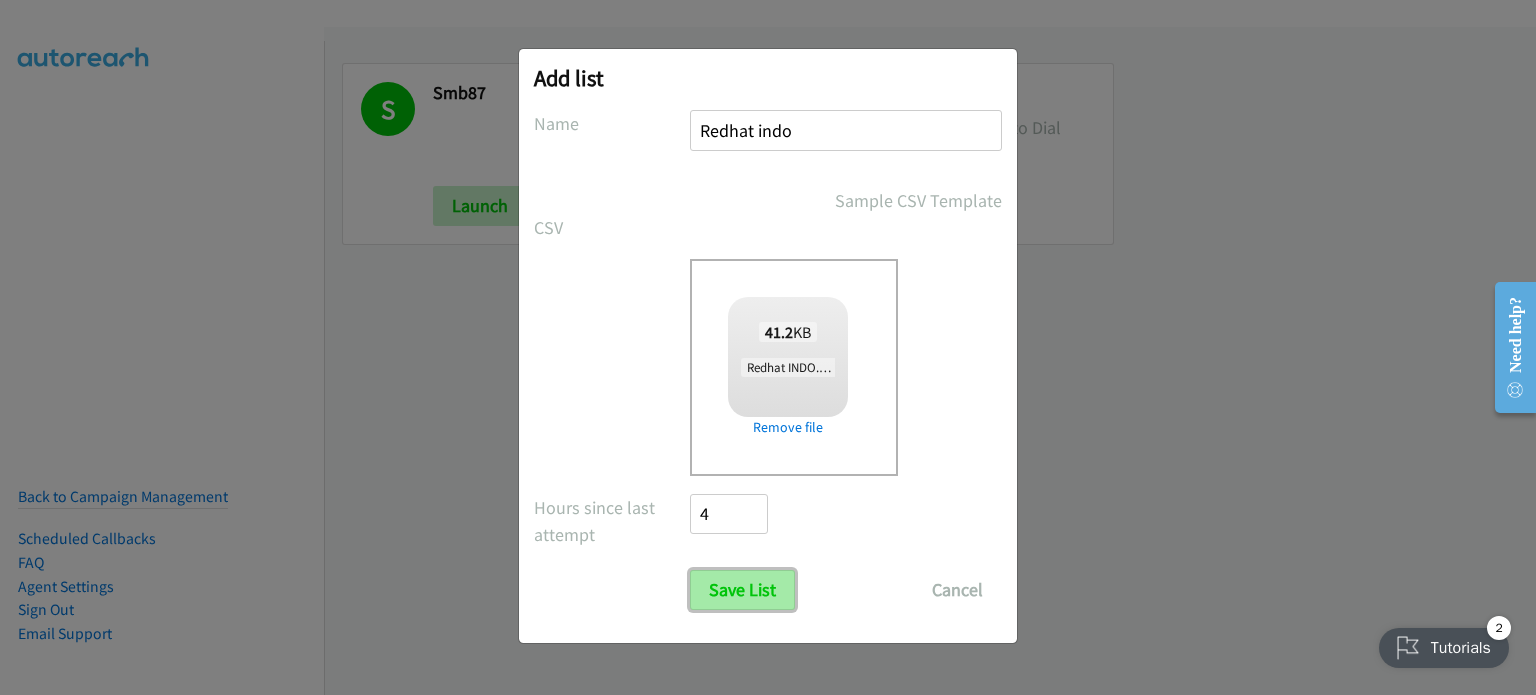 click on "Save List" at bounding box center (742, 590) 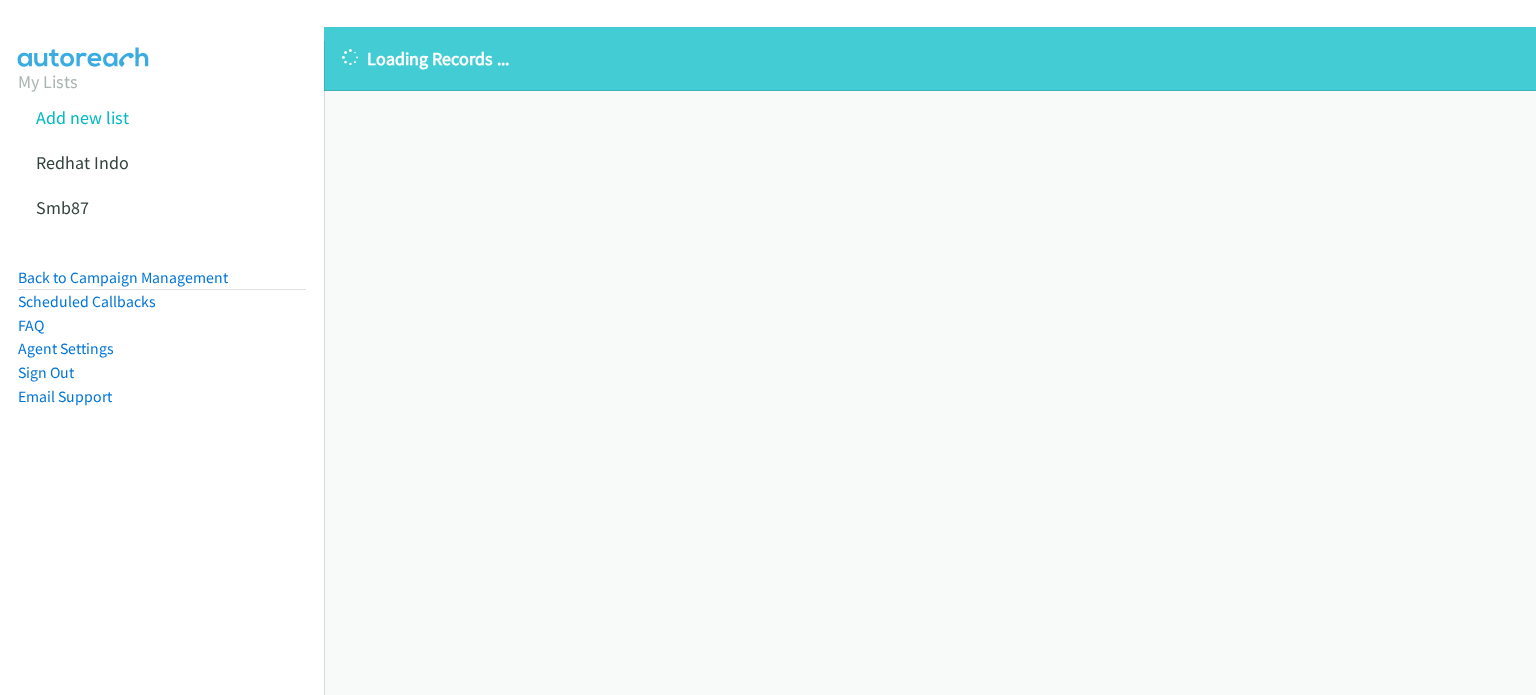scroll, scrollTop: 0, scrollLeft: 0, axis: both 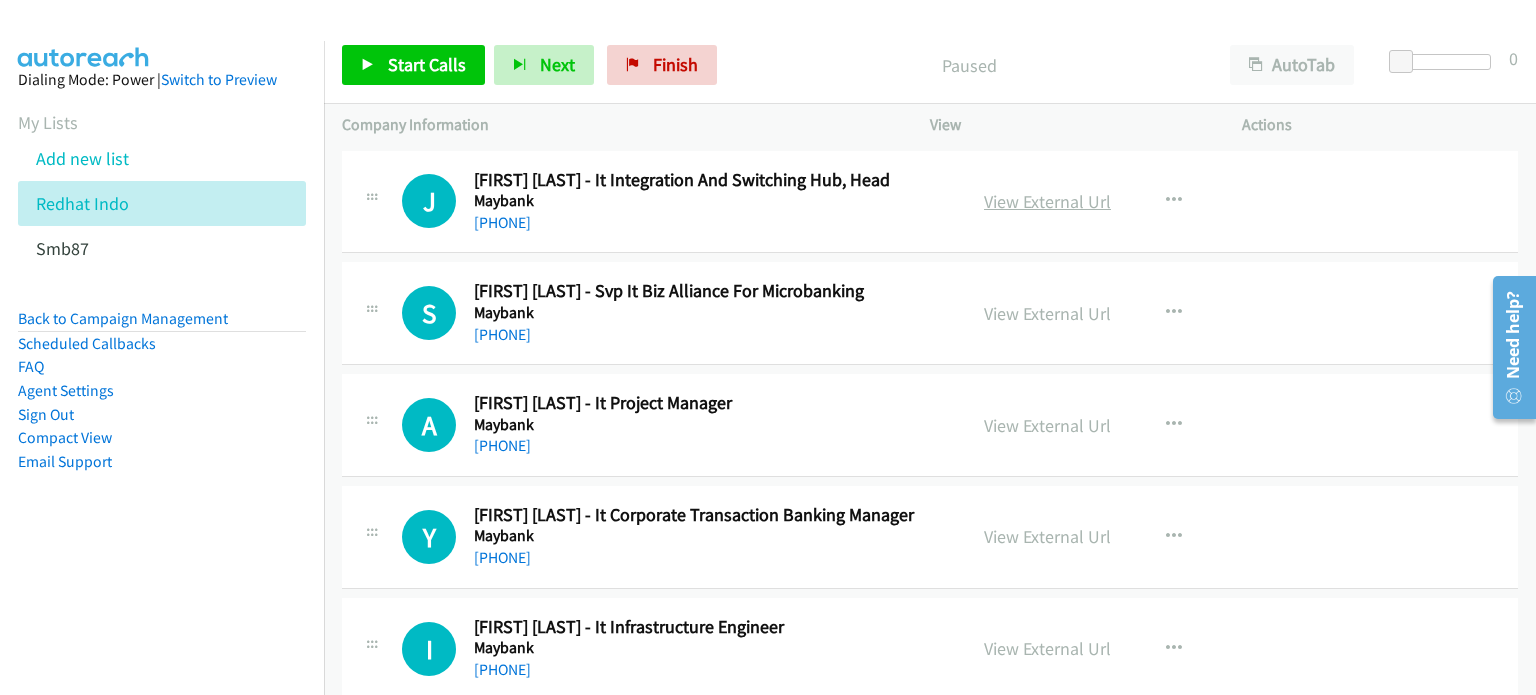 click on "View External Url" at bounding box center [1047, 201] 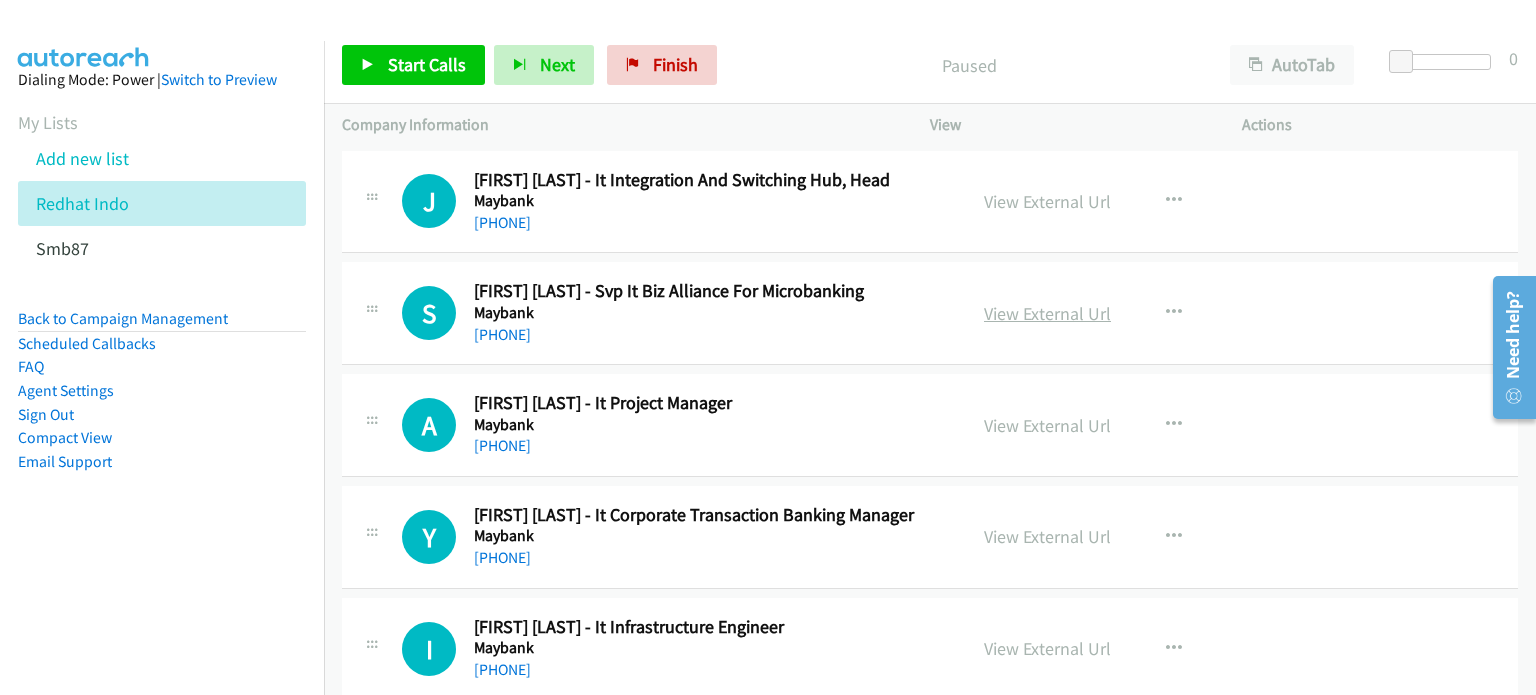 click on "View External Url" at bounding box center (1047, 313) 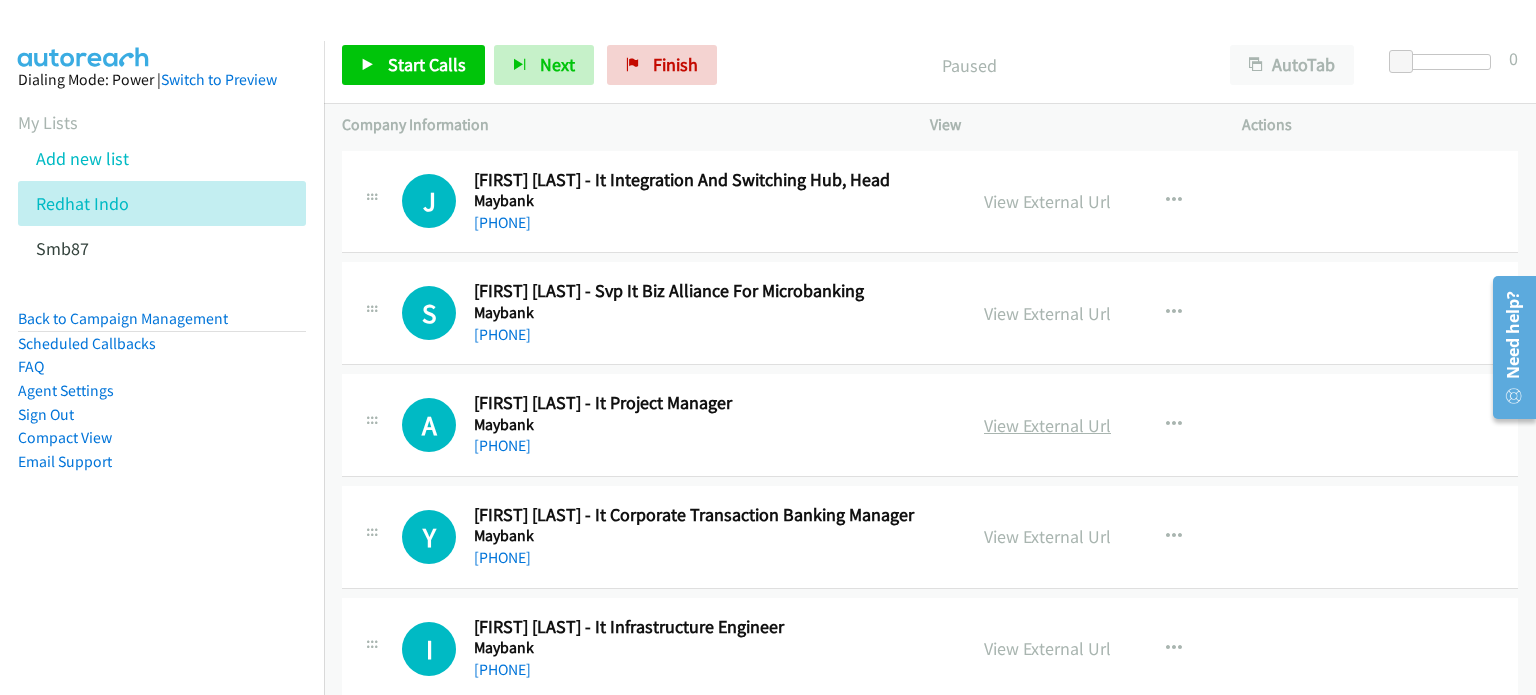 click on "View External Url" at bounding box center (1047, 425) 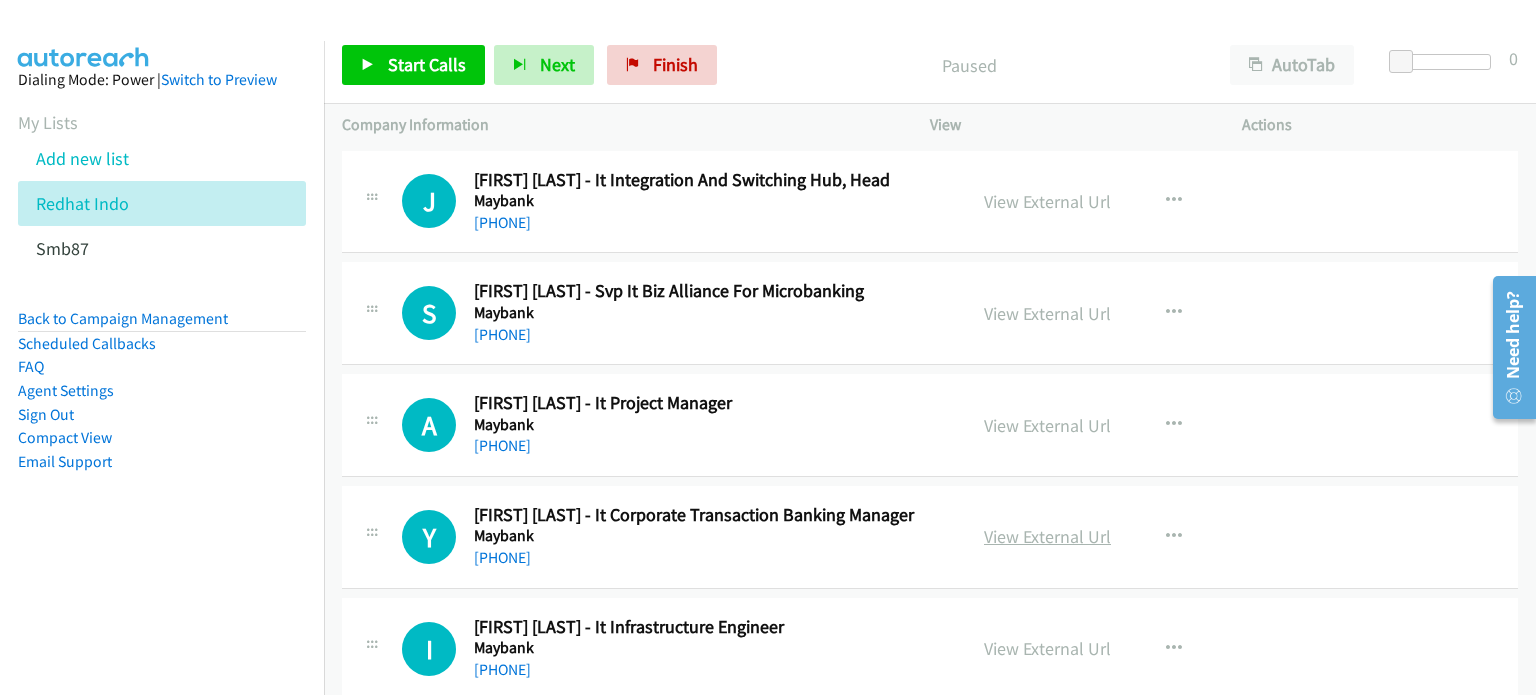 click on "View External Url" at bounding box center [1047, 536] 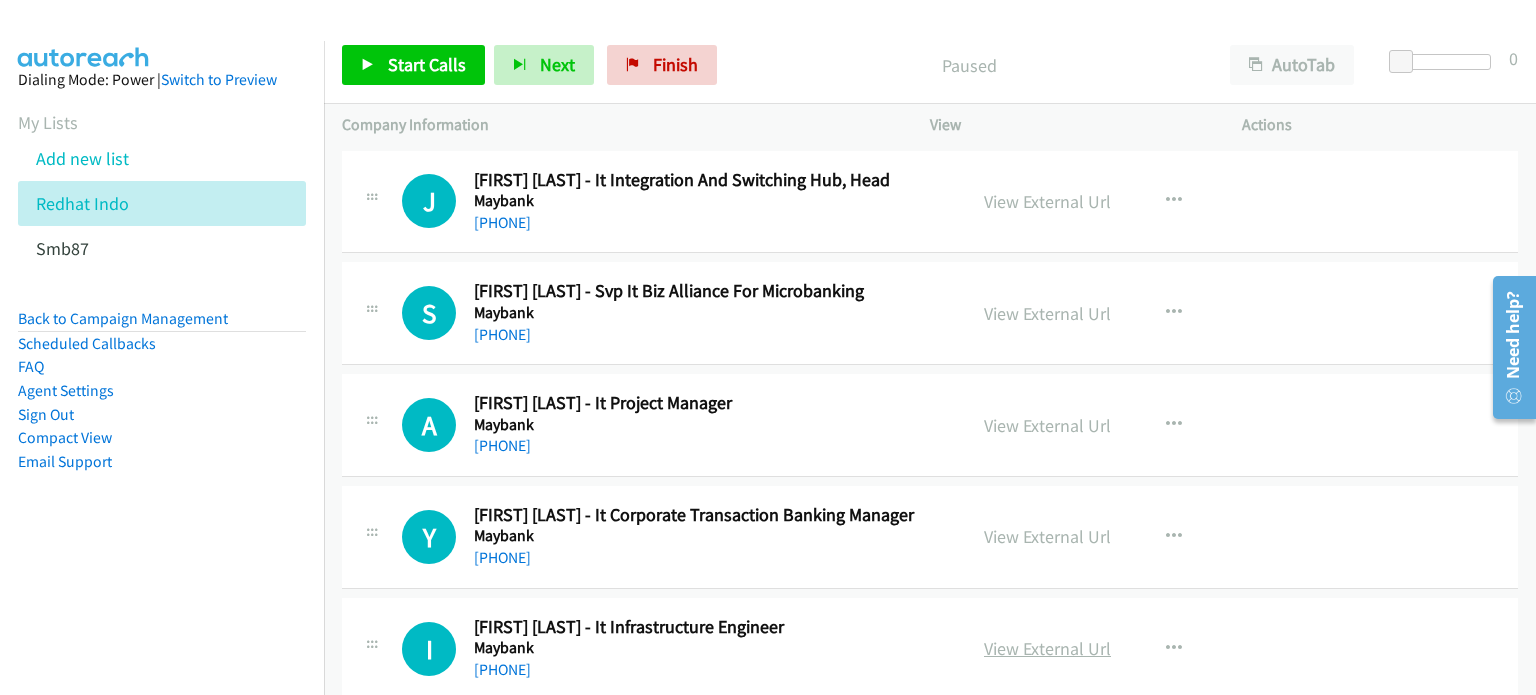 click on "View External Url" at bounding box center (1047, 648) 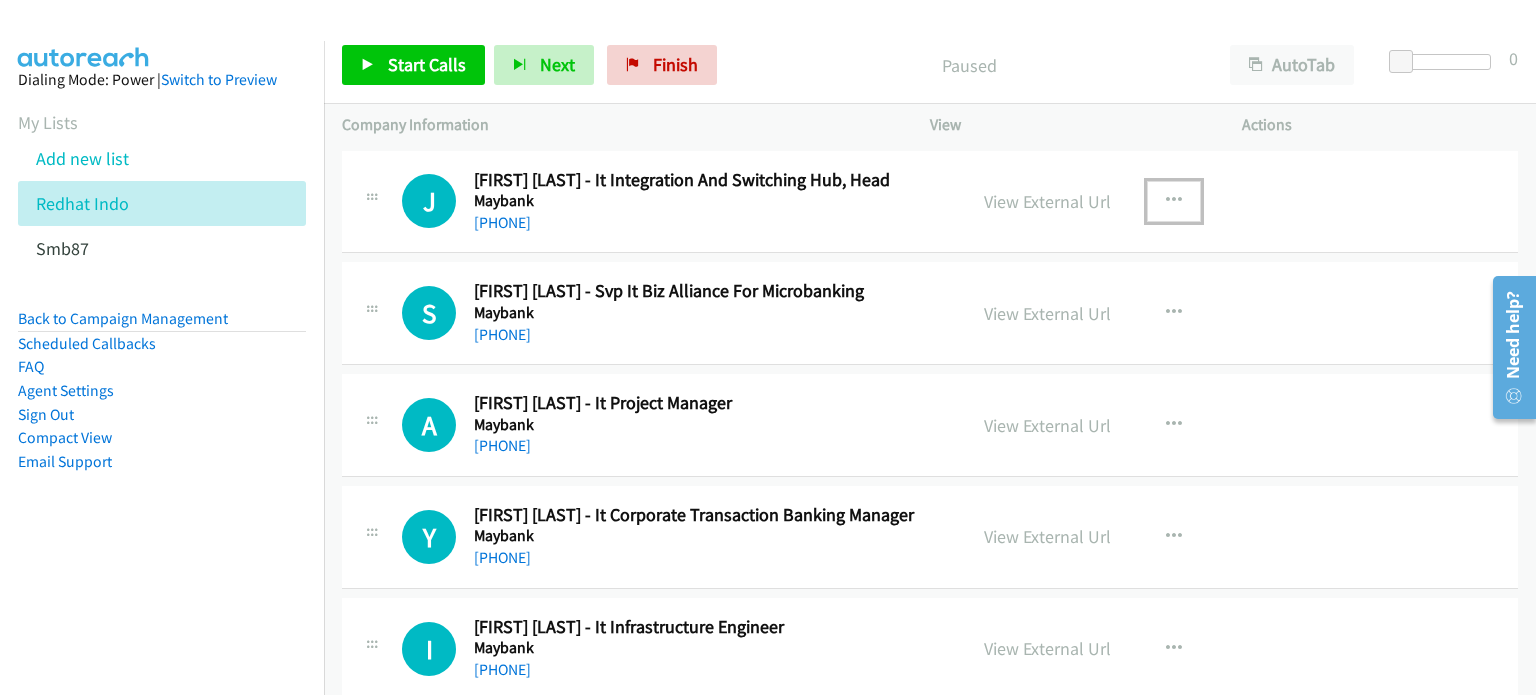 click at bounding box center (1174, 201) 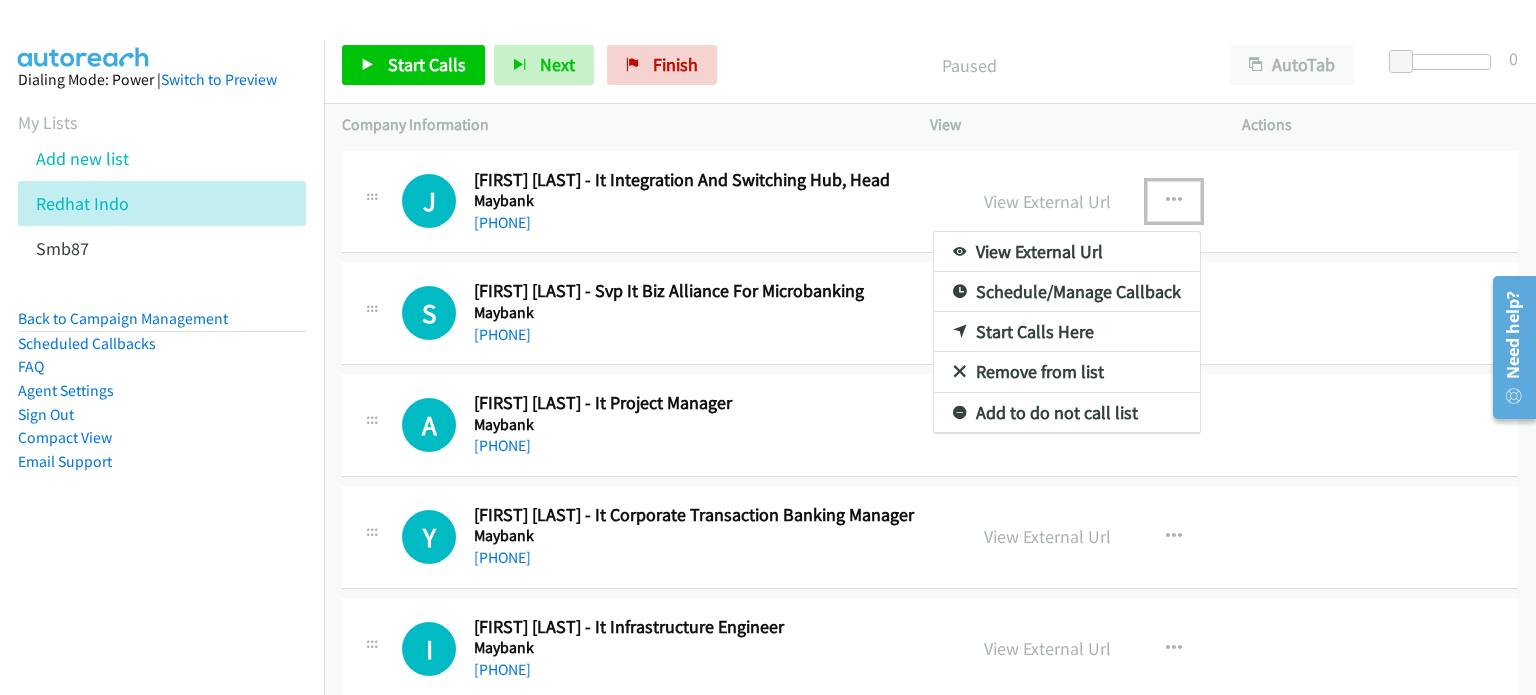 click on "Start Calls Here" at bounding box center [1067, 332] 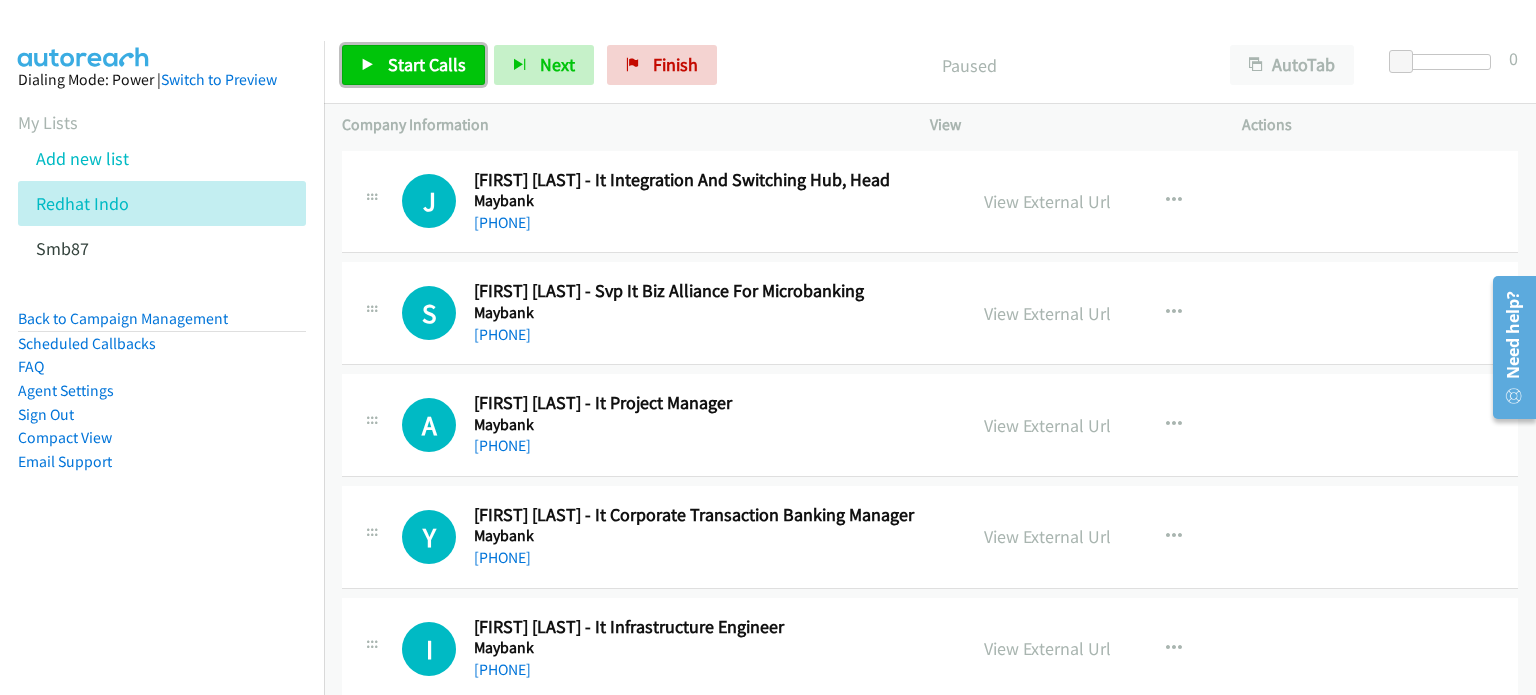 click on "Start Calls" at bounding box center (427, 64) 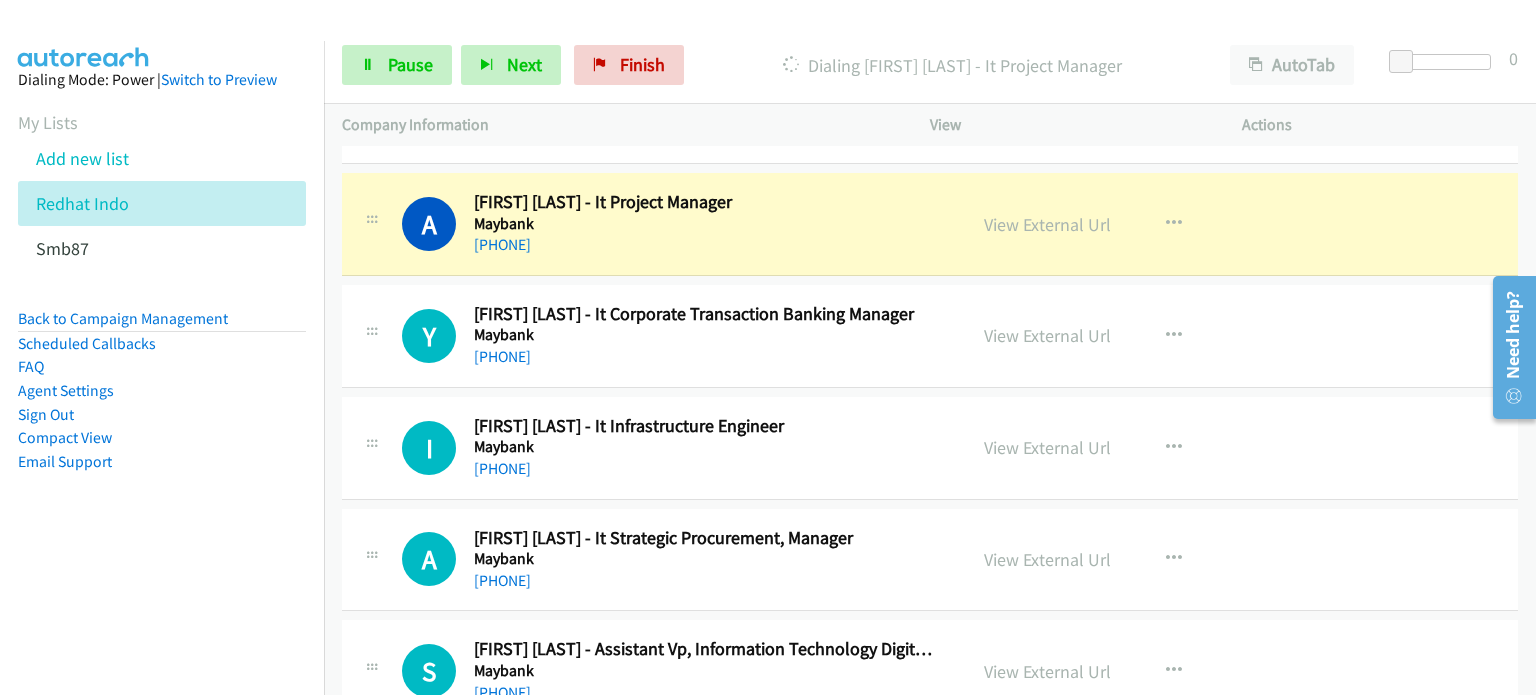 scroll, scrollTop: 0, scrollLeft: 0, axis: both 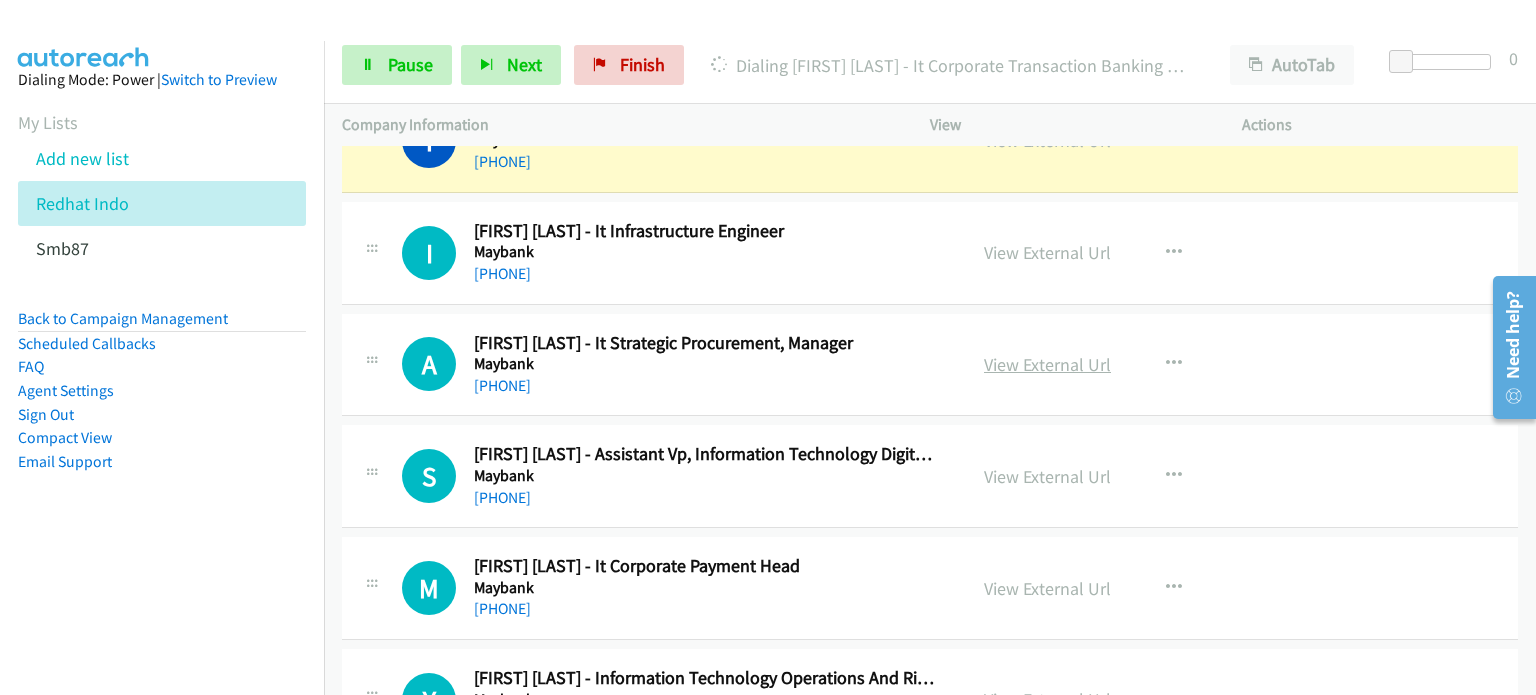 click on "View External Url" at bounding box center [1047, 364] 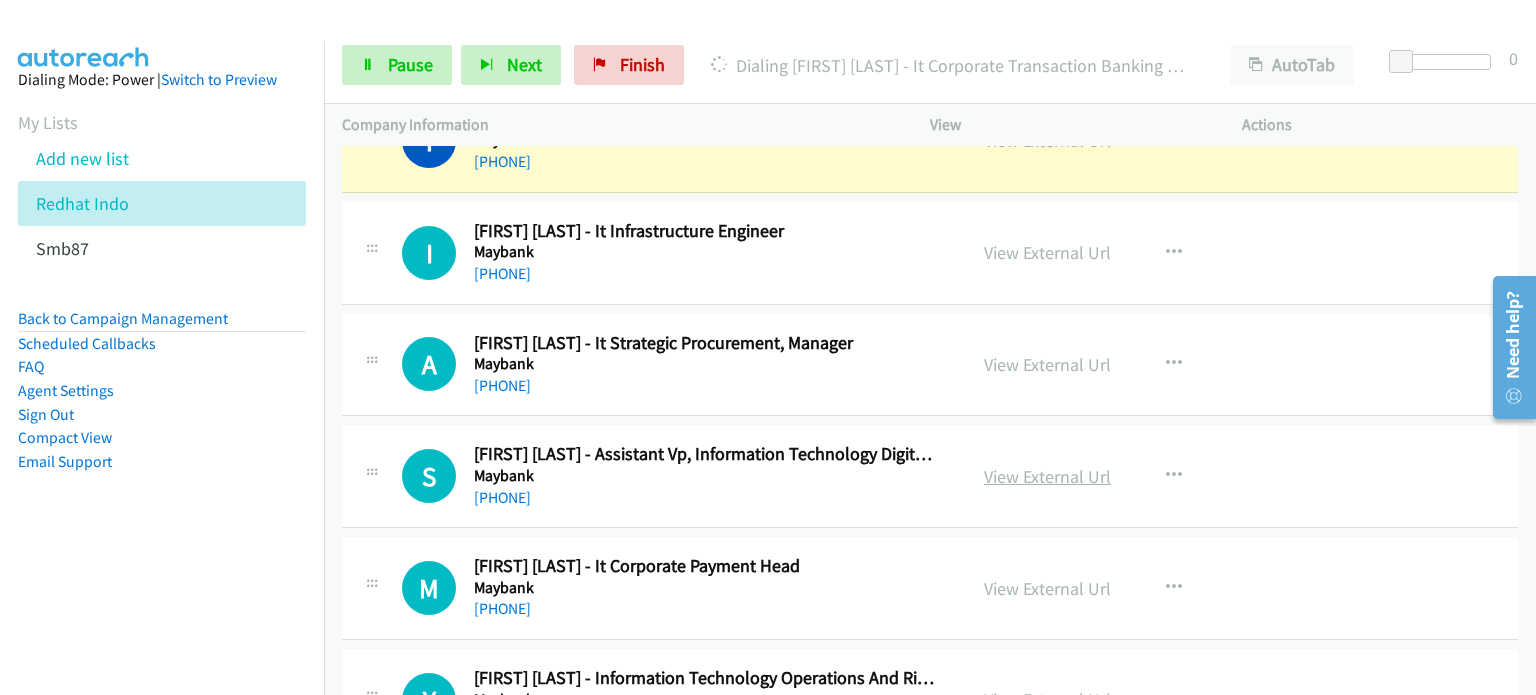 click on "View External Url" at bounding box center (1047, 476) 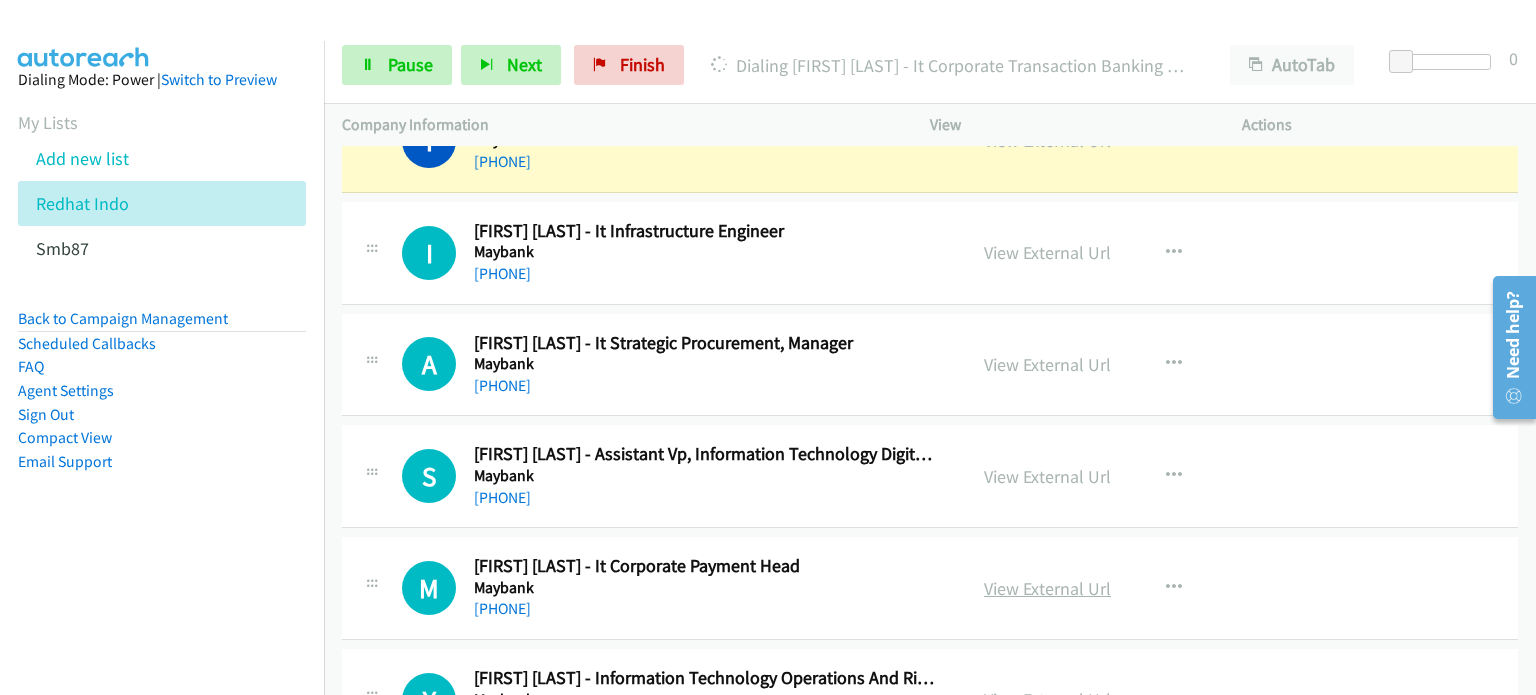 click on "View External Url" at bounding box center [1047, 588] 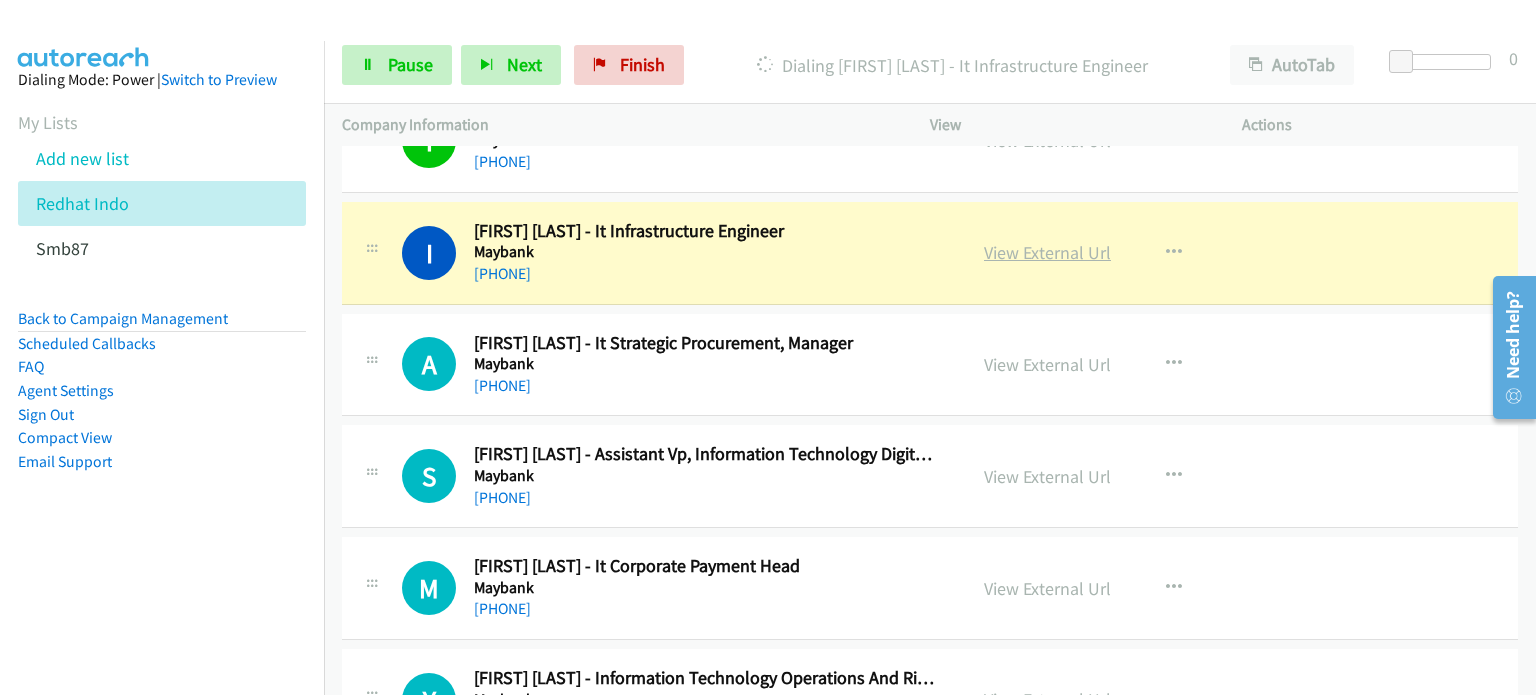 click on "View External Url" at bounding box center [1047, 252] 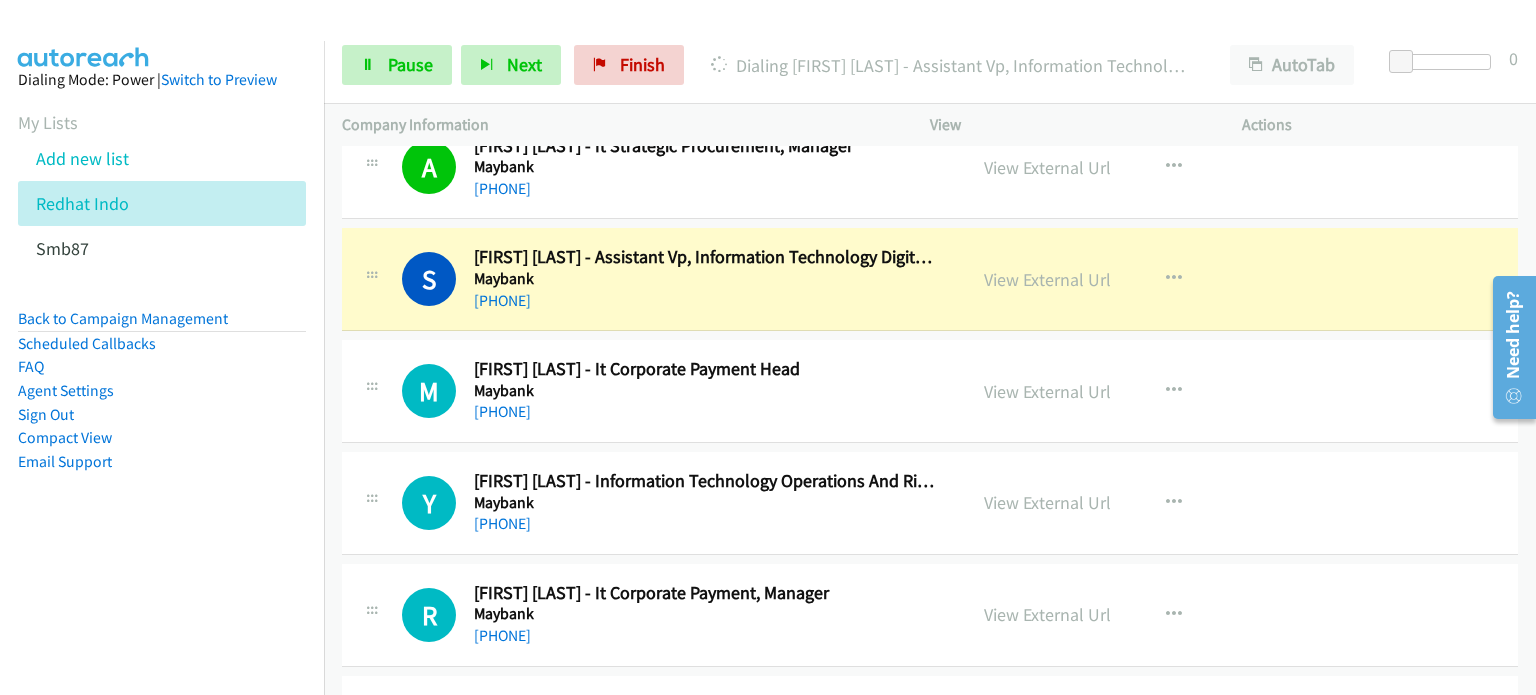 scroll, scrollTop: 595, scrollLeft: 0, axis: vertical 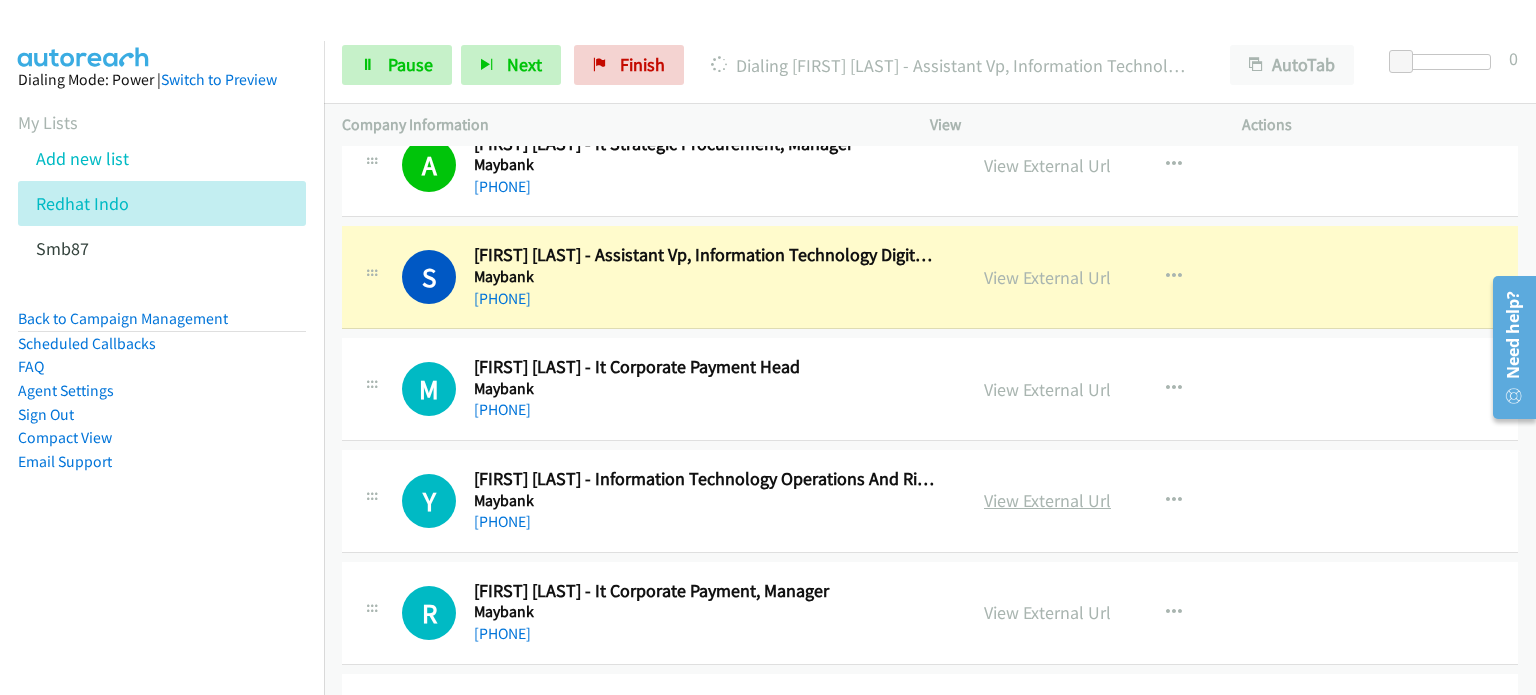 click on "View External Url" at bounding box center [1047, 500] 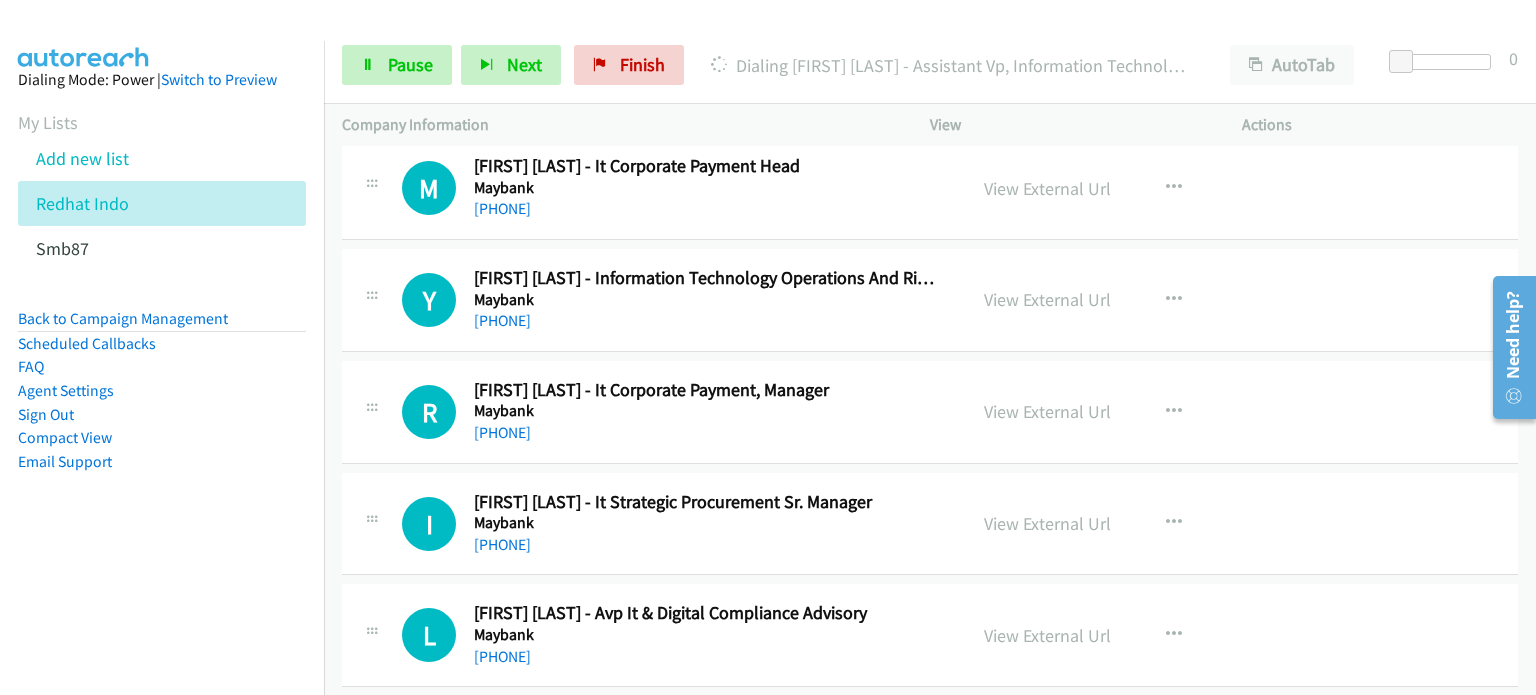 scroll, scrollTop: 795, scrollLeft: 0, axis: vertical 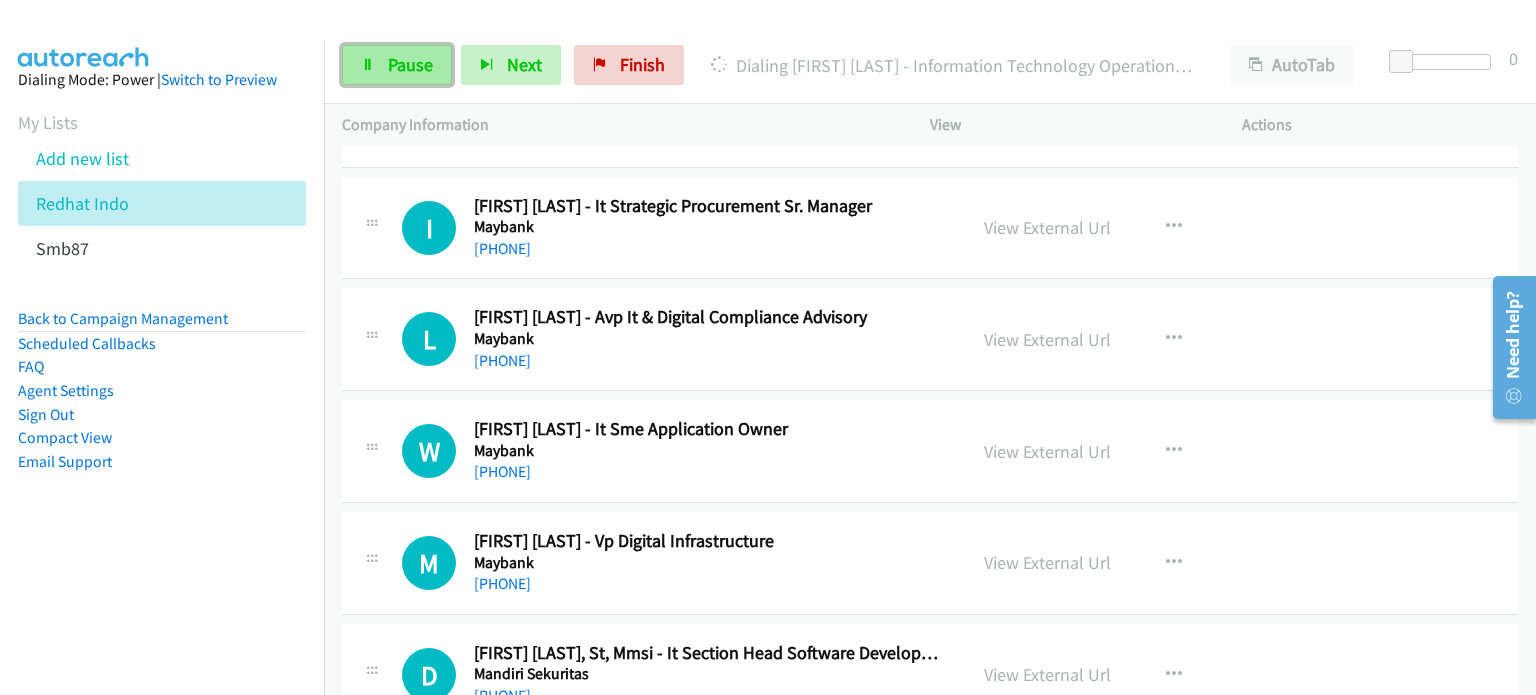 click on "Pause" at bounding box center (410, 64) 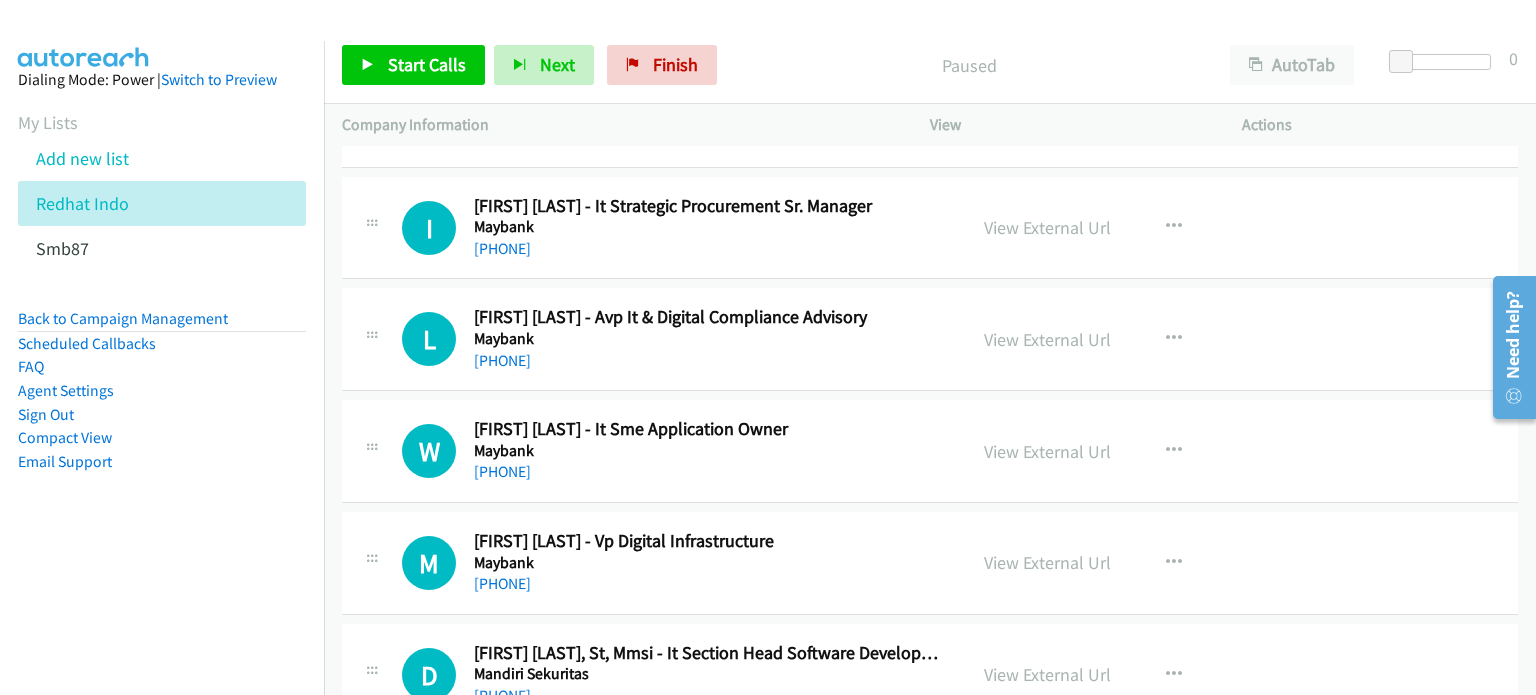 scroll, scrollTop: 1092, scrollLeft: 0, axis: vertical 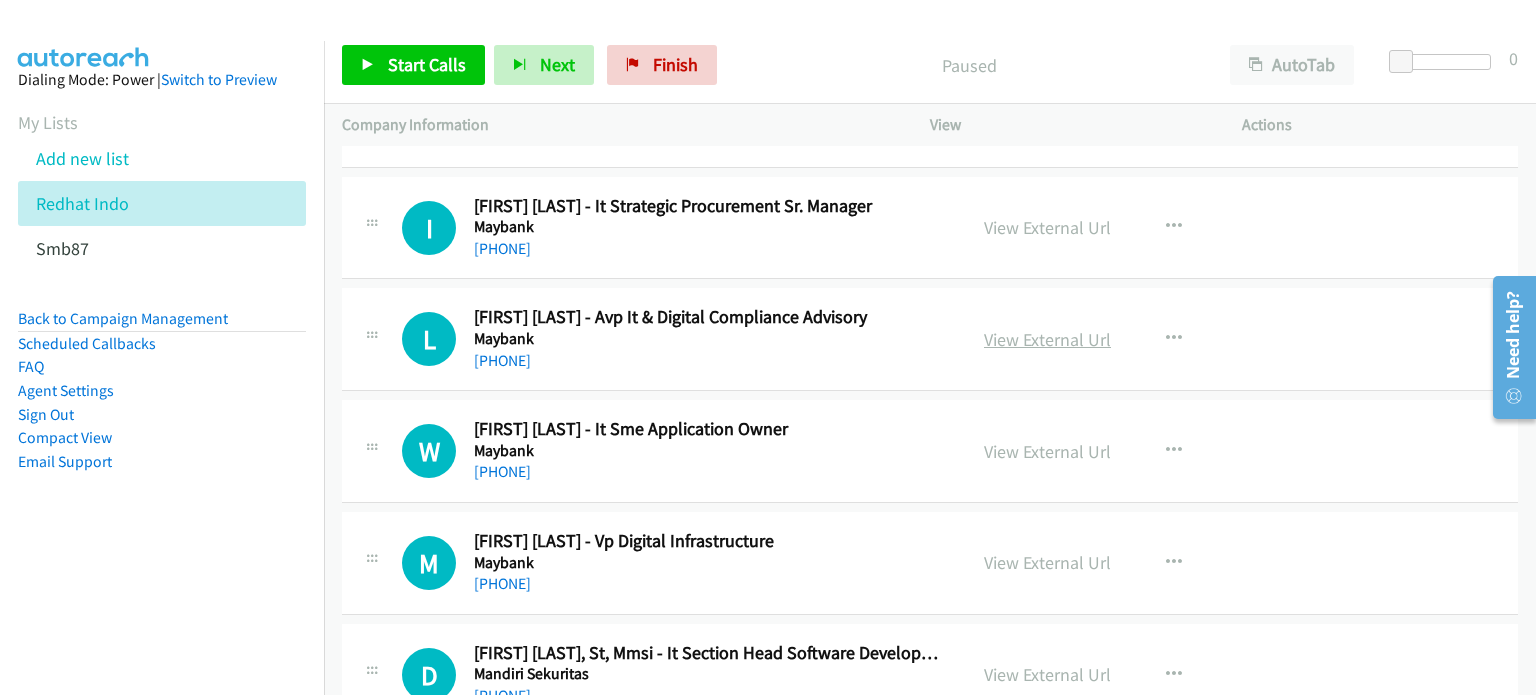 click on "View External Url" at bounding box center (1047, 339) 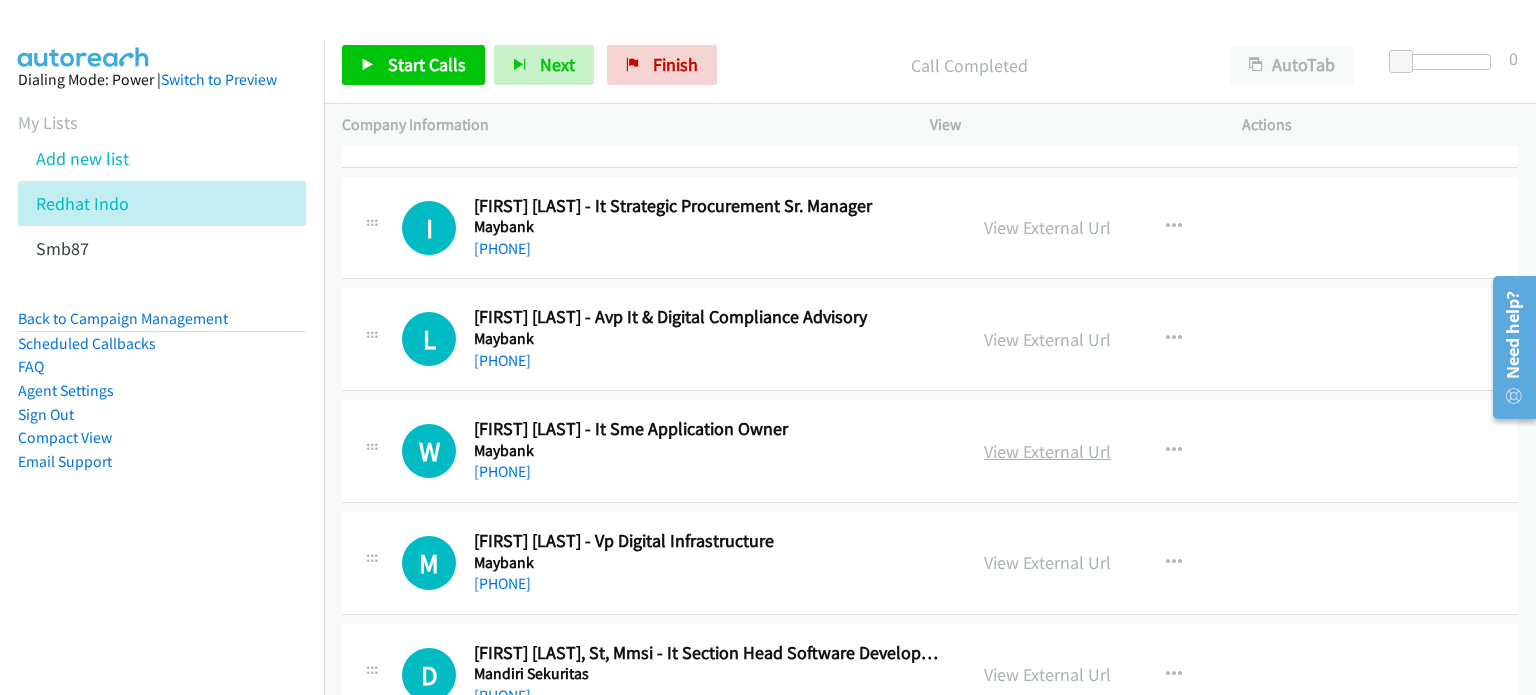 click on "View External Url" at bounding box center (1047, 451) 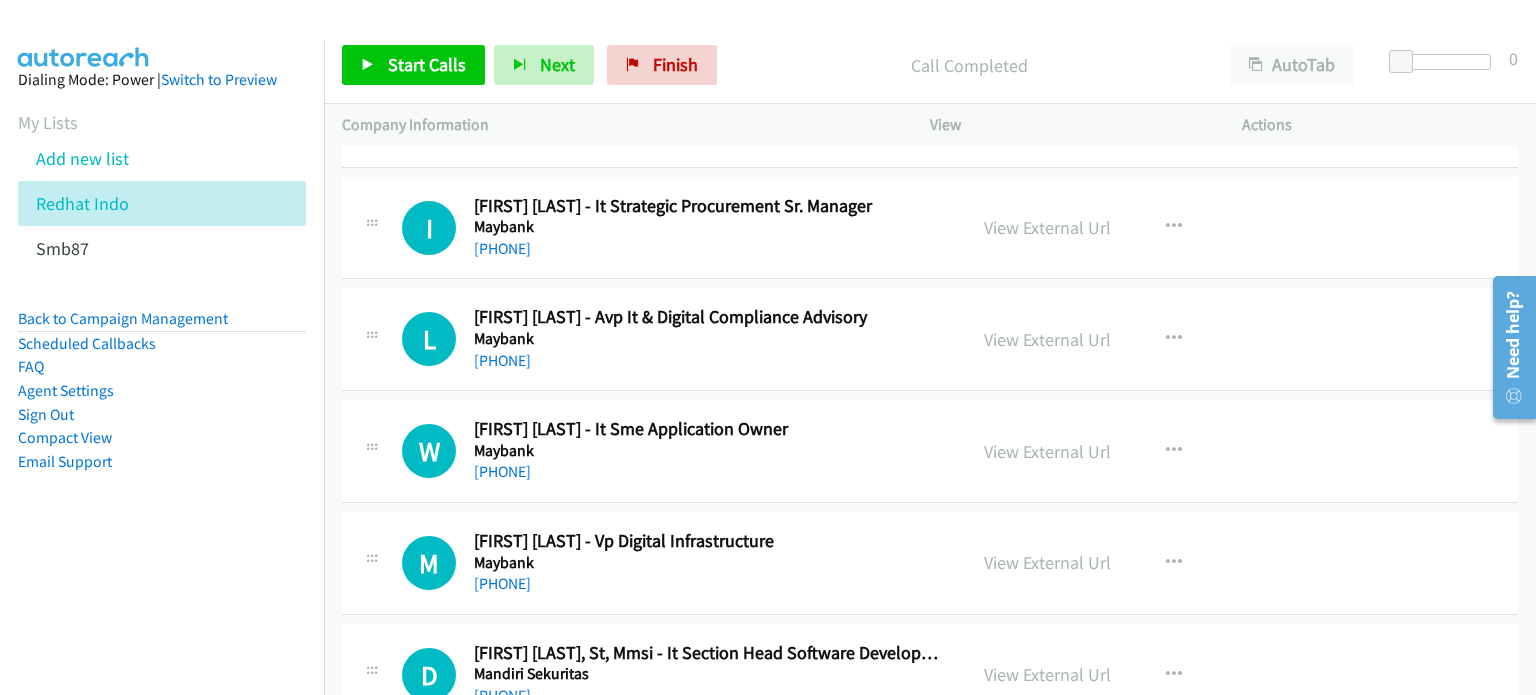 click on "View External Url" at bounding box center [1047, 562] 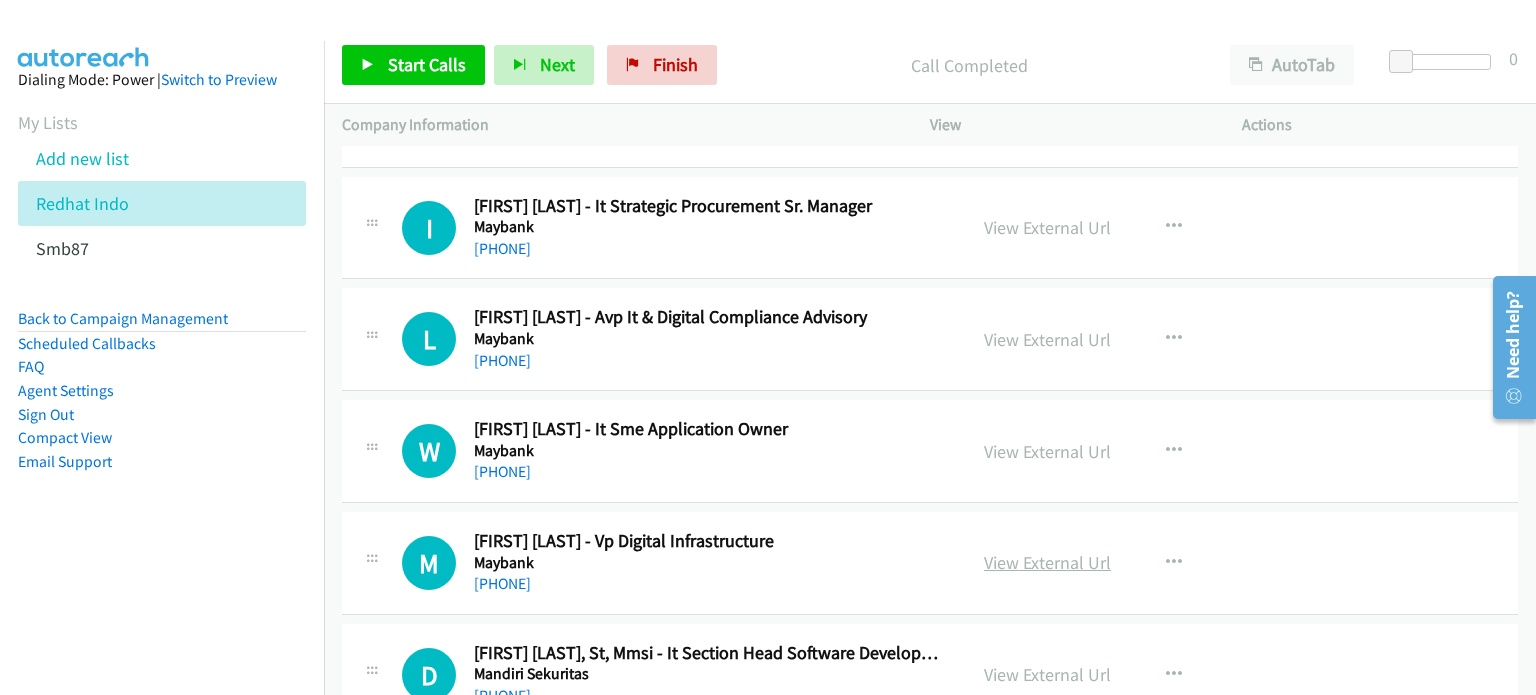 click on "View External Url" at bounding box center (1047, 562) 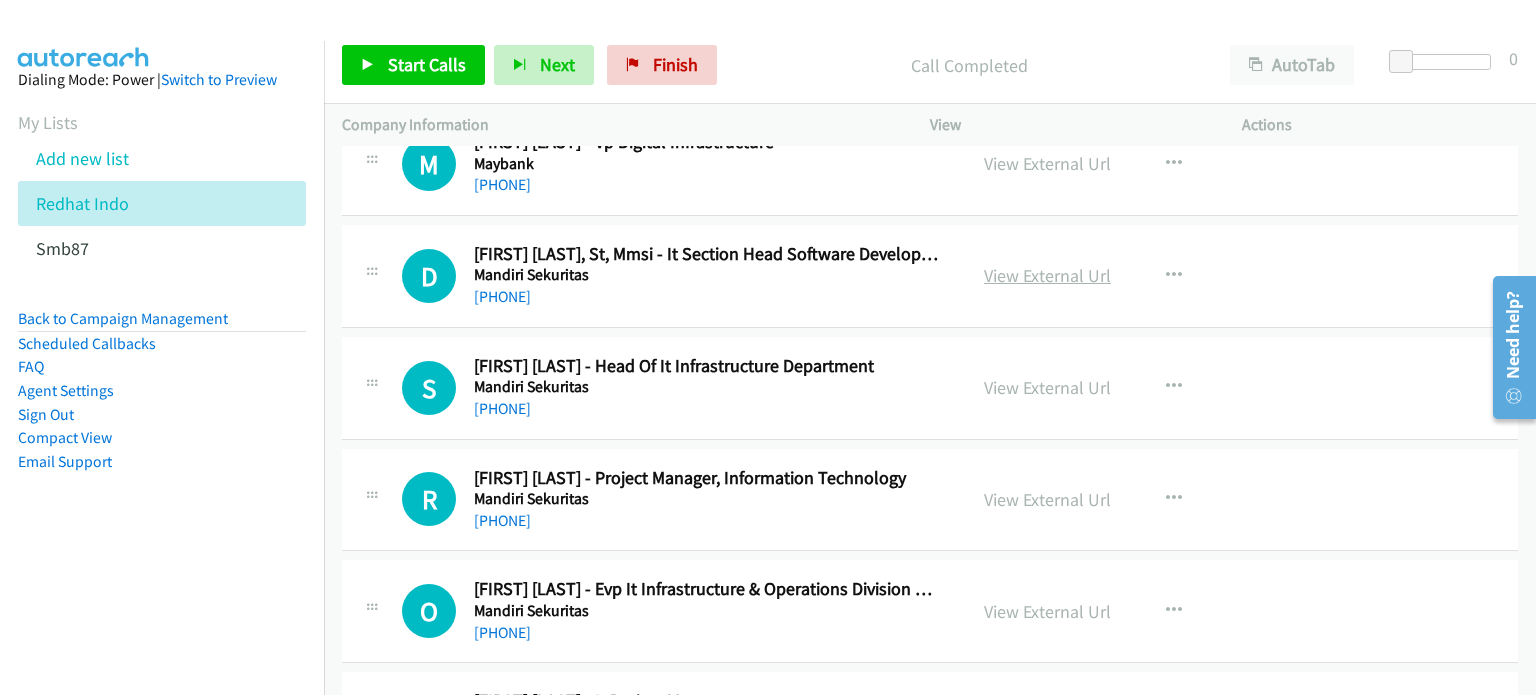 scroll, scrollTop: 1492, scrollLeft: 0, axis: vertical 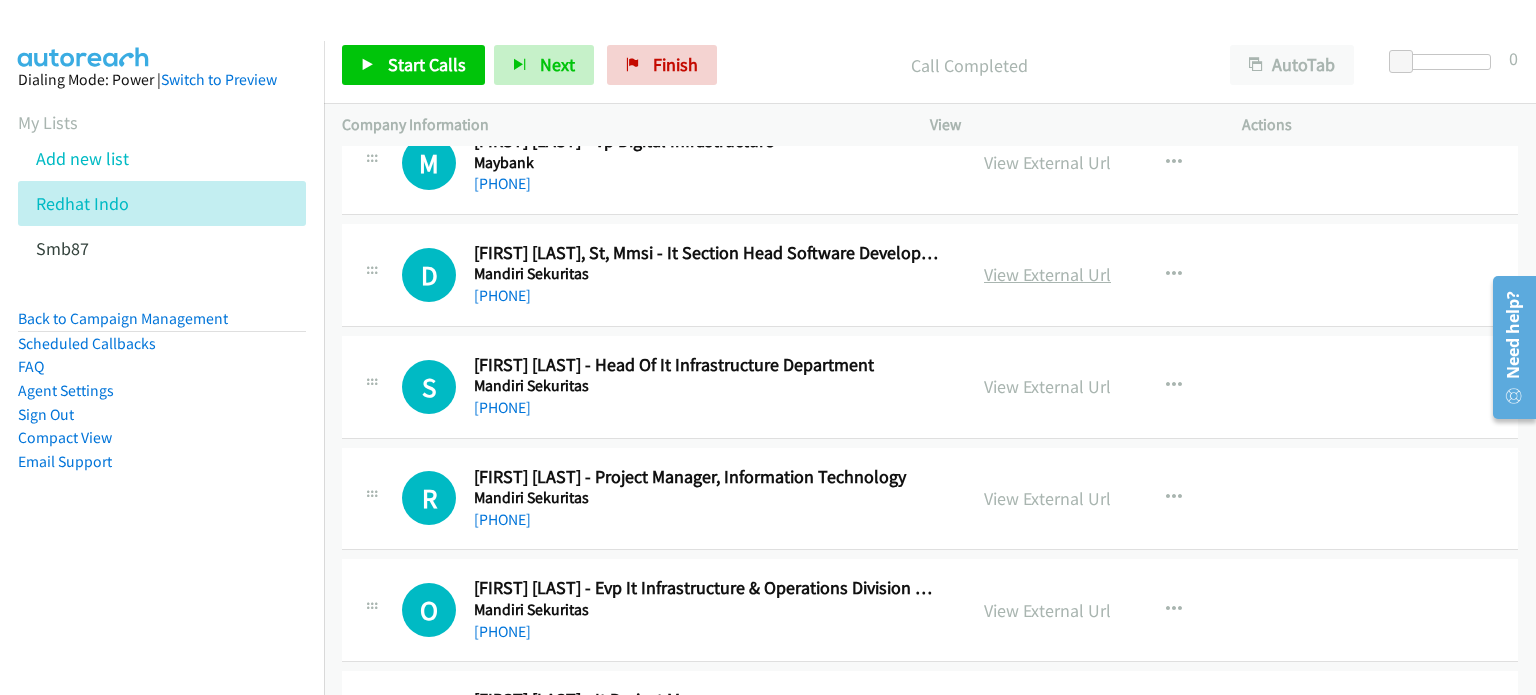 click on "View External Url" at bounding box center [1047, 274] 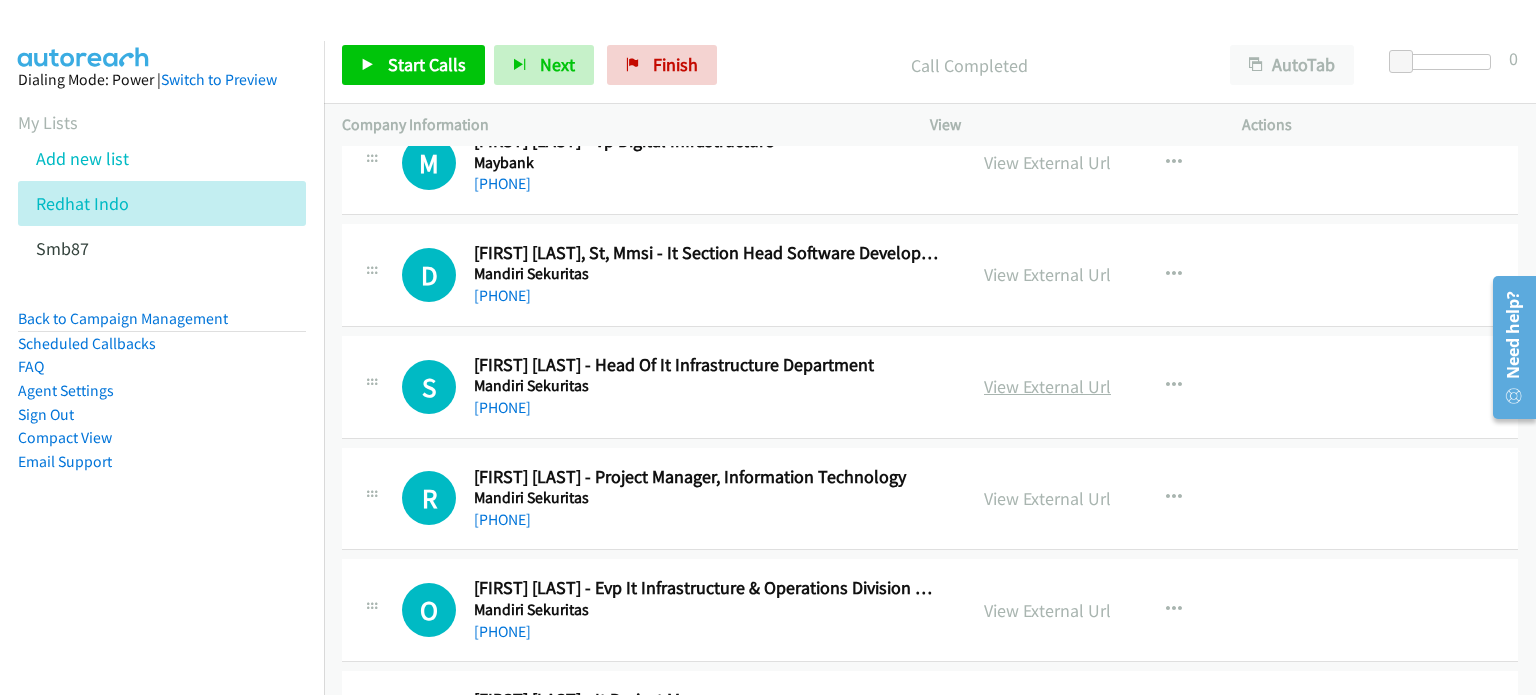 click on "View External Url" at bounding box center [1047, 386] 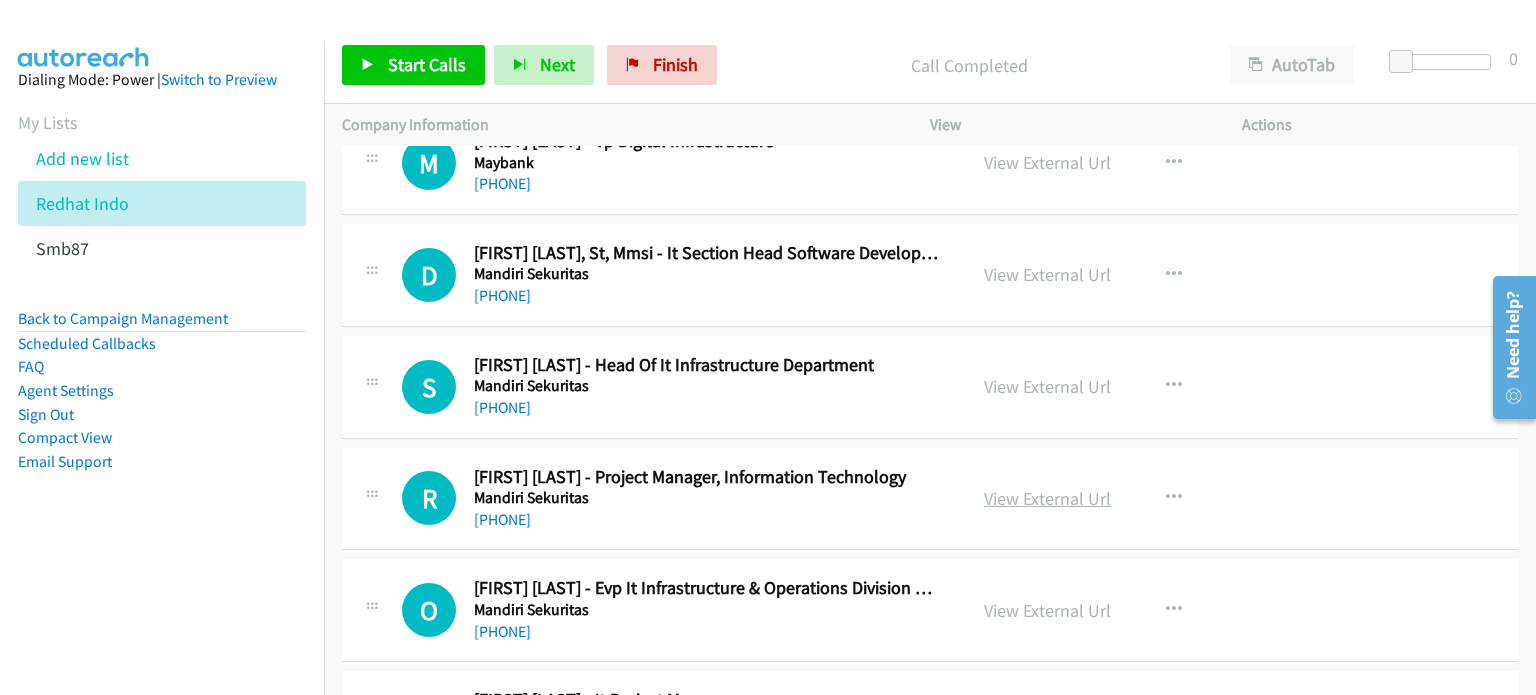 click on "View External Url" at bounding box center (1047, 498) 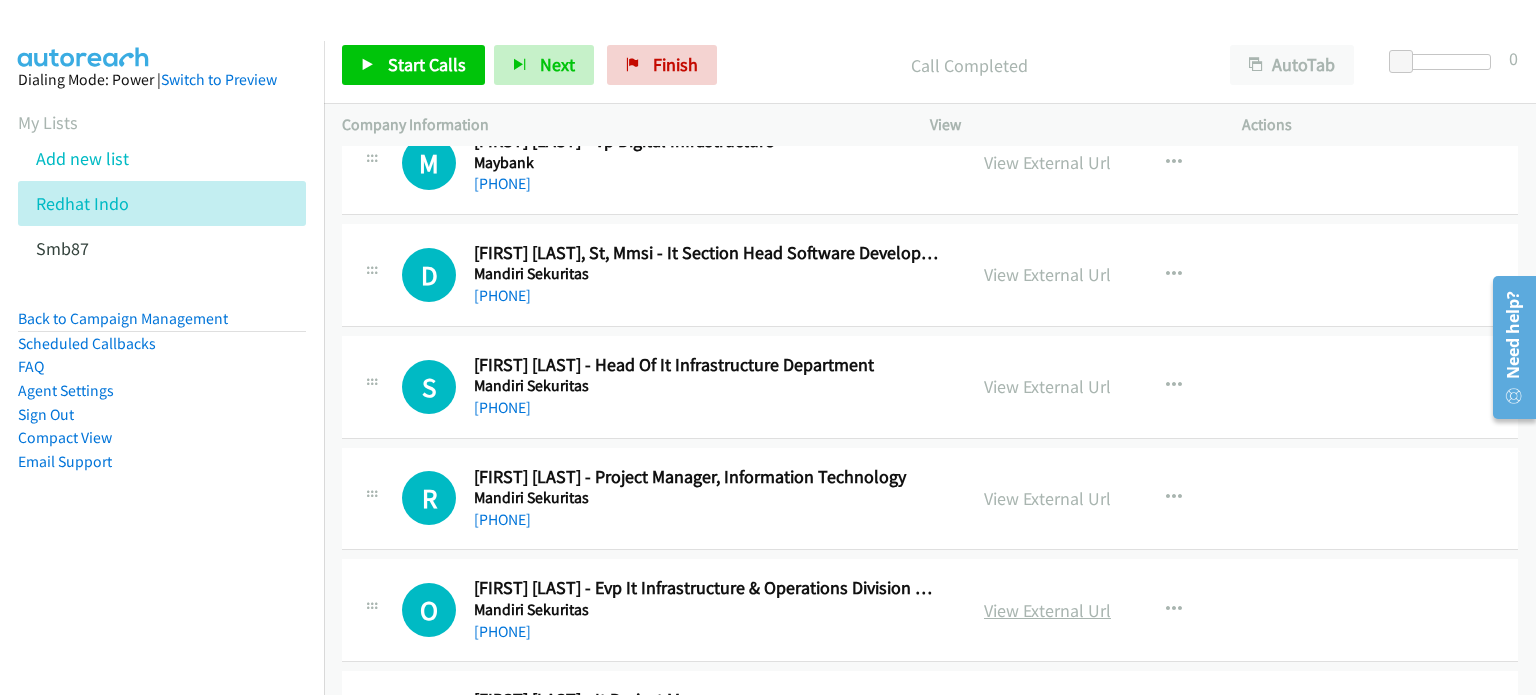 click on "View External Url" at bounding box center (1047, 610) 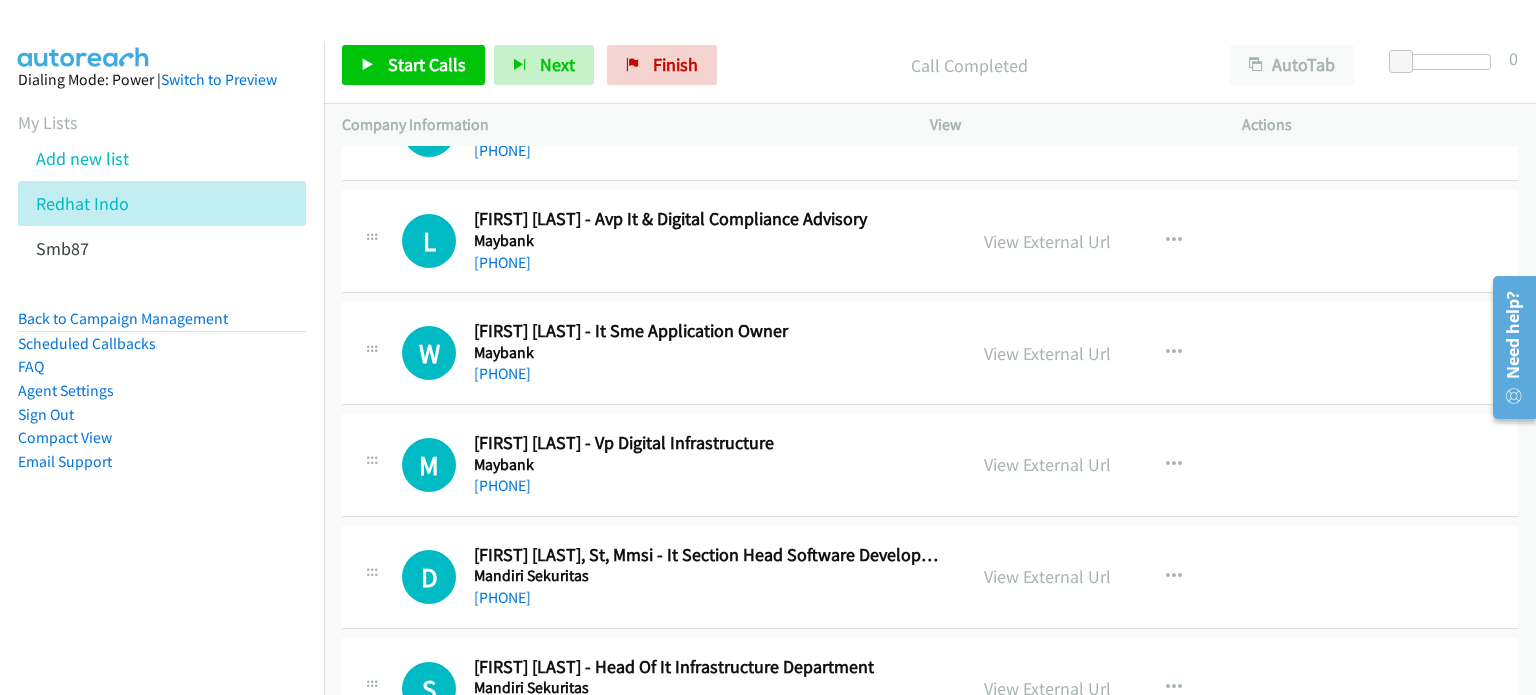 scroll, scrollTop: 1192, scrollLeft: 0, axis: vertical 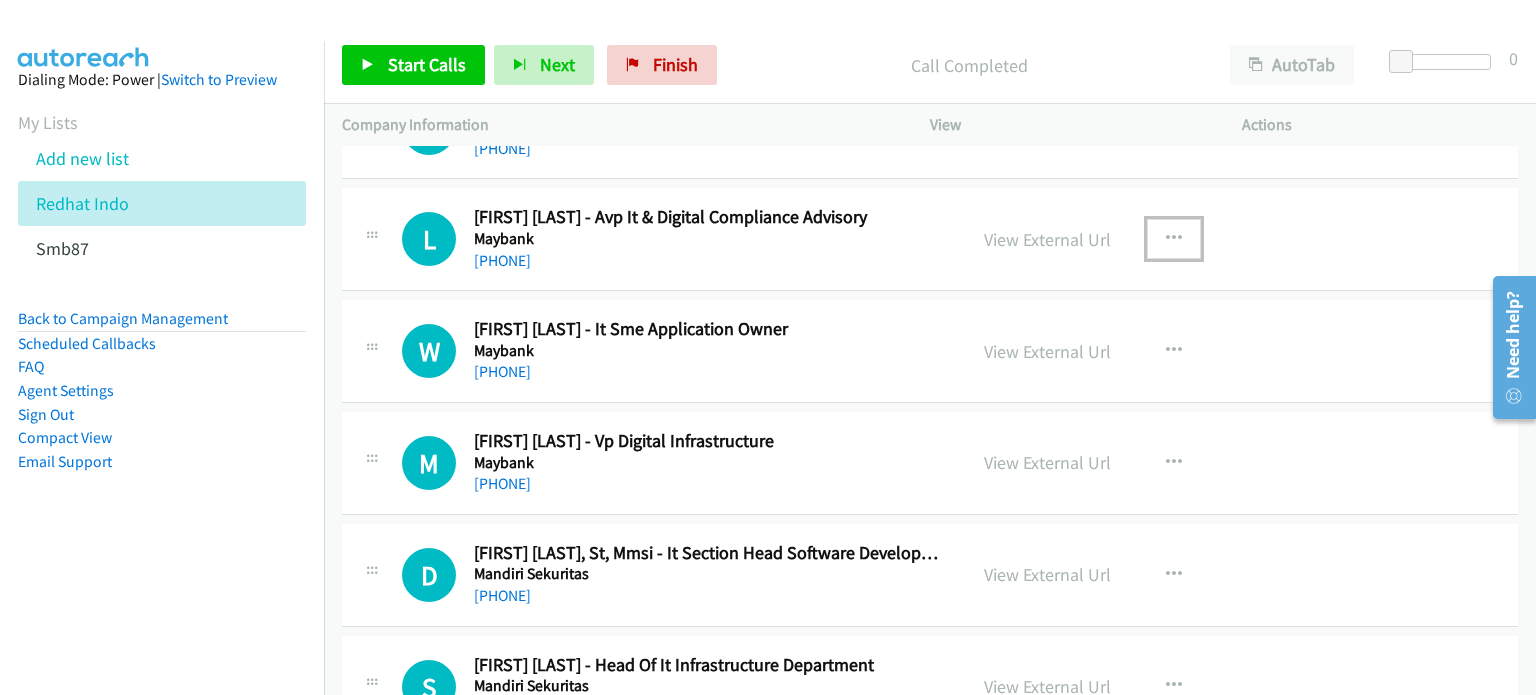 click at bounding box center [1174, 239] 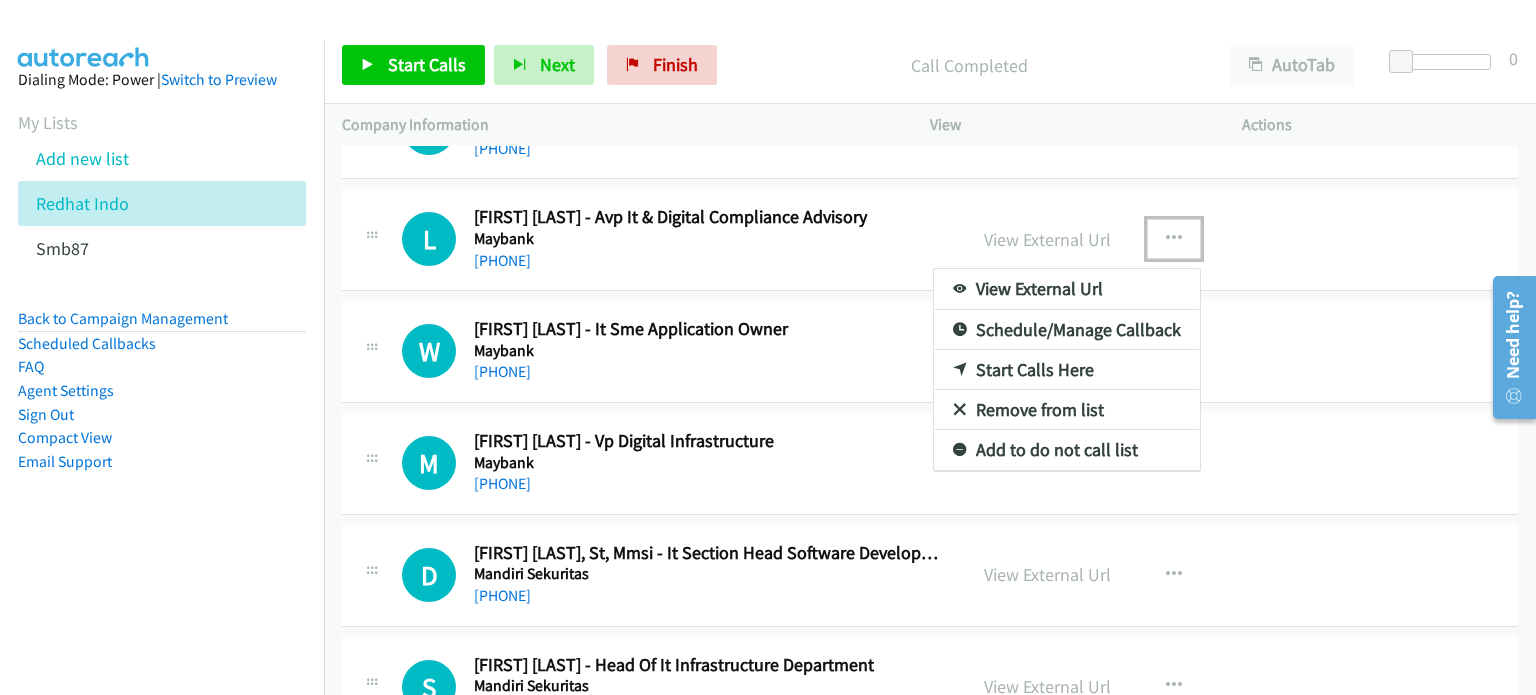 click on "Start Calls Here" at bounding box center (1067, 370) 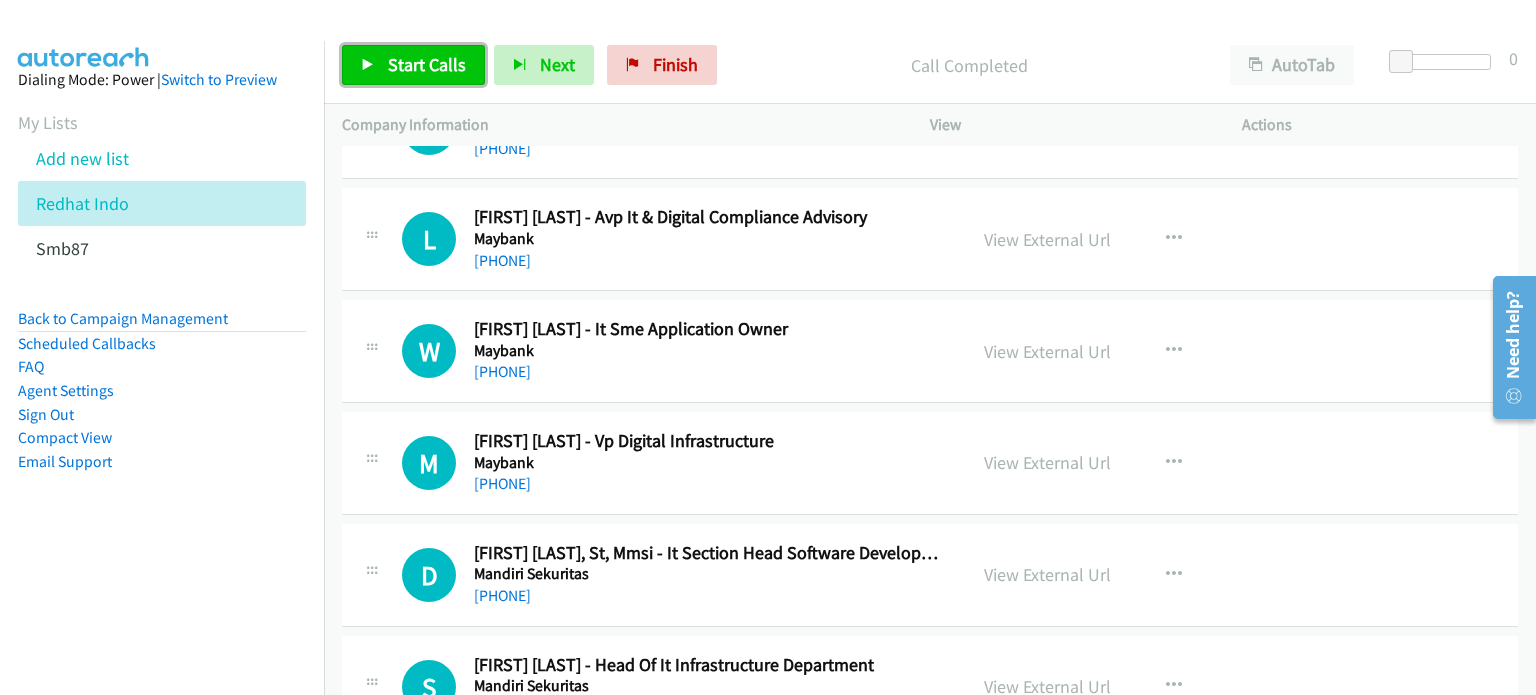 click on "Start Calls" at bounding box center [427, 64] 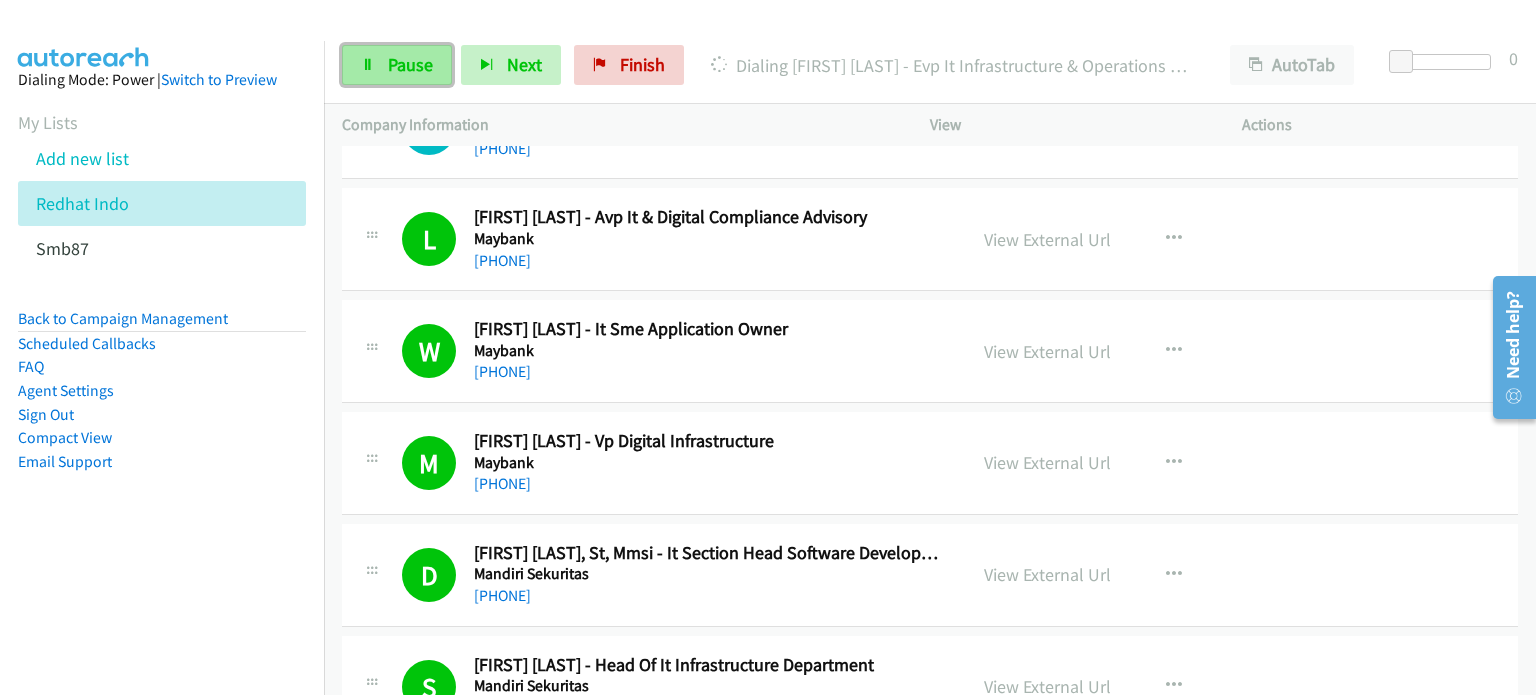 click on "Pause" at bounding box center (410, 64) 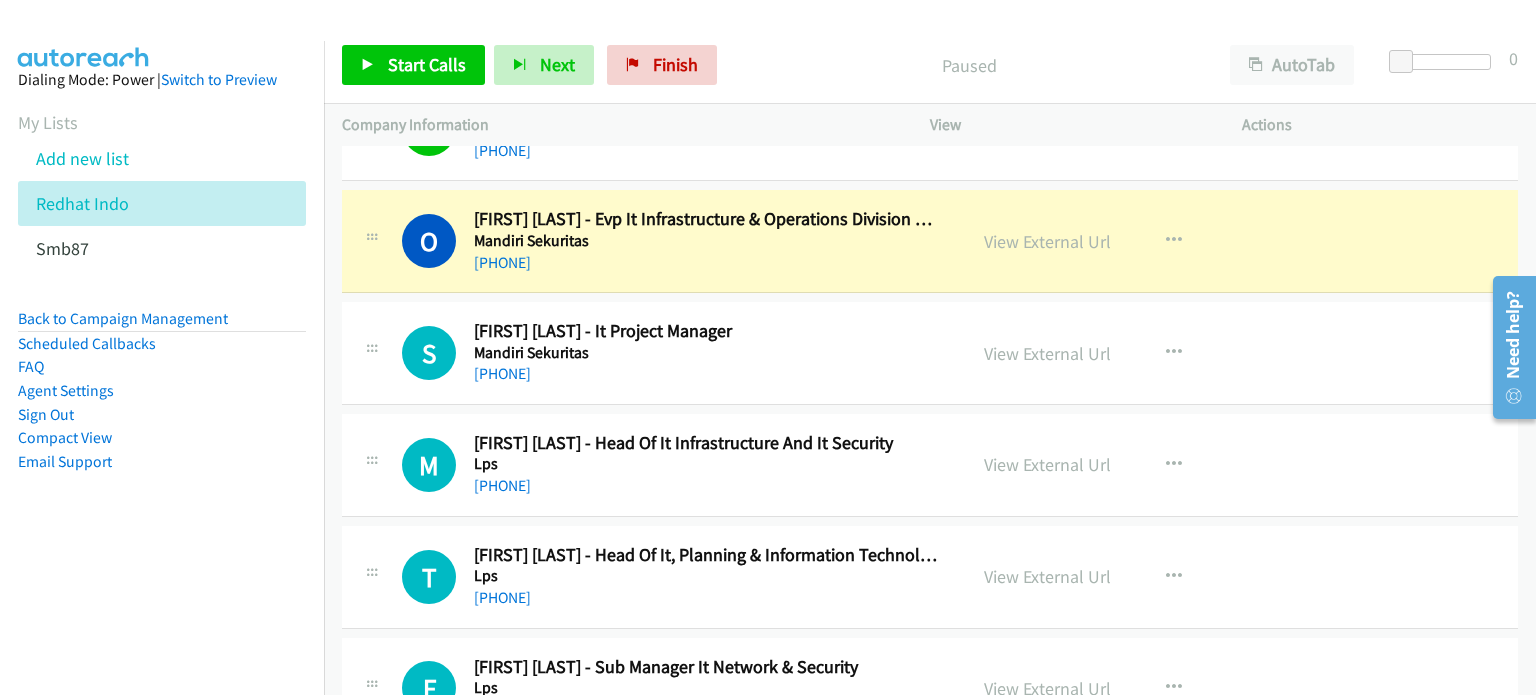 scroll, scrollTop: 1891, scrollLeft: 0, axis: vertical 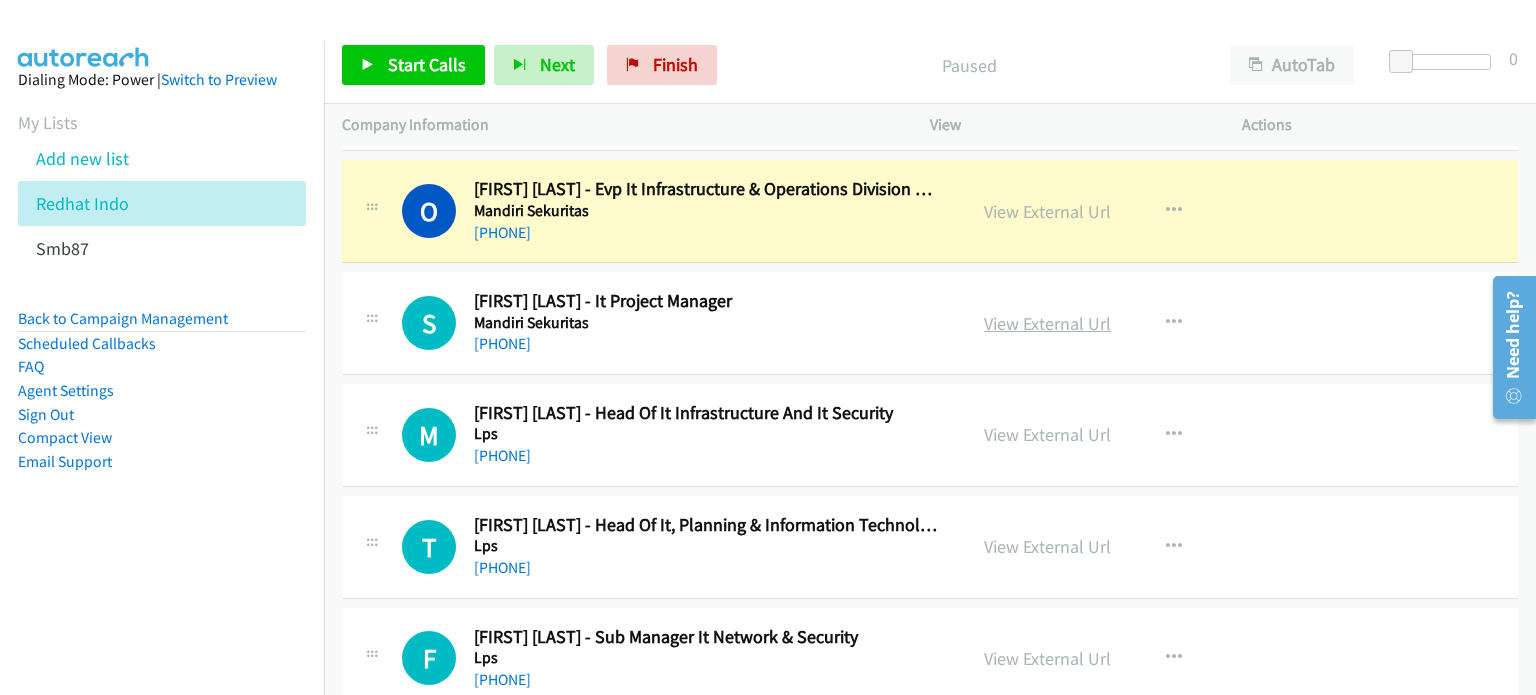 click on "View External Url" at bounding box center [1047, 323] 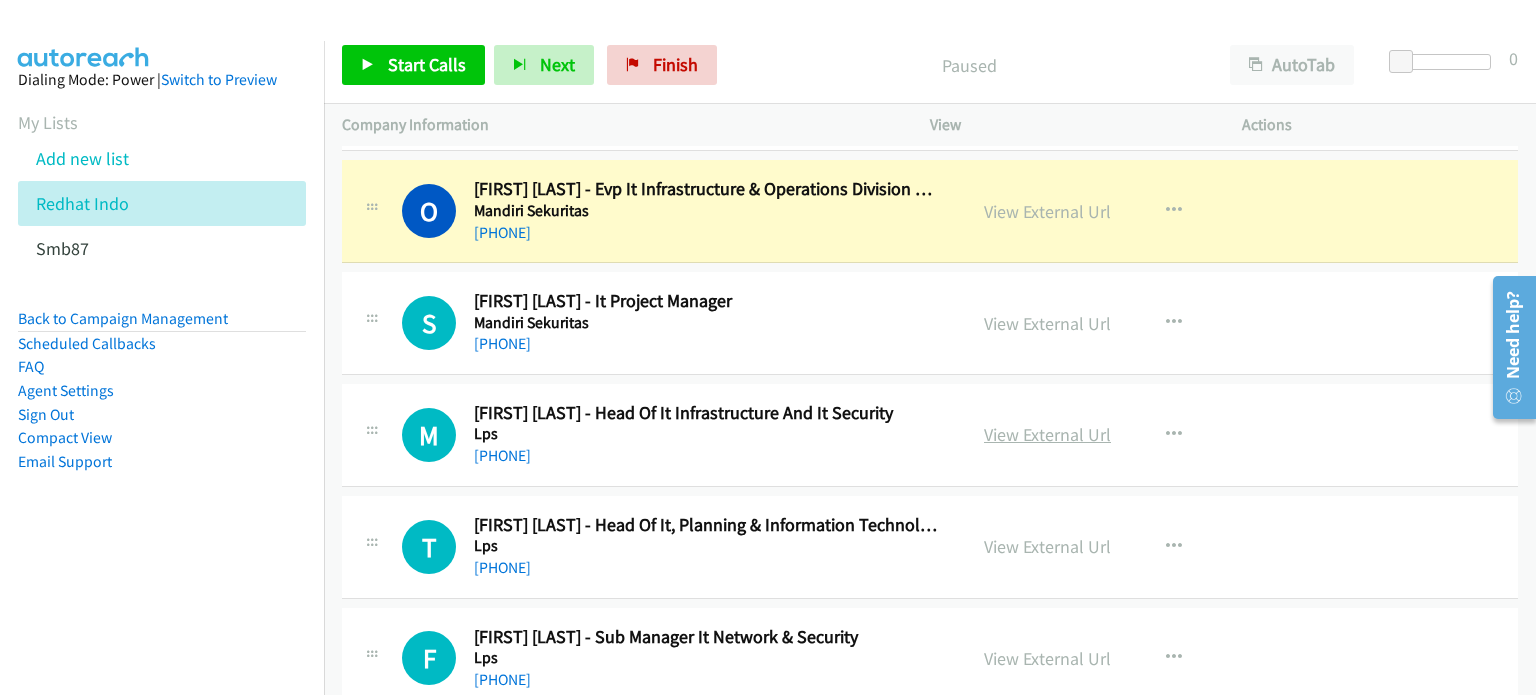 click on "View External Url" at bounding box center (1047, 434) 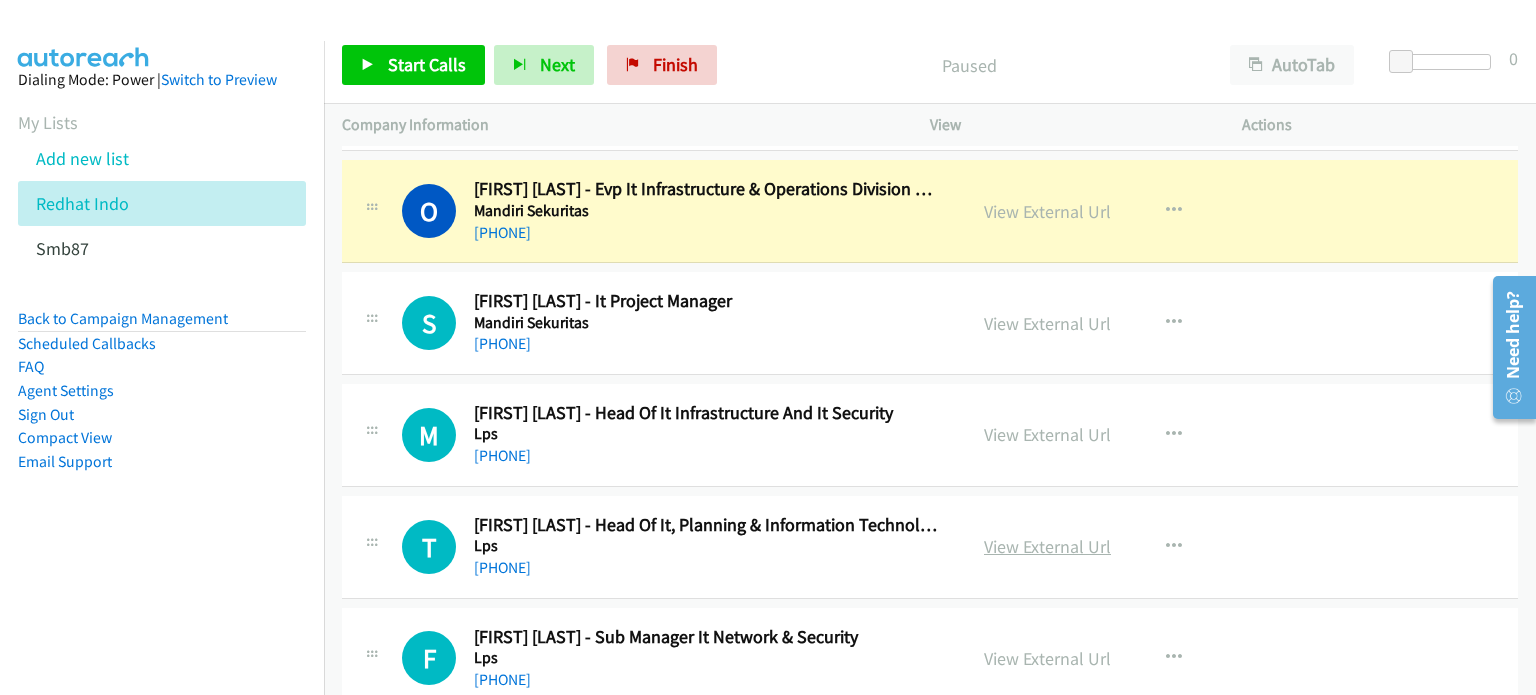 click on "View External Url" at bounding box center [1047, 546] 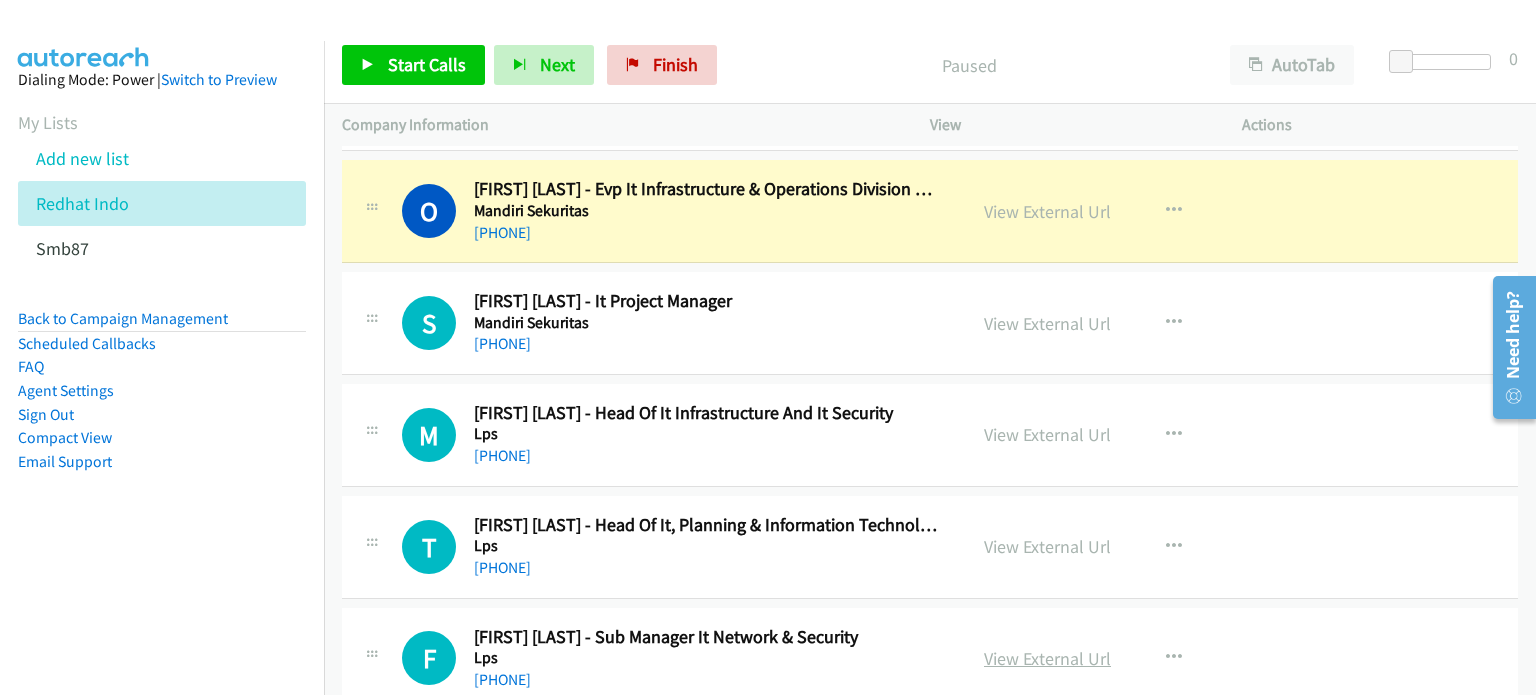 click on "View External Url" at bounding box center [1047, 658] 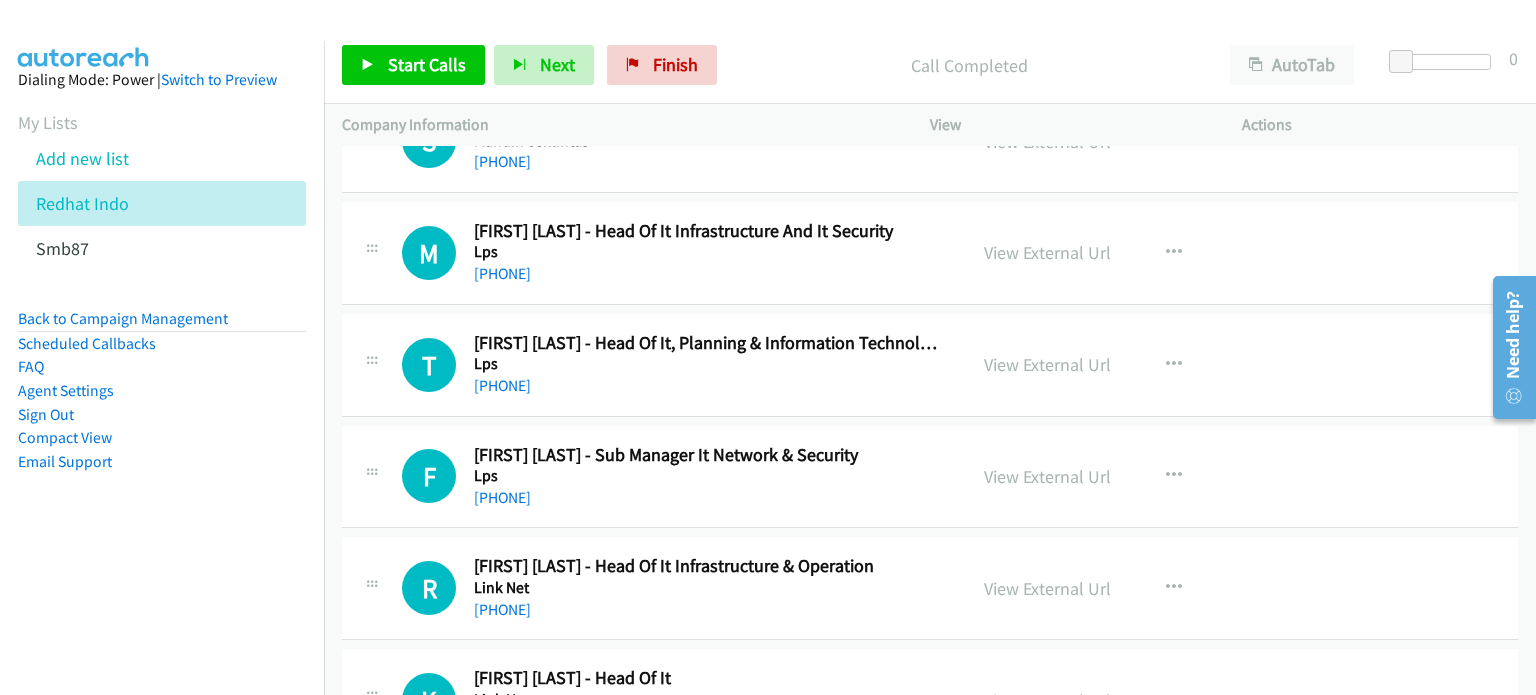 scroll, scrollTop: 2089, scrollLeft: 0, axis: vertical 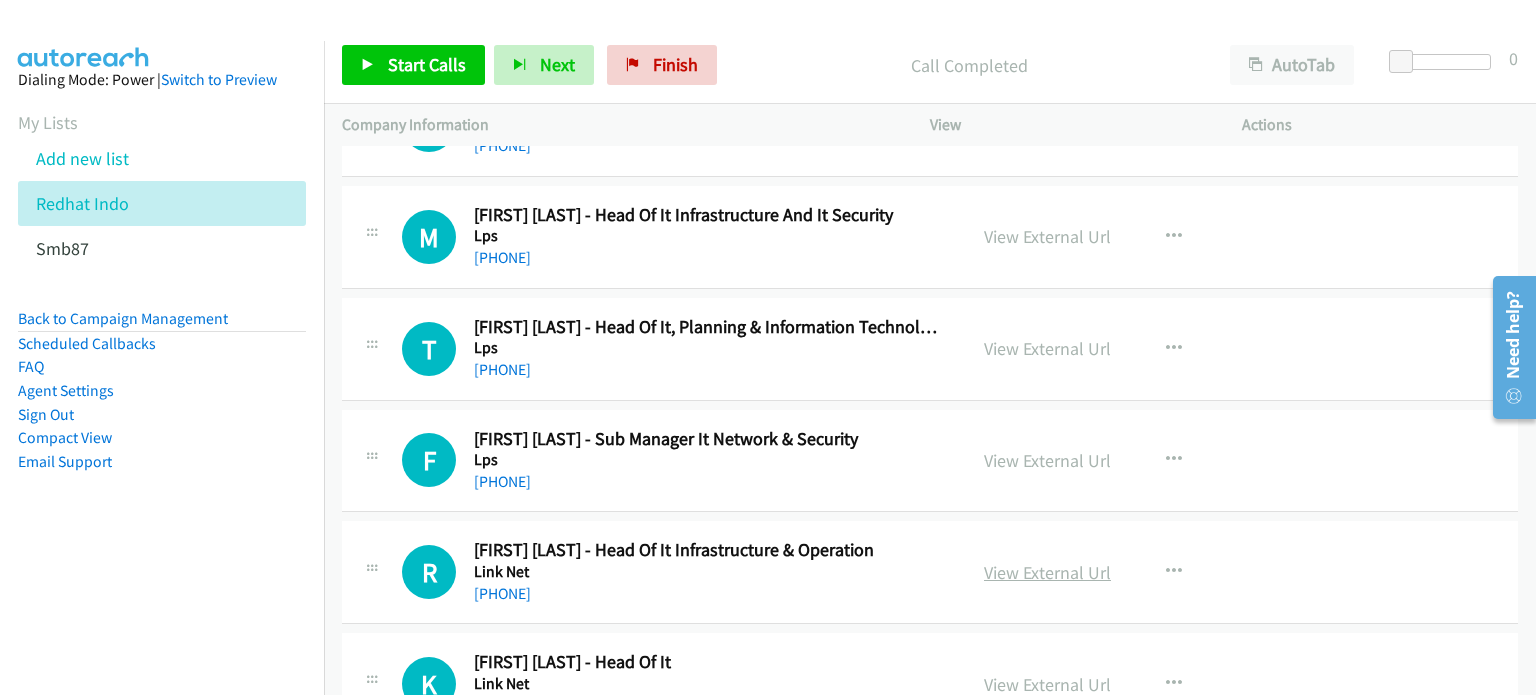 click on "View External Url" at bounding box center [1047, 572] 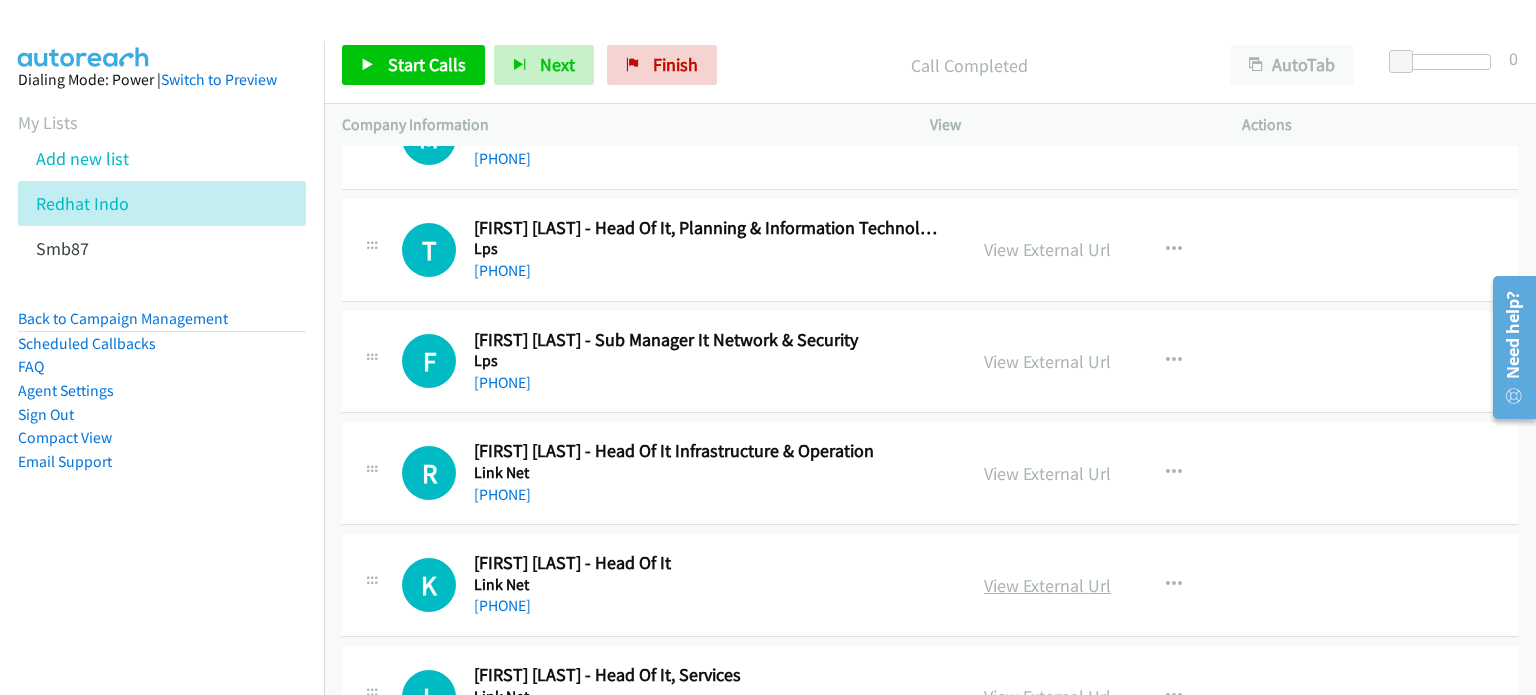scroll, scrollTop: 2189, scrollLeft: 0, axis: vertical 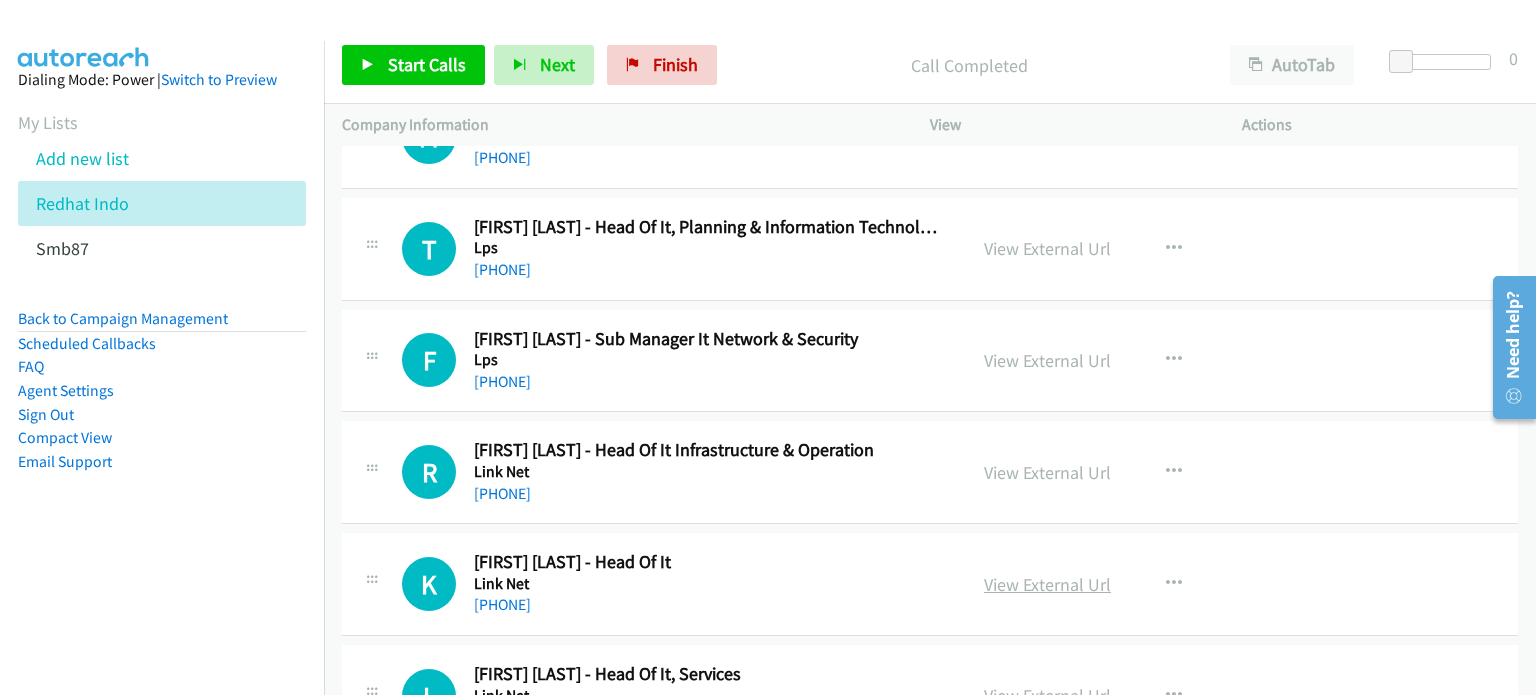 click on "View External Url" at bounding box center [1047, 584] 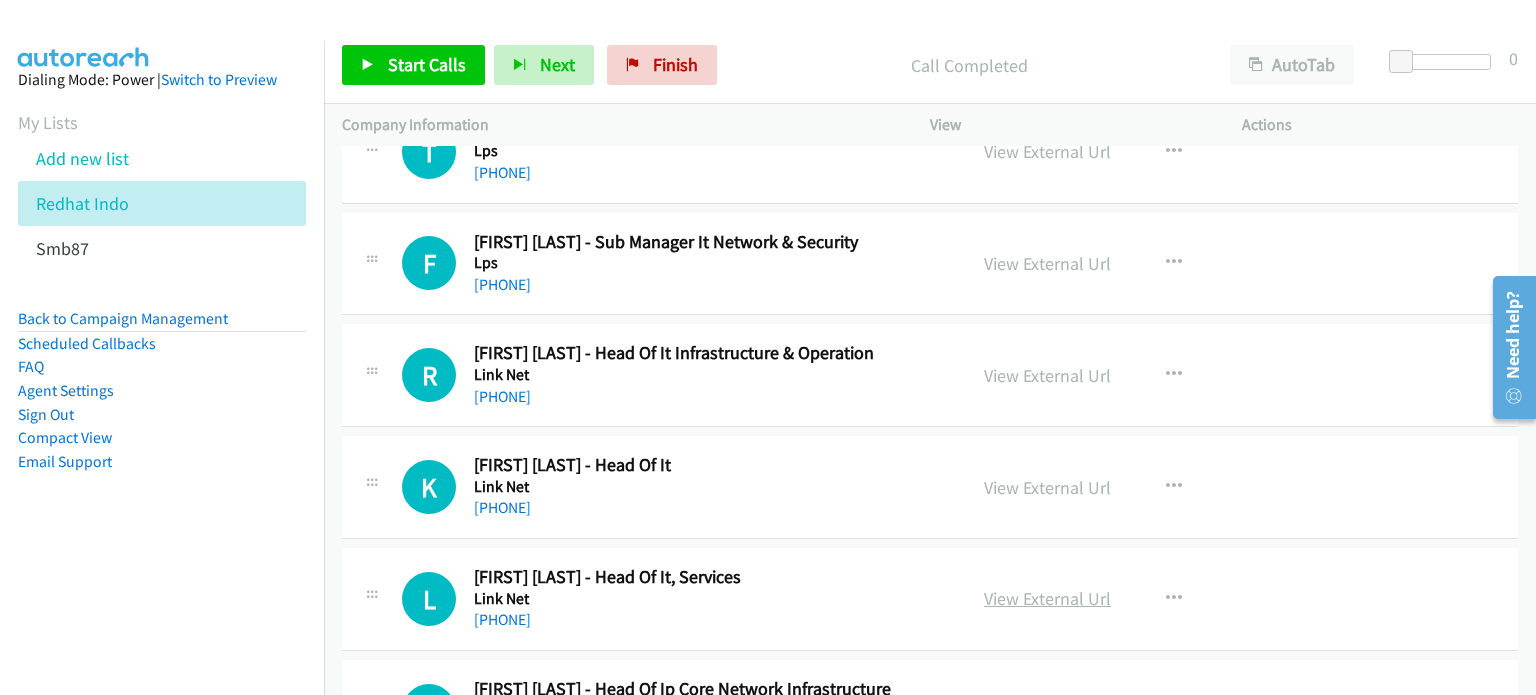 scroll, scrollTop: 2288, scrollLeft: 0, axis: vertical 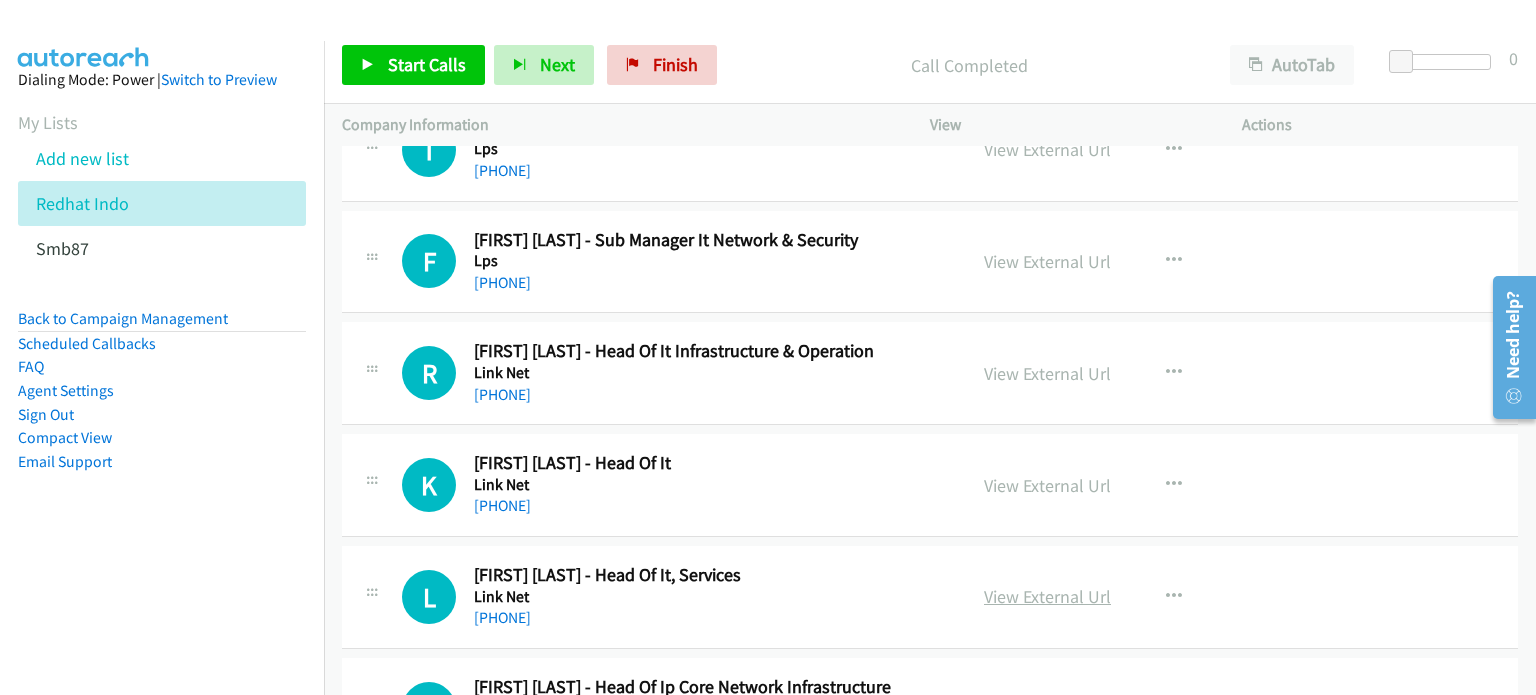 click on "View External Url" at bounding box center [1047, 596] 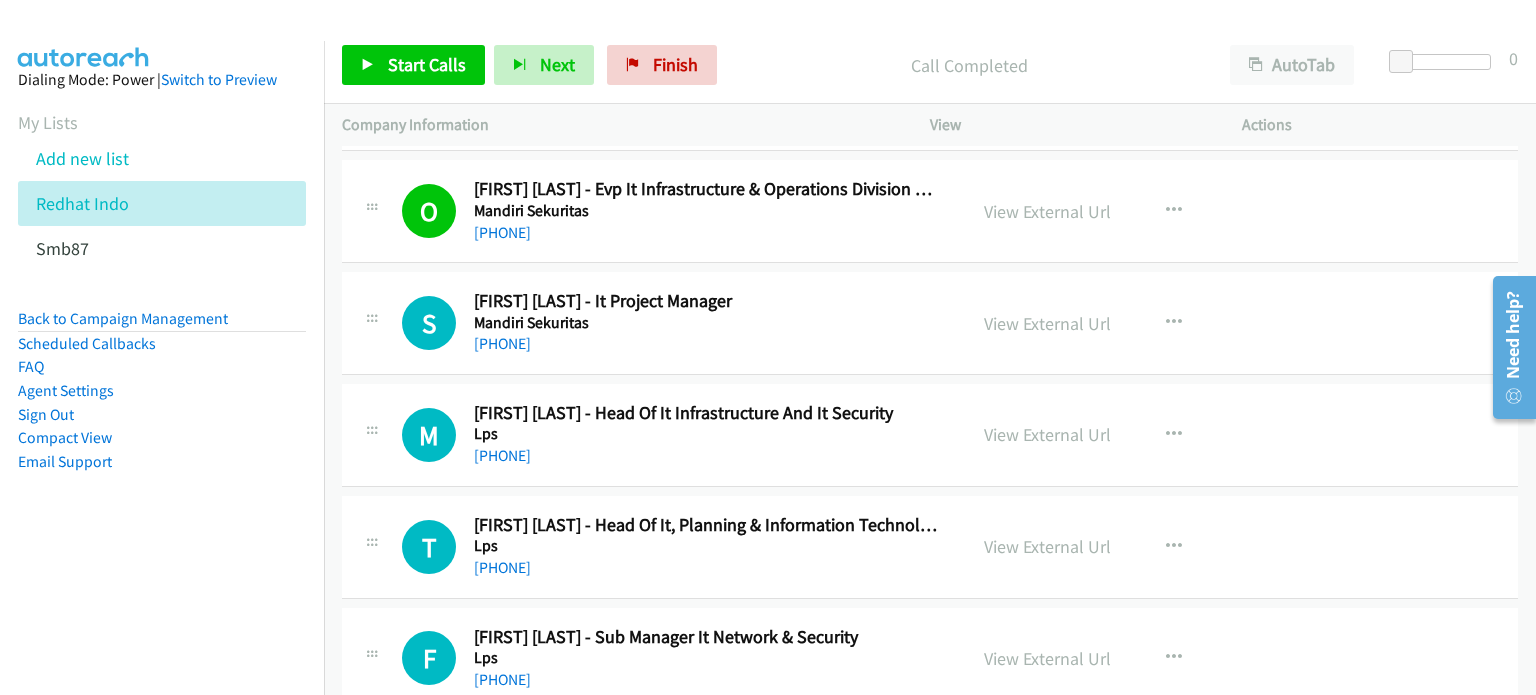 scroll, scrollTop: 1889, scrollLeft: 0, axis: vertical 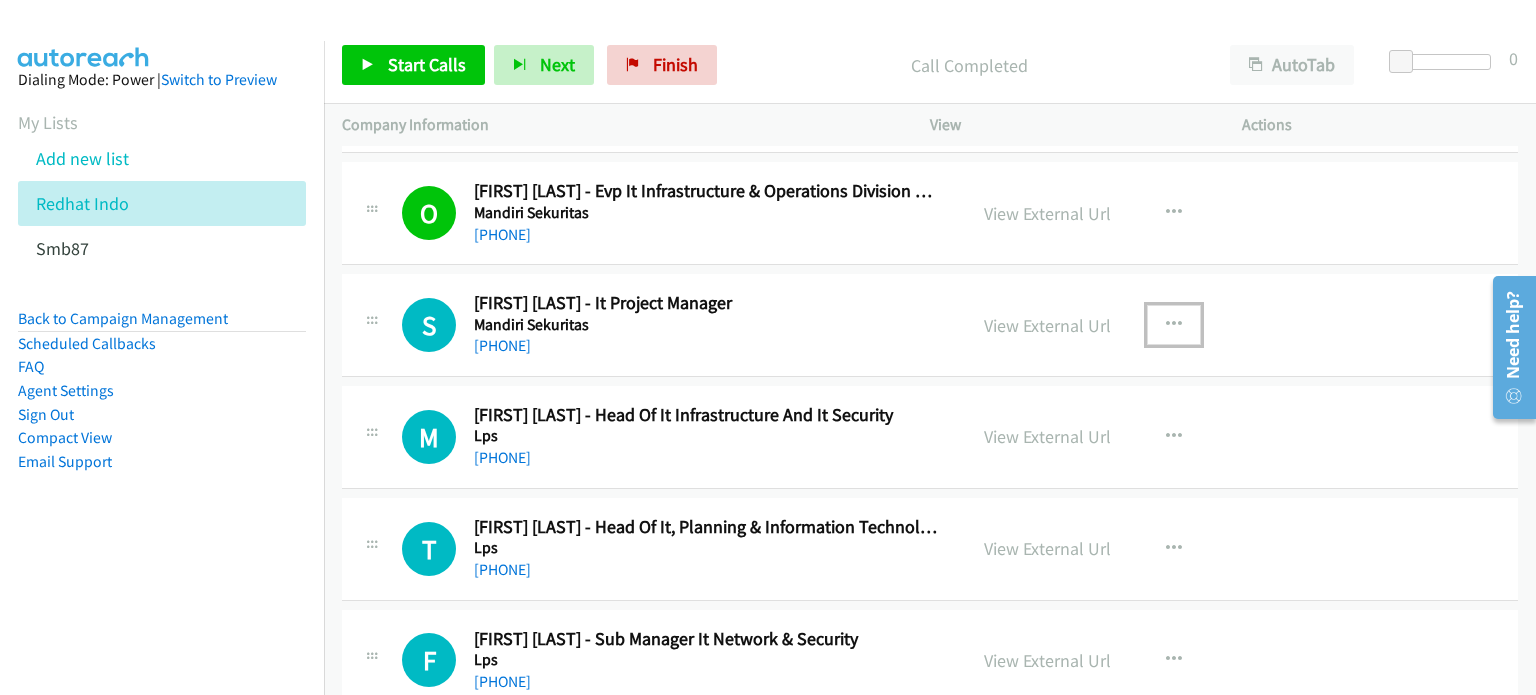 click at bounding box center [1174, 325] 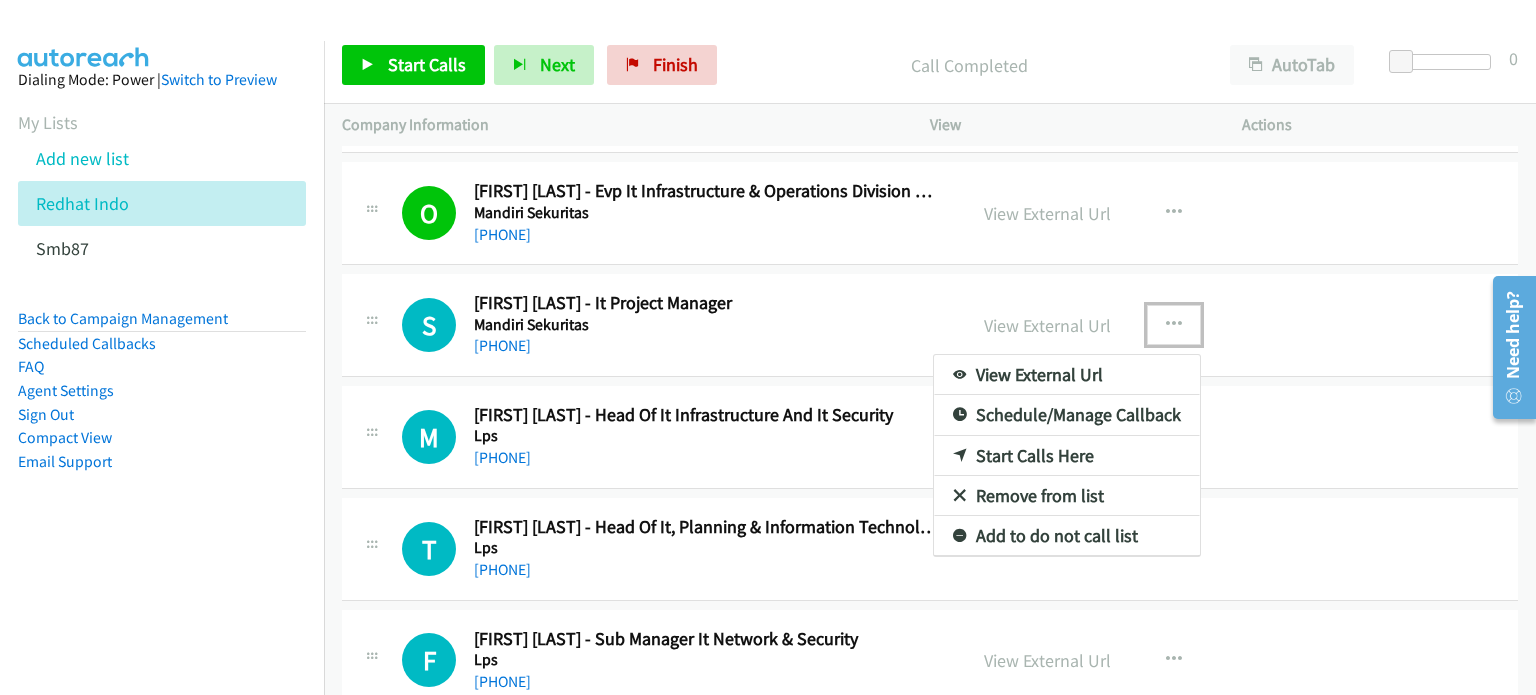 click on "Start Calls Here" at bounding box center [1067, 456] 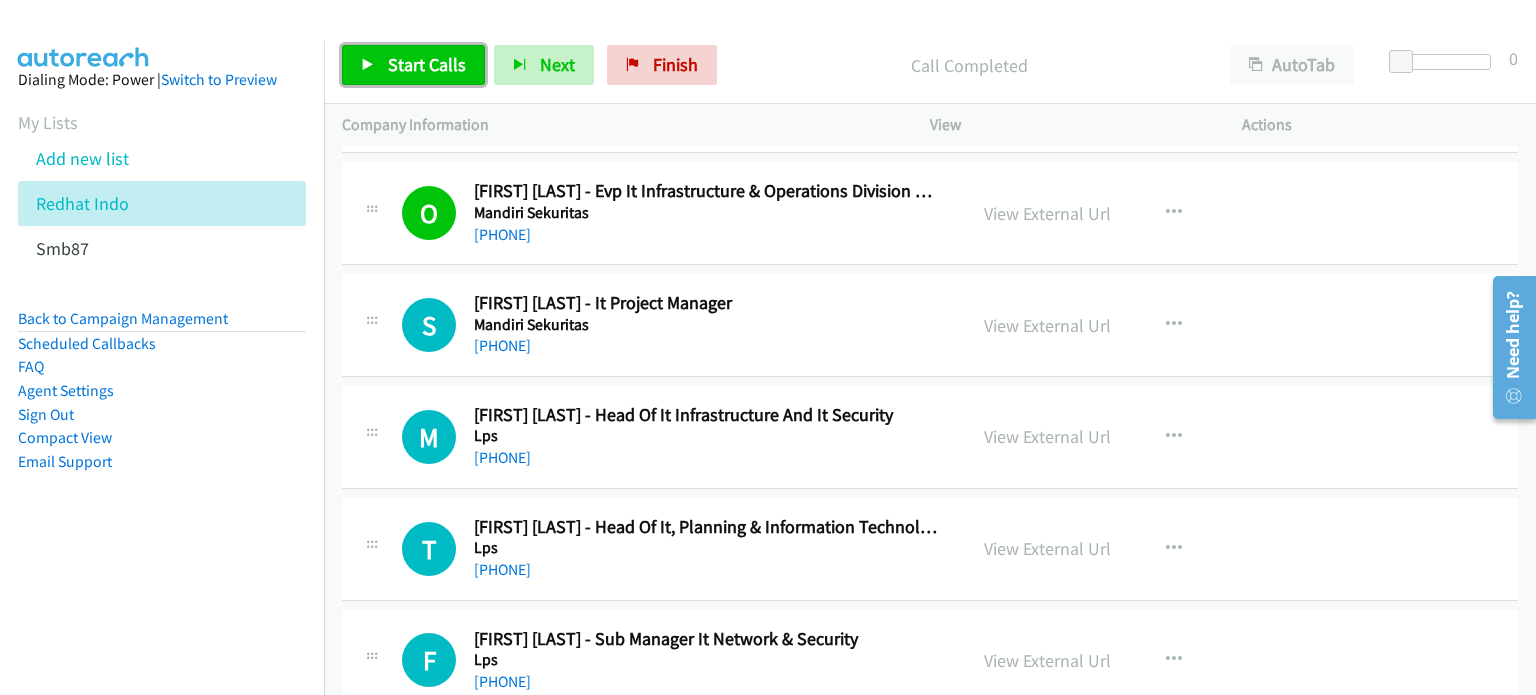 click on "Start Calls" at bounding box center (427, 64) 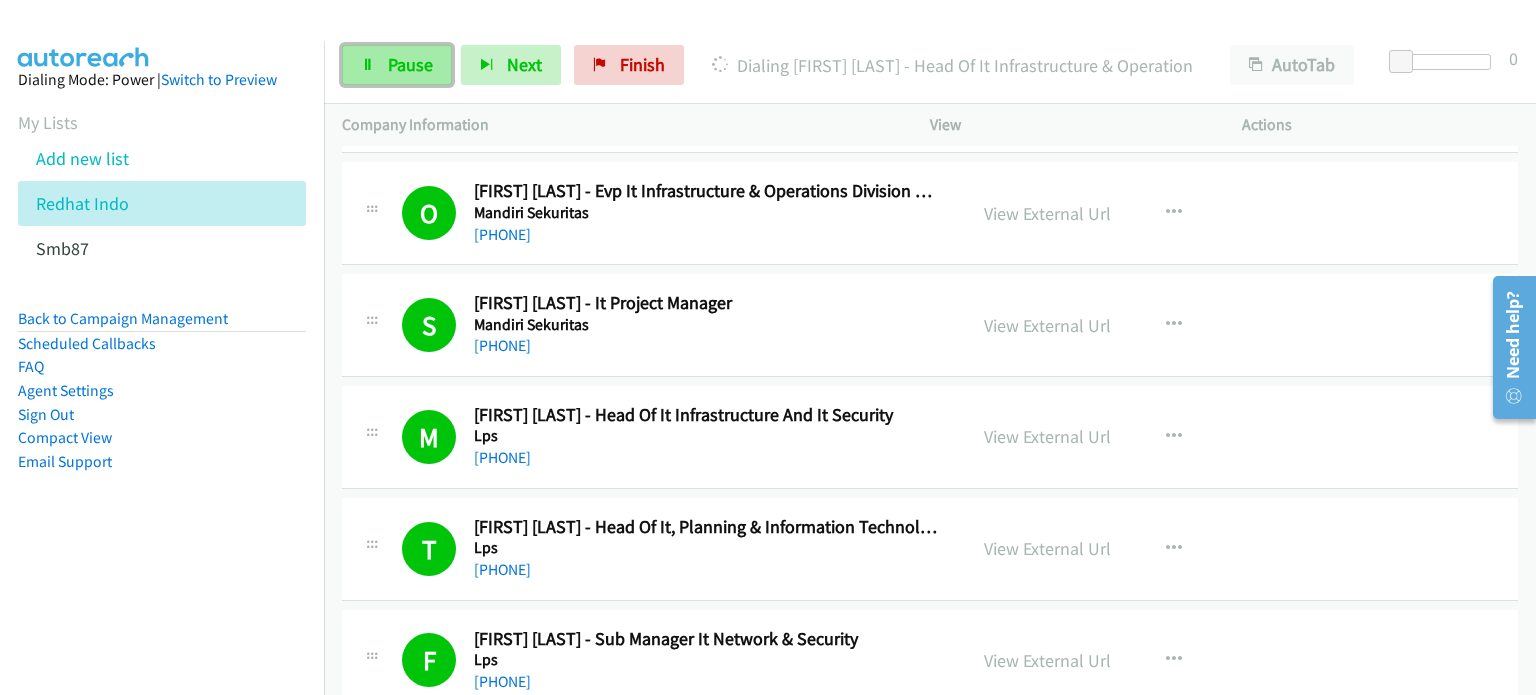 click at bounding box center [368, 66] 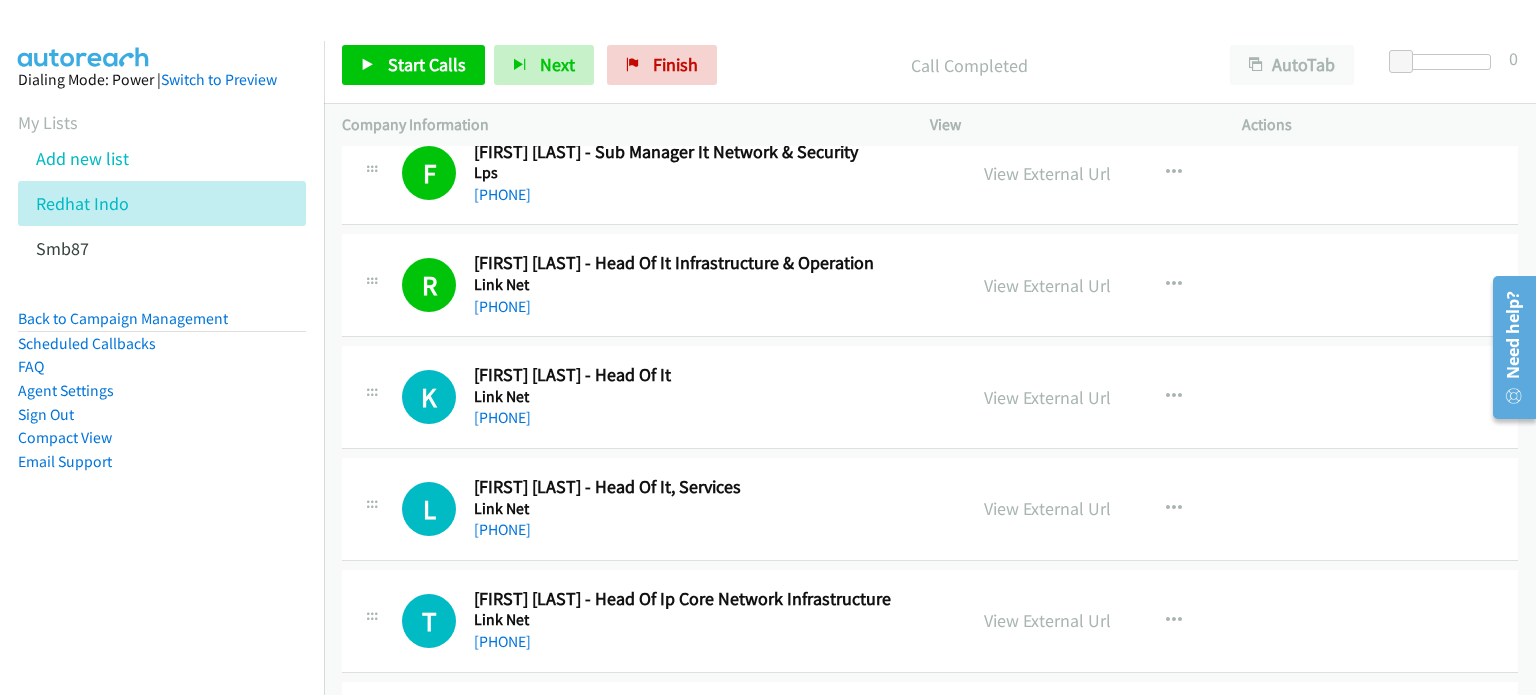 scroll, scrollTop: 2376, scrollLeft: 0, axis: vertical 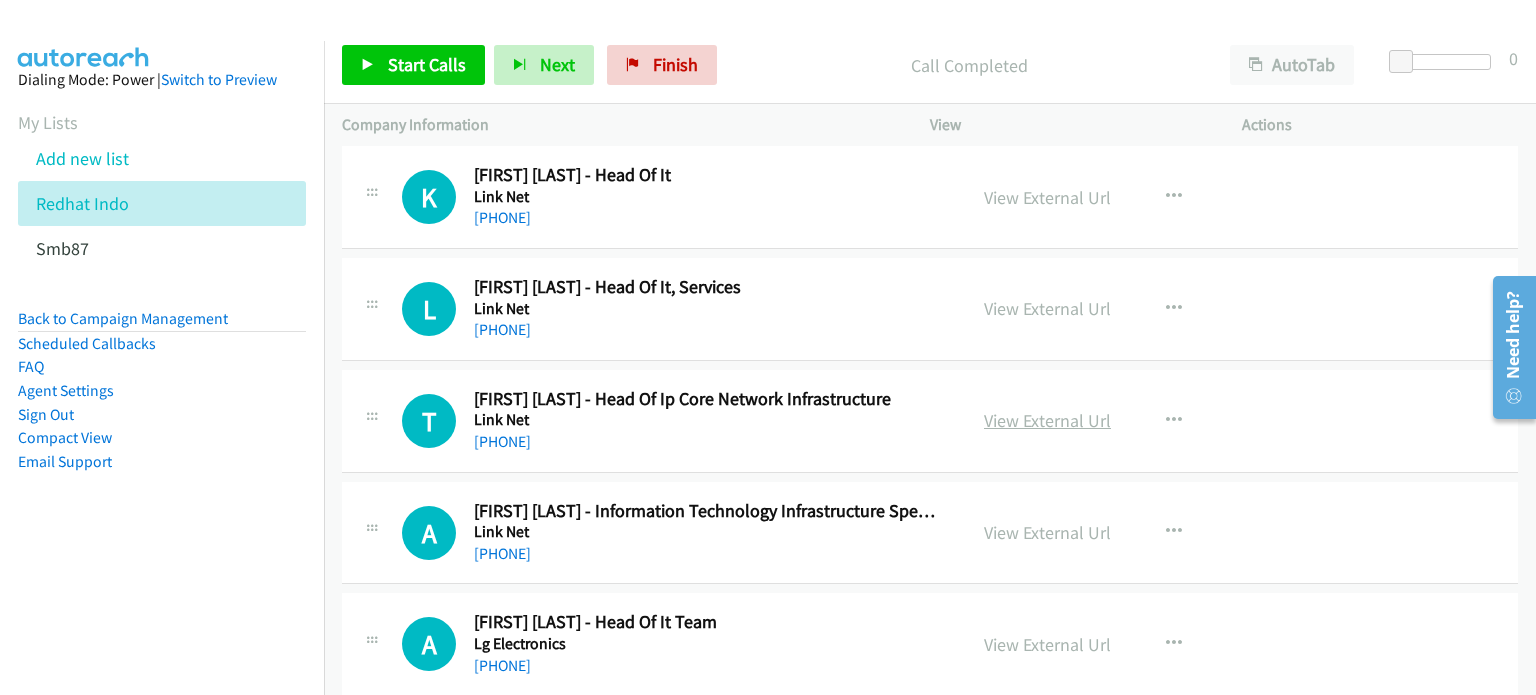 click on "View External Url" at bounding box center [1047, 420] 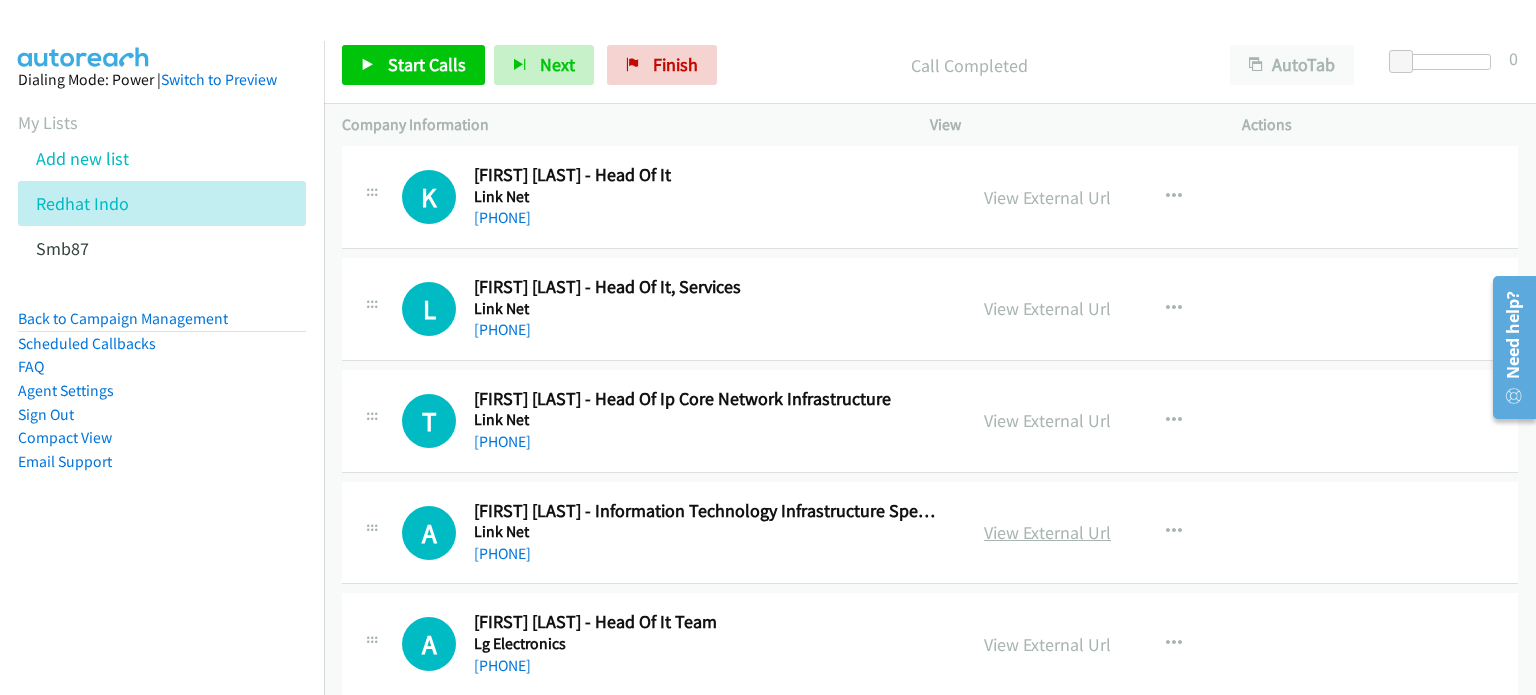 click on "View External Url" at bounding box center [1047, 532] 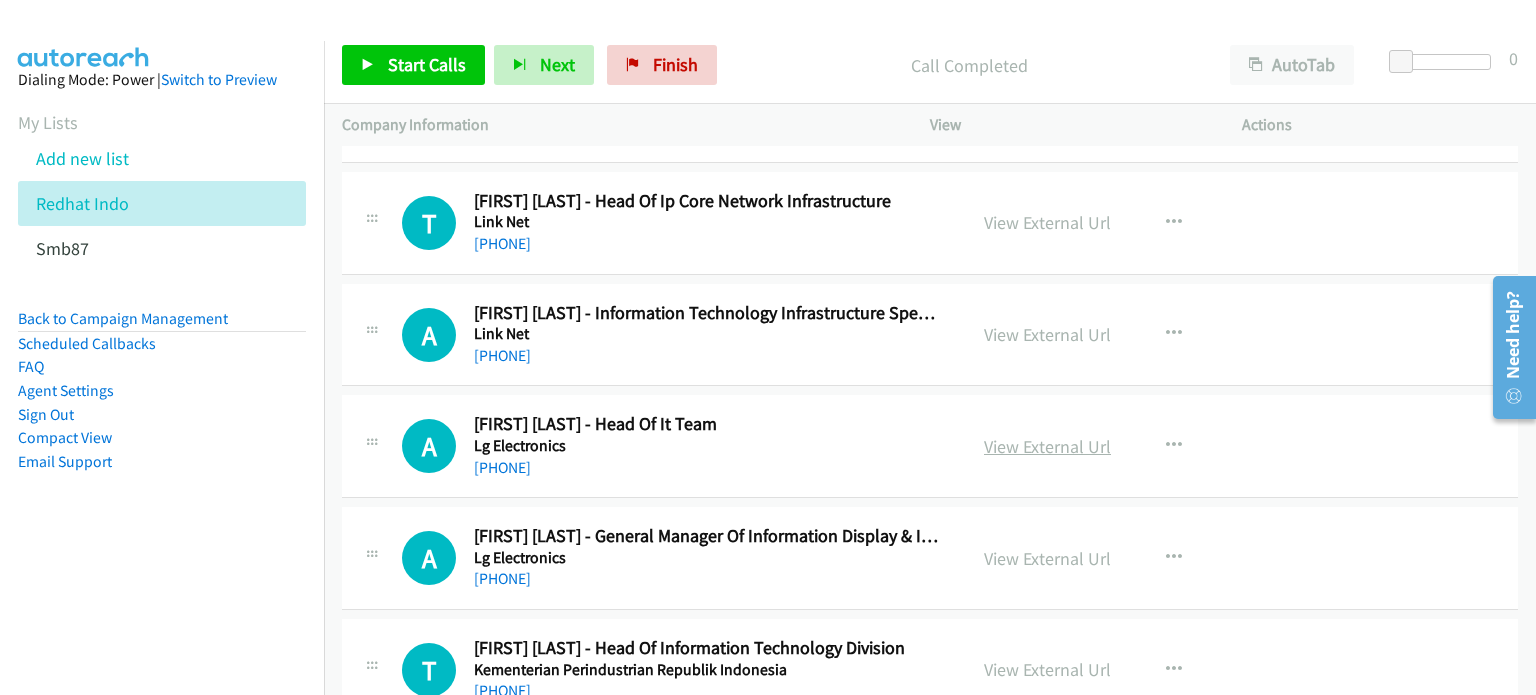 scroll, scrollTop: 2775, scrollLeft: 0, axis: vertical 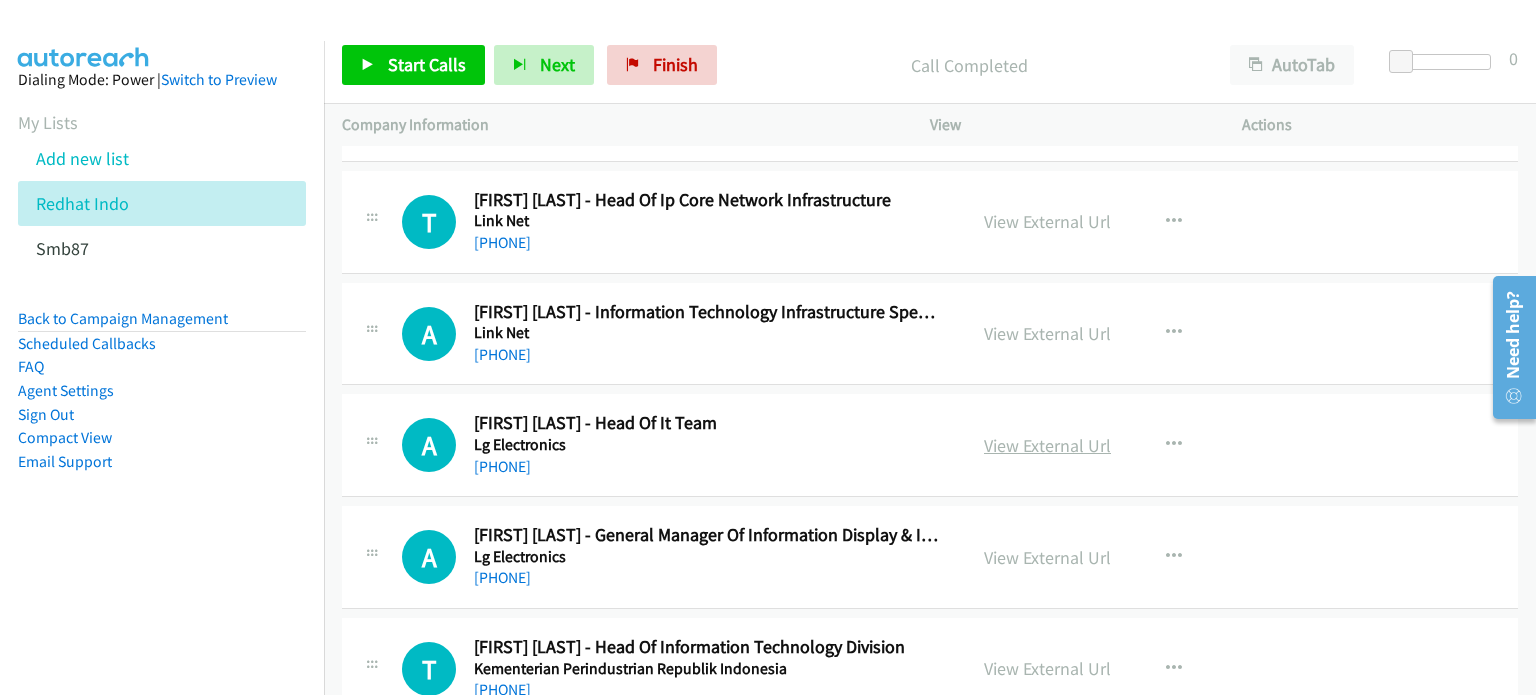 click on "View External Url" at bounding box center [1047, 445] 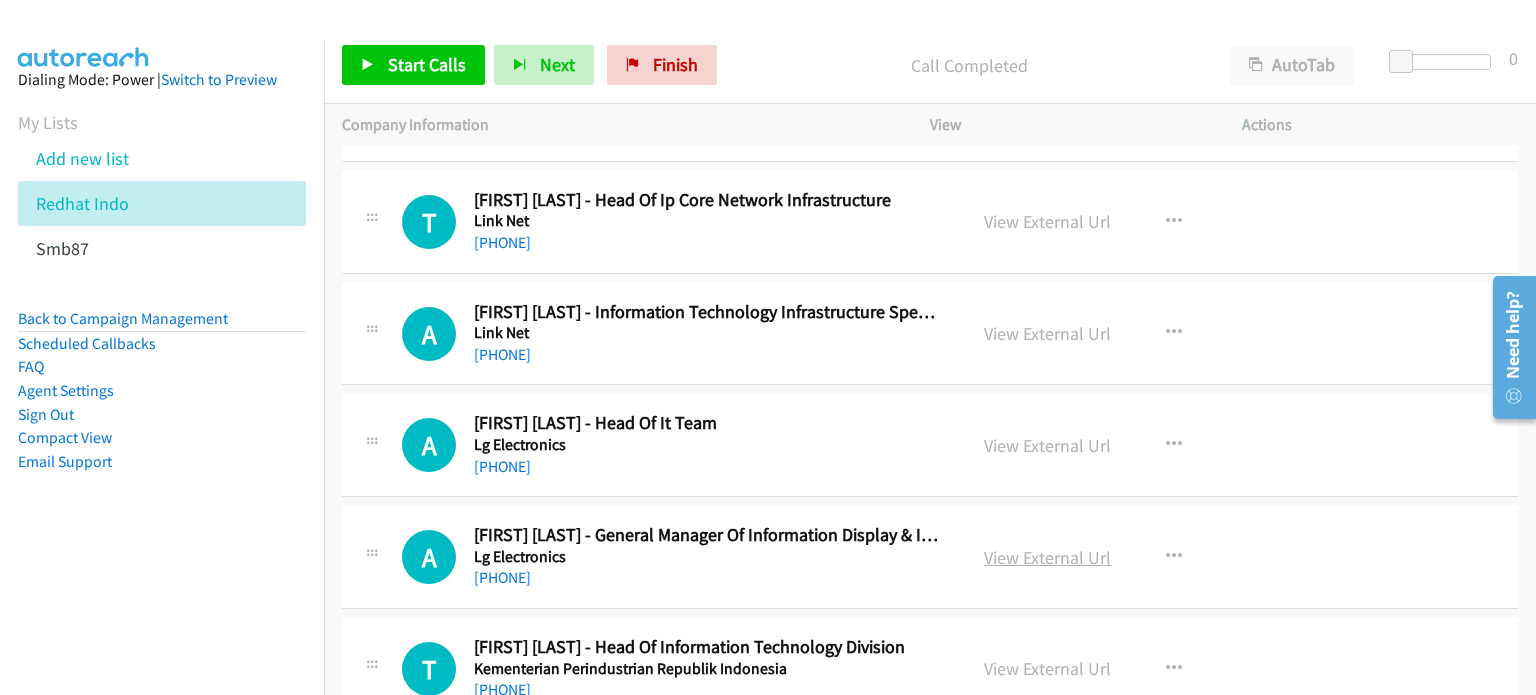 click on "View External Url" at bounding box center [1047, 557] 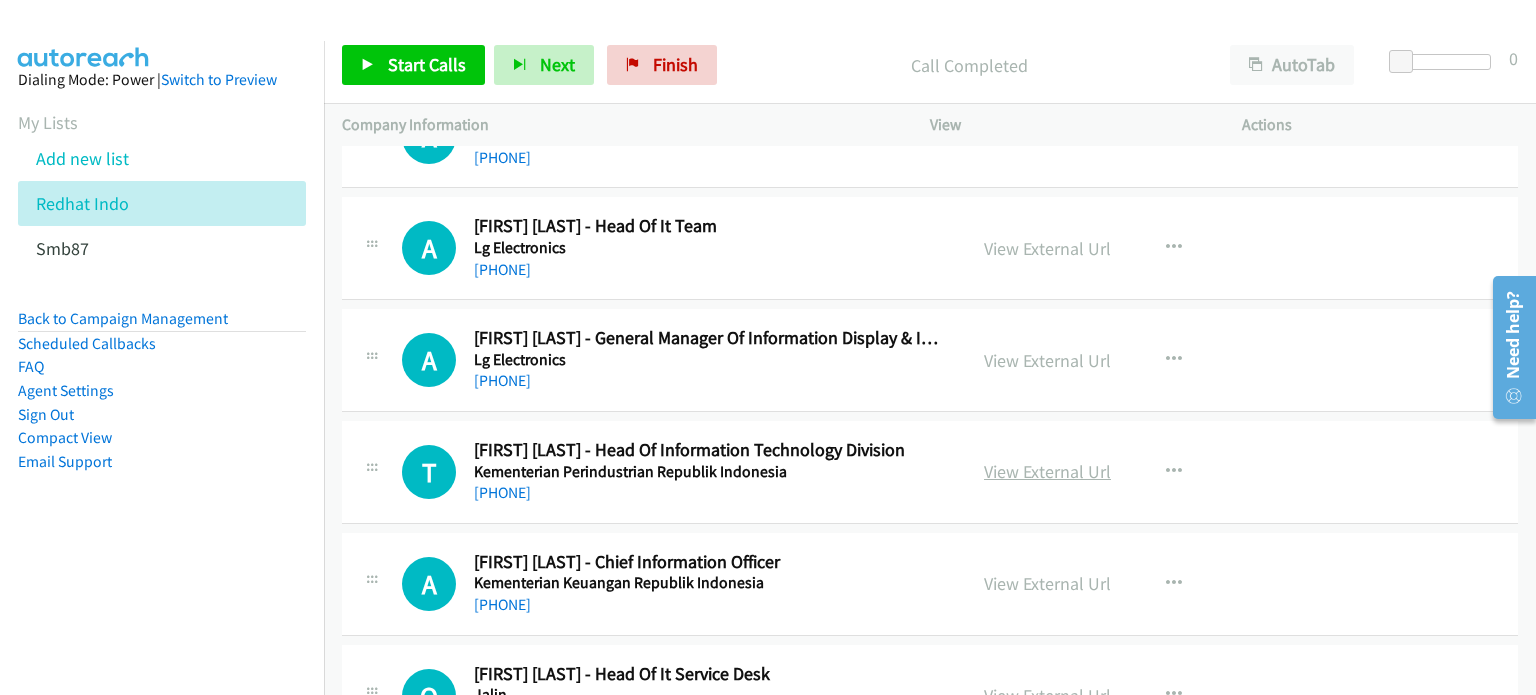 scroll, scrollTop: 2973, scrollLeft: 0, axis: vertical 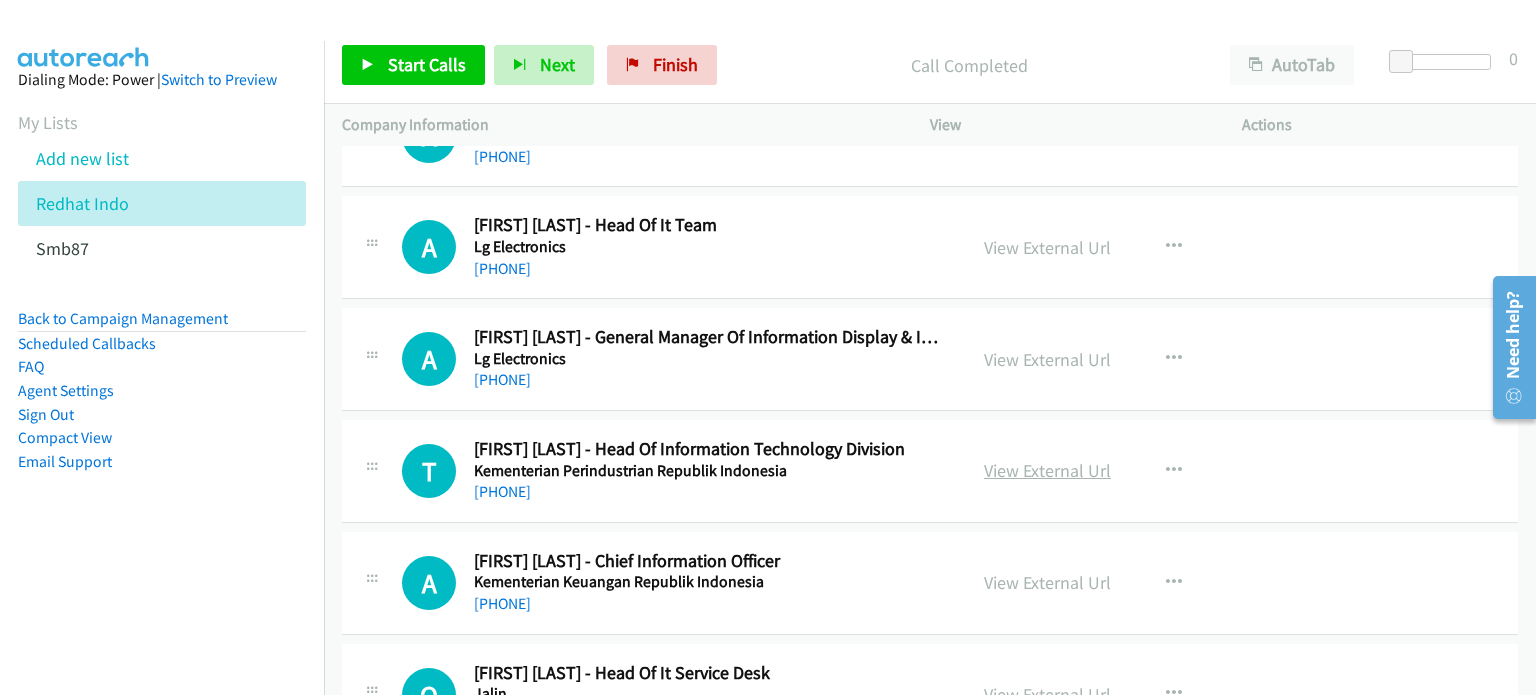 click on "View External Url" at bounding box center [1047, 470] 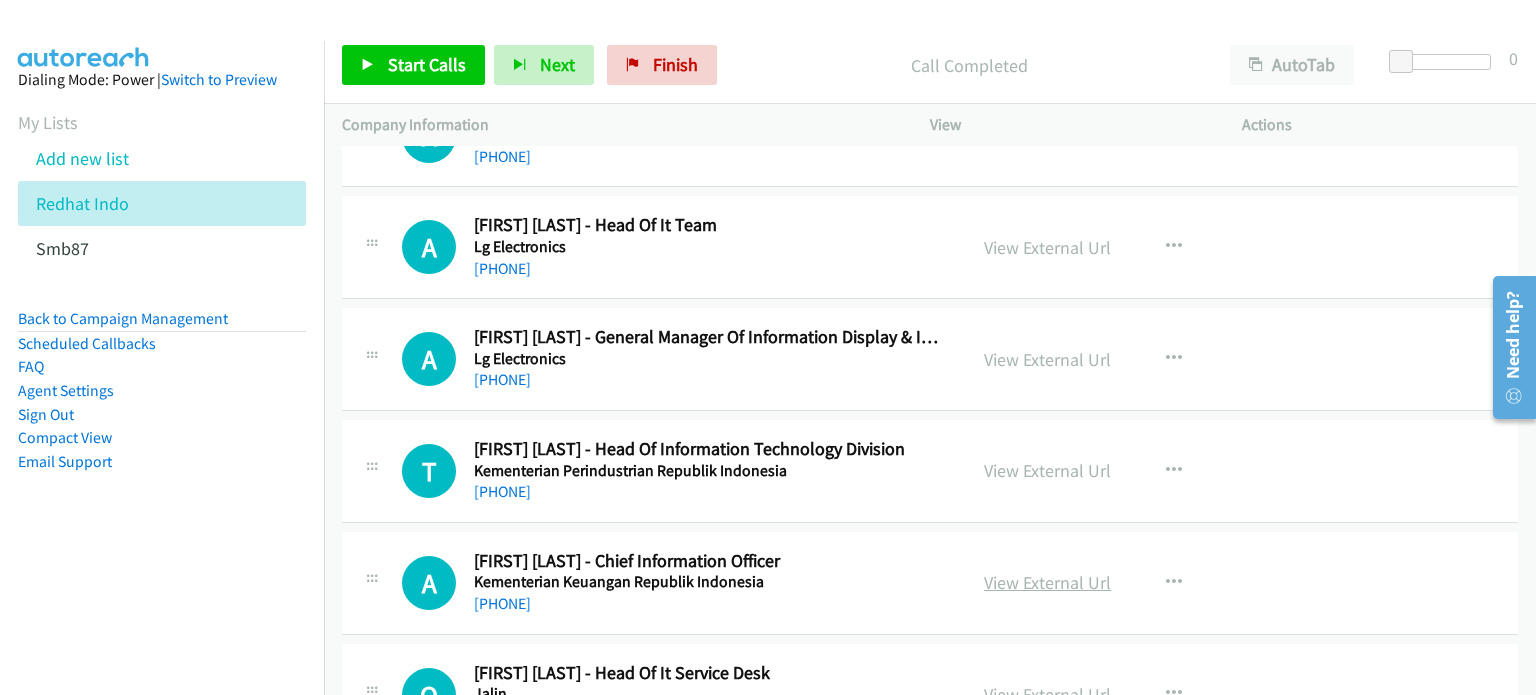 click on "View External Url" at bounding box center (1047, 582) 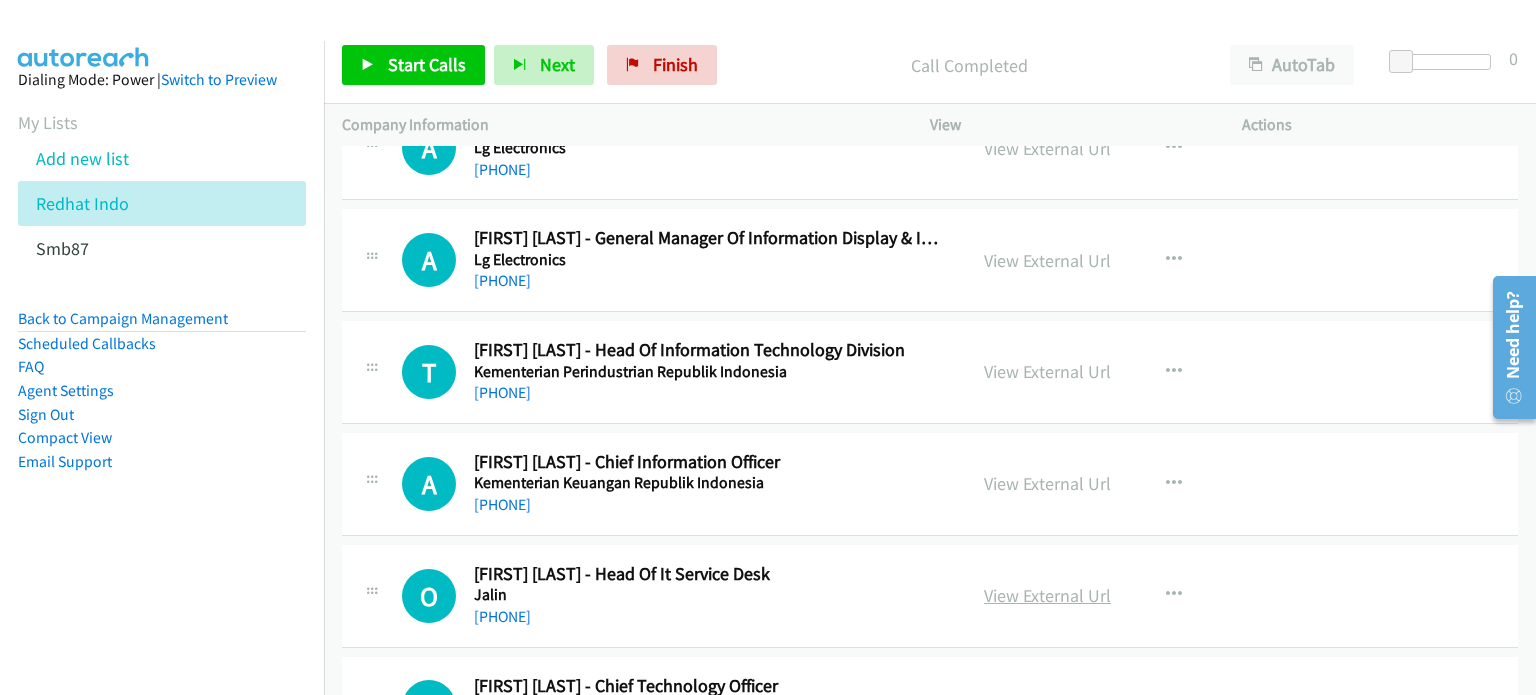 scroll, scrollTop: 3072, scrollLeft: 0, axis: vertical 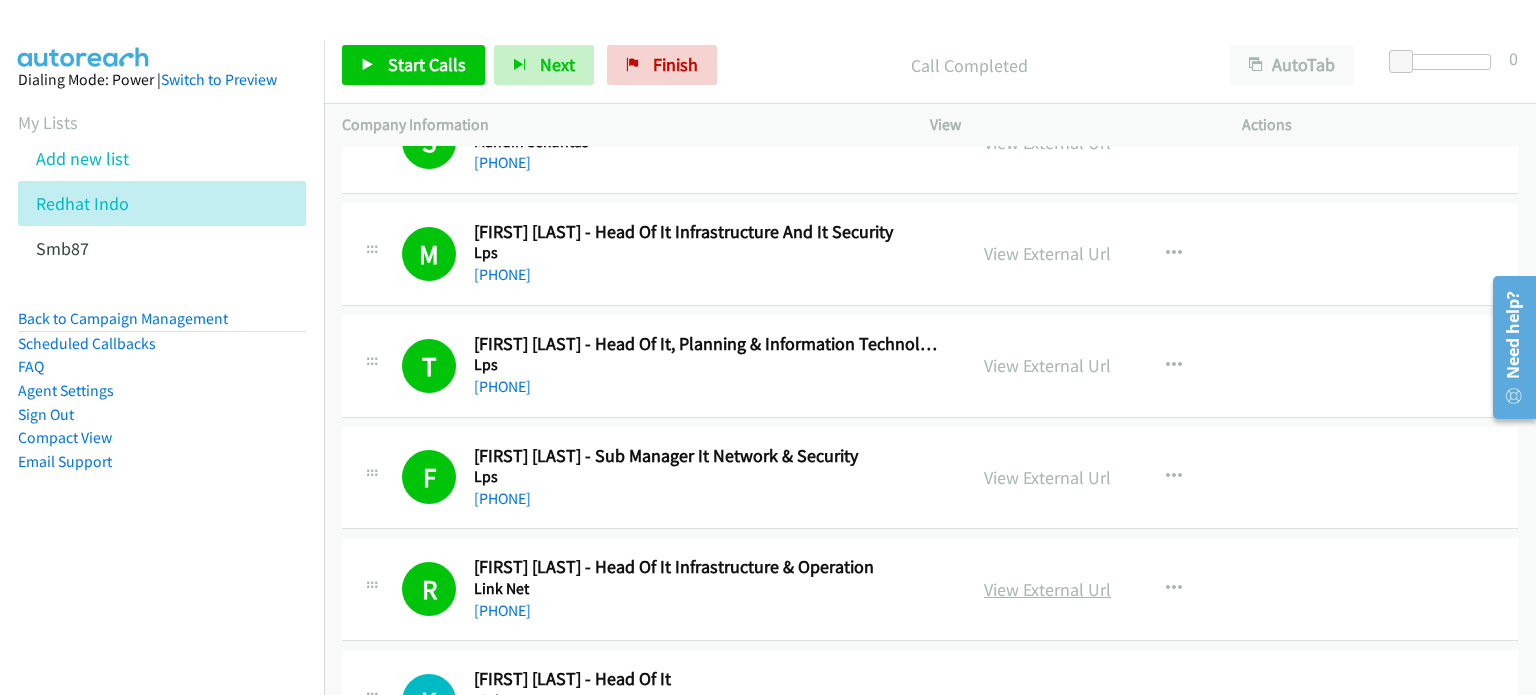 click on "View External Url" at bounding box center (1047, 589) 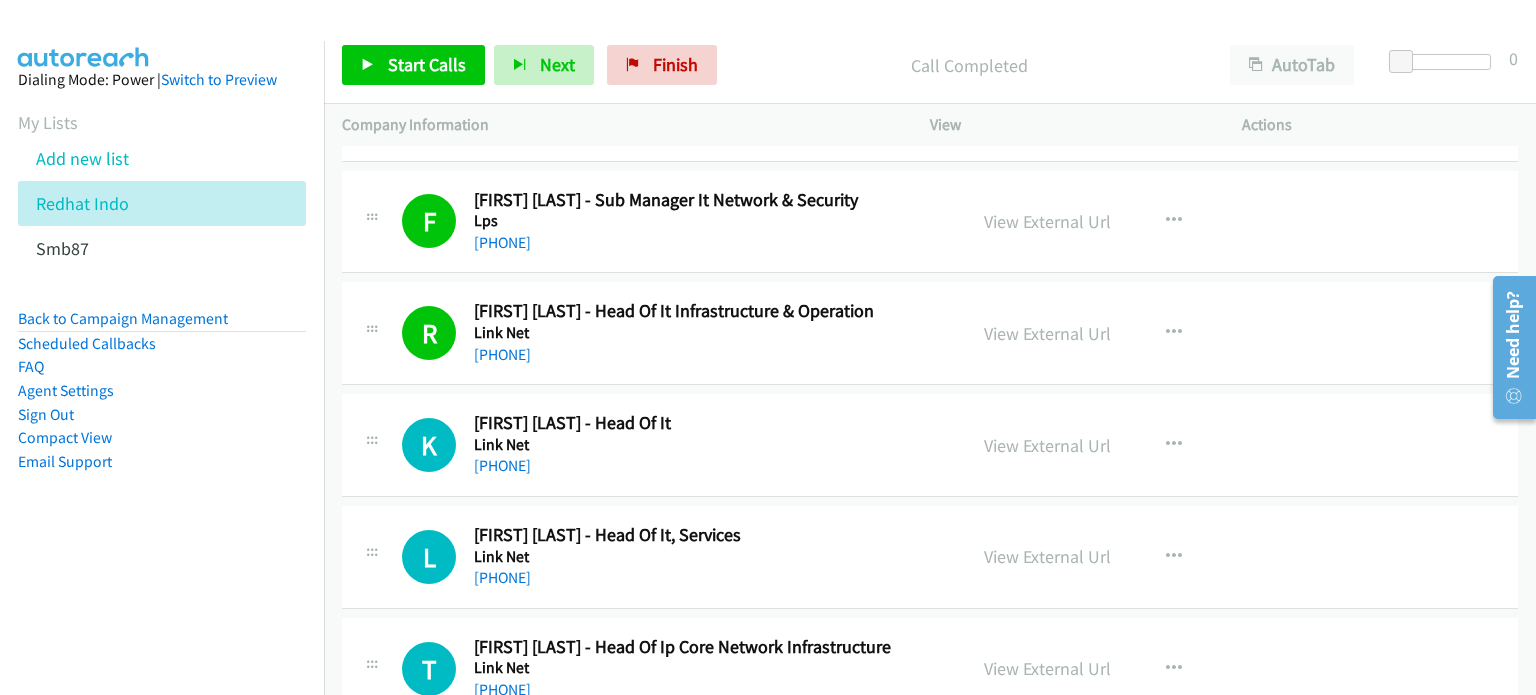 scroll, scrollTop: 2372, scrollLeft: 0, axis: vertical 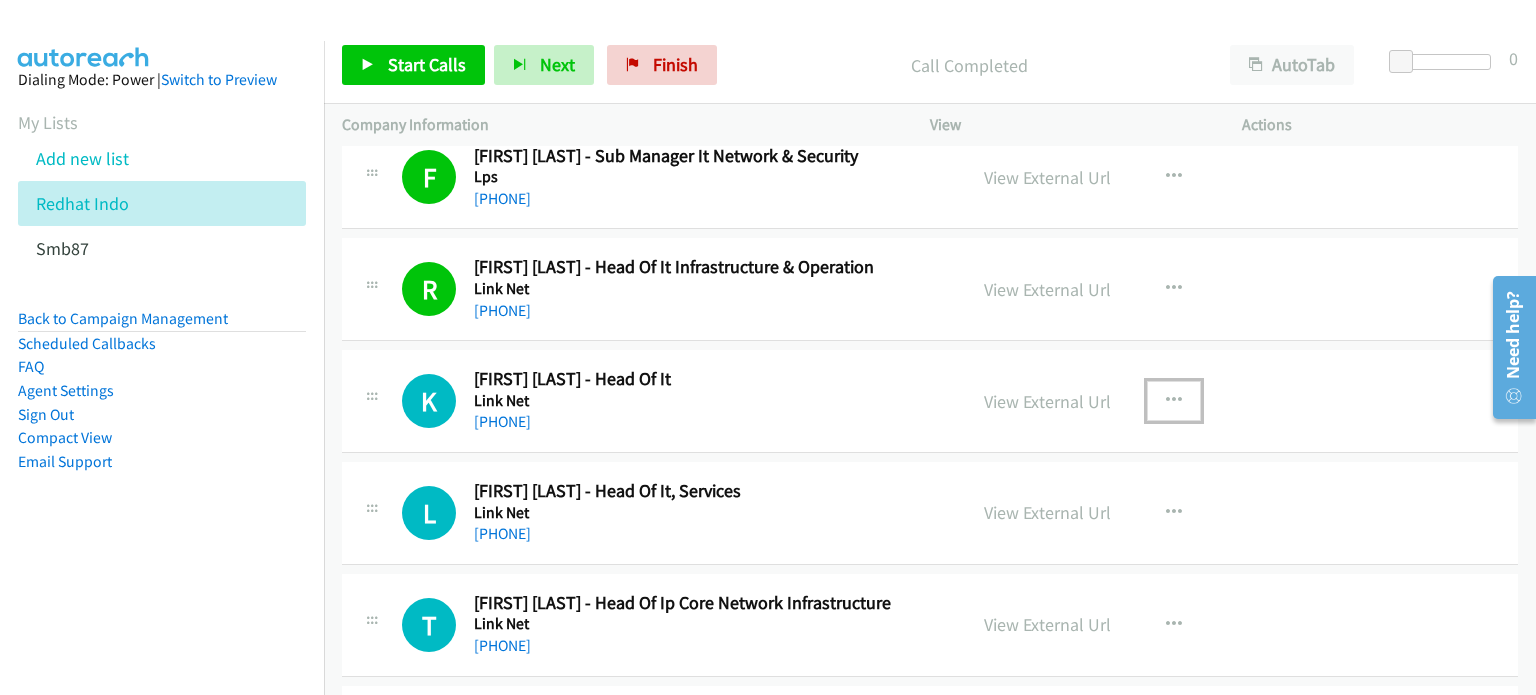 click at bounding box center [1174, 401] 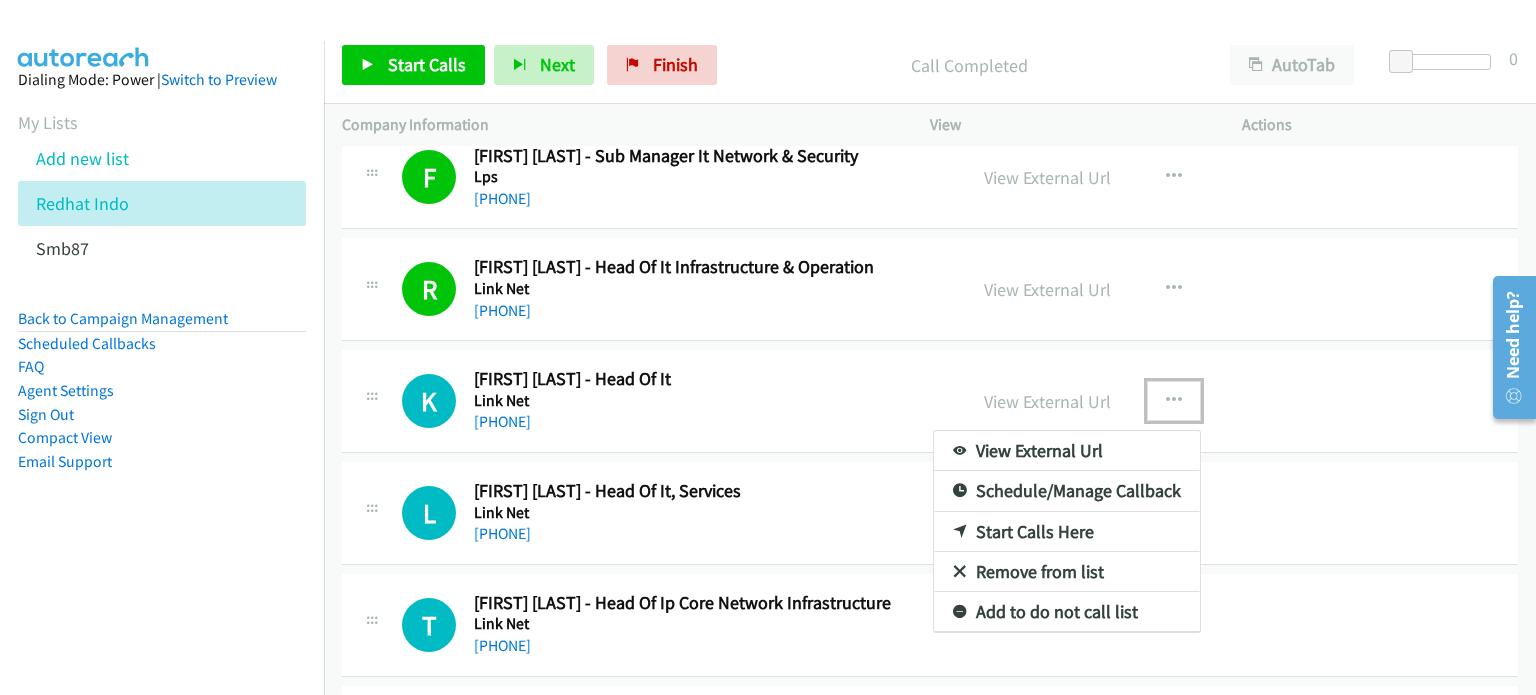 click on "Start Calls Here" at bounding box center [1067, 532] 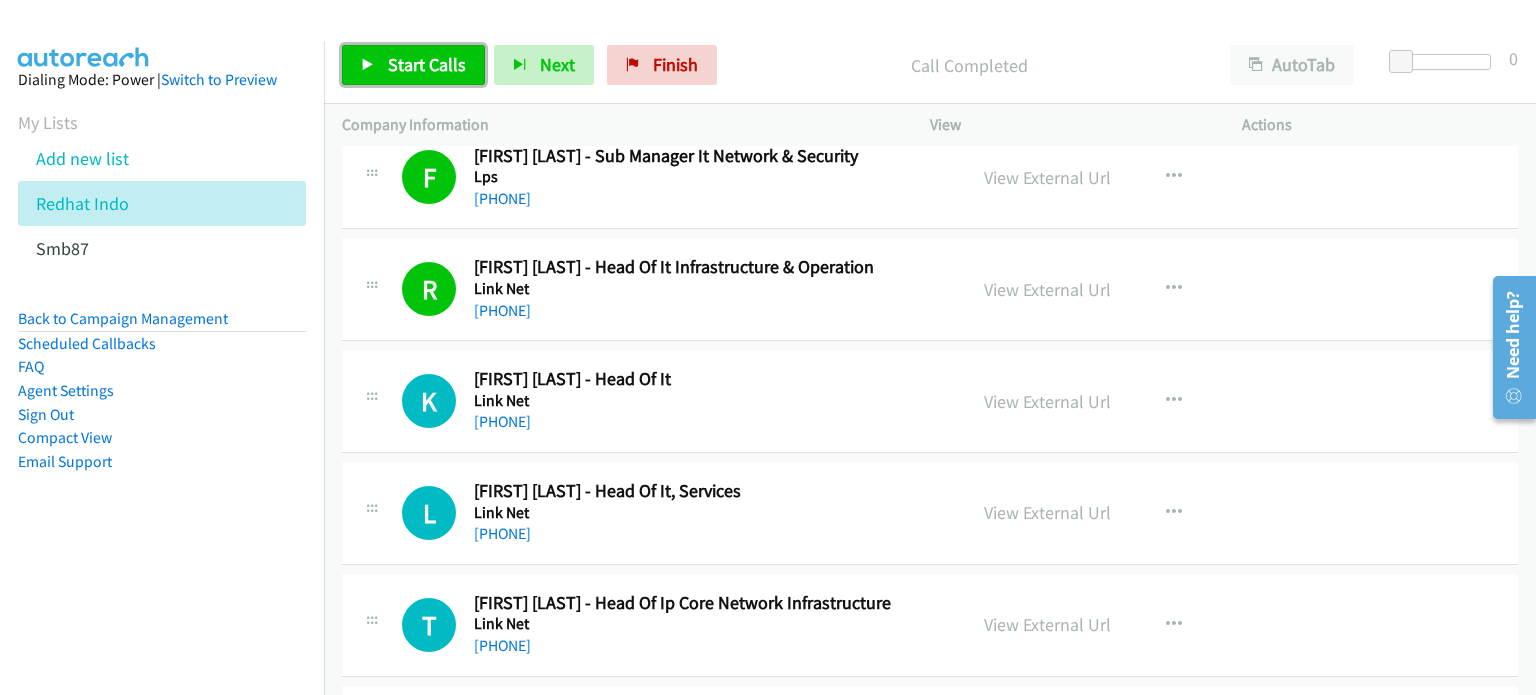 click on "Start Calls" at bounding box center [427, 64] 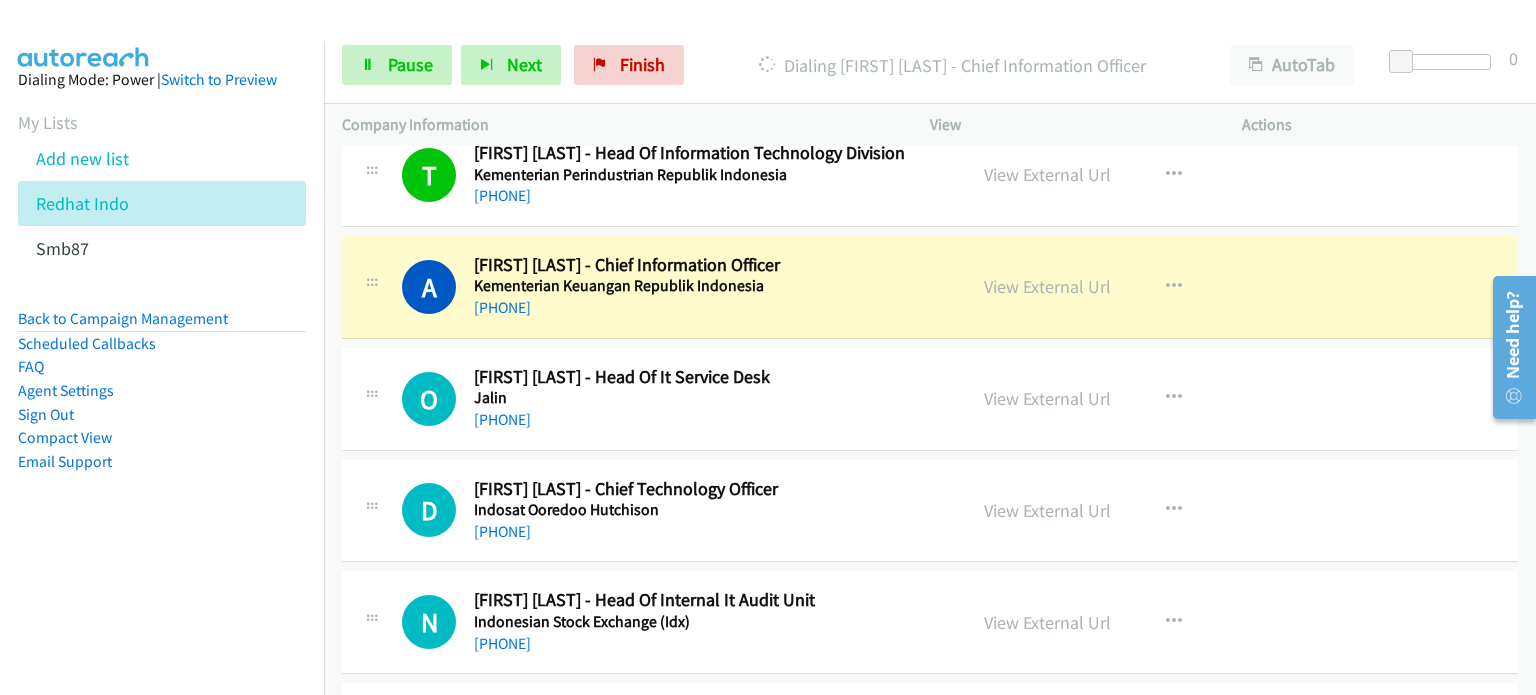 scroll, scrollTop: 3270, scrollLeft: 0, axis: vertical 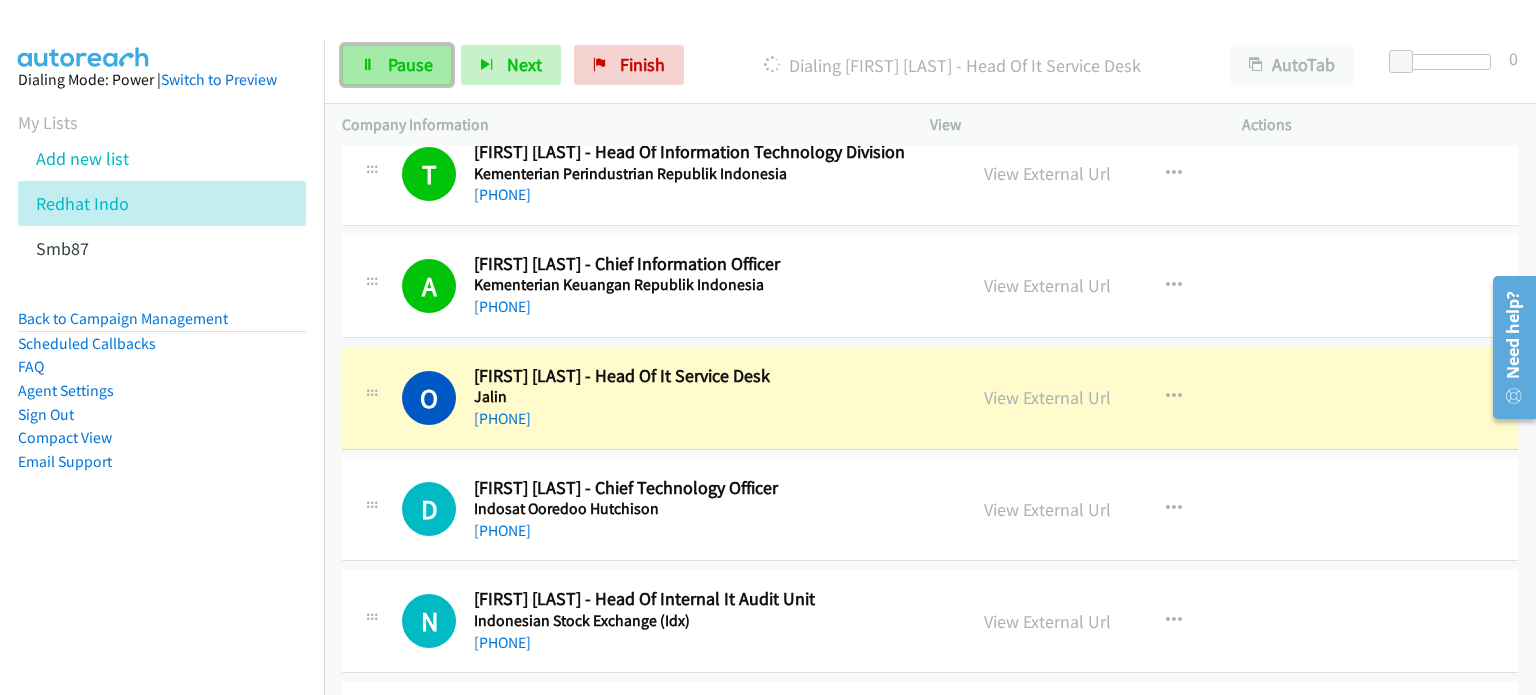click on "Pause" at bounding box center (410, 64) 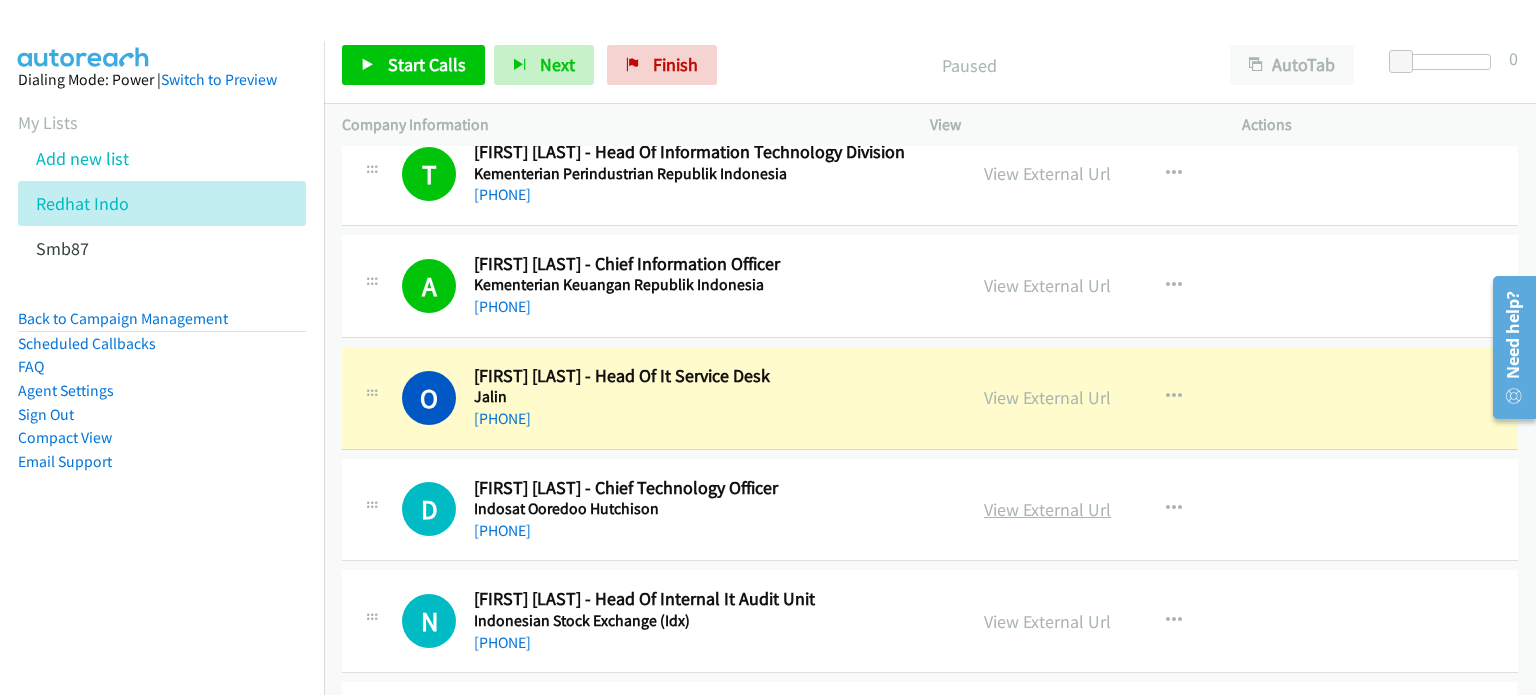 click on "View External Url" at bounding box center [1047, 509] 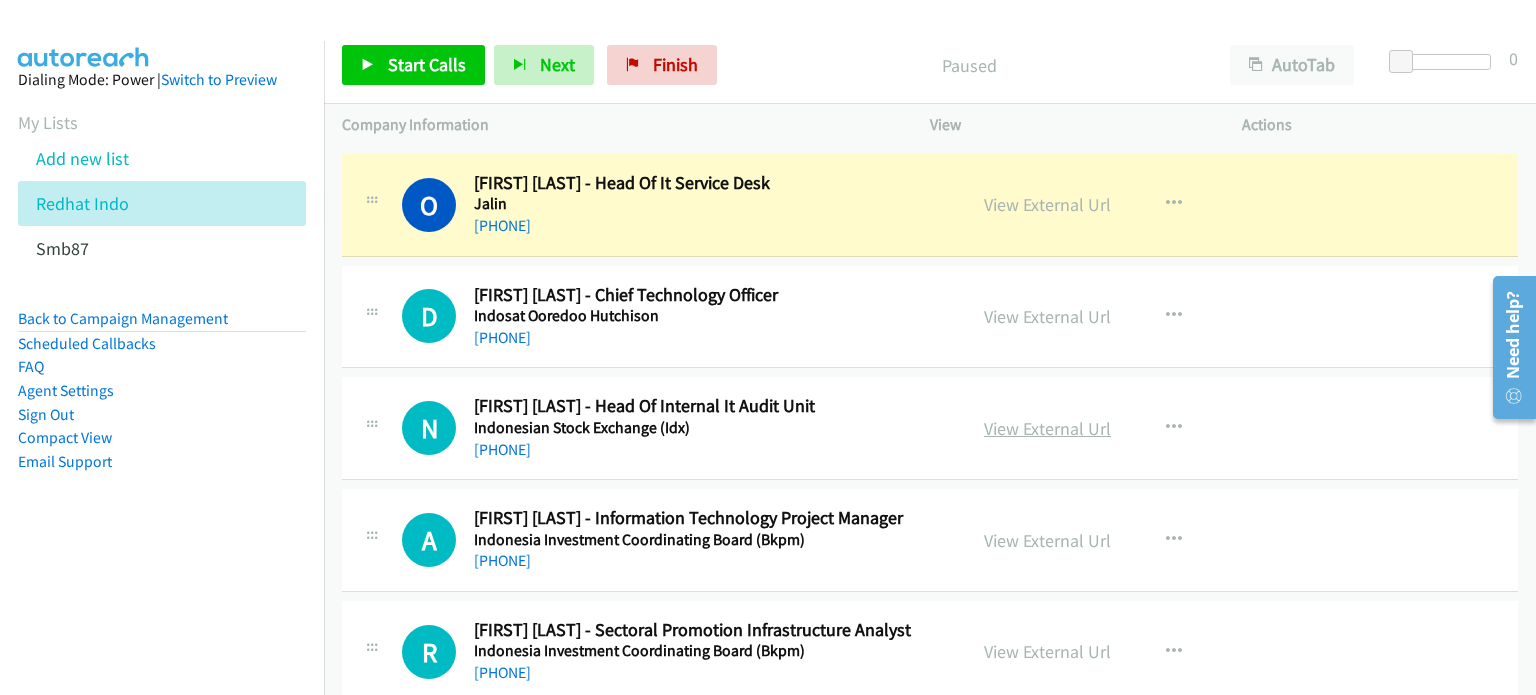scroll, scrollTop: 3464, scrollLeft: 0, axis: vertical 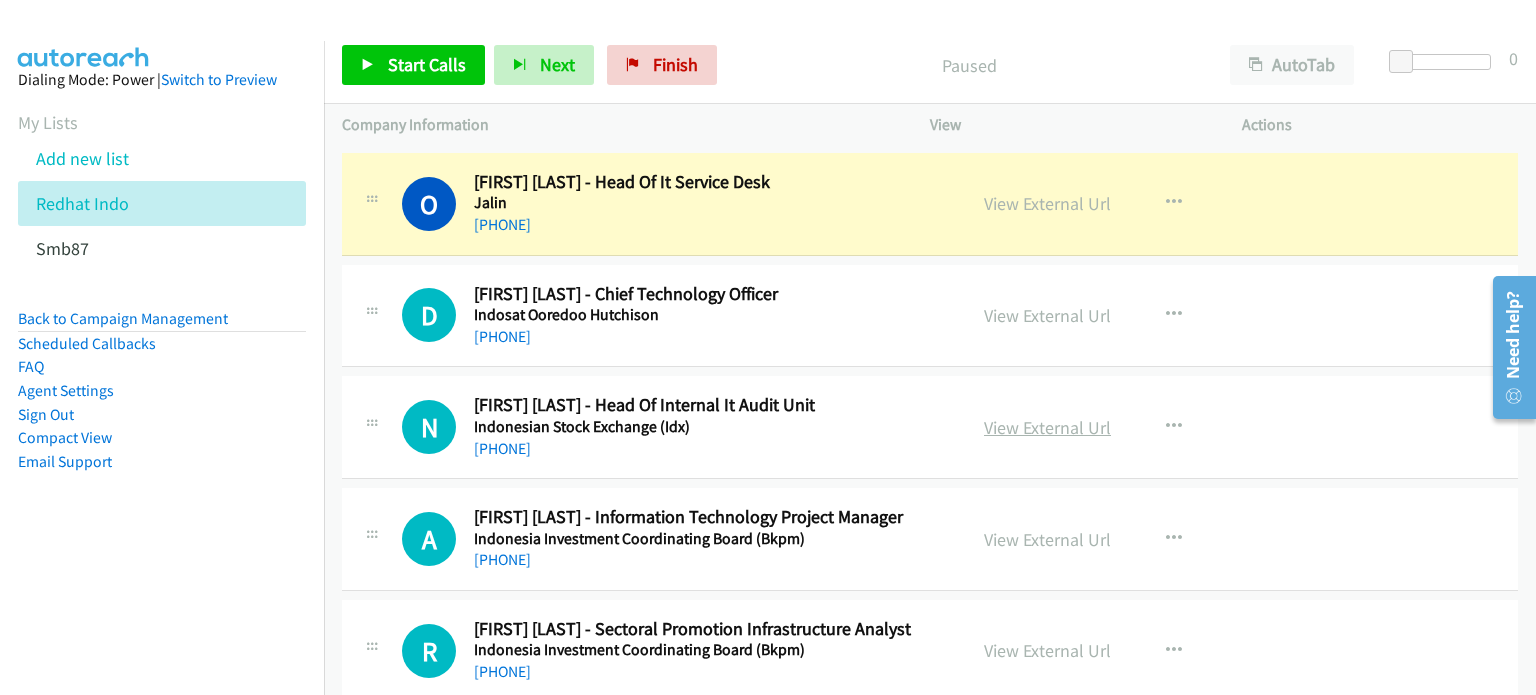 click on "View External Url" at bounding box center [1047, 427] 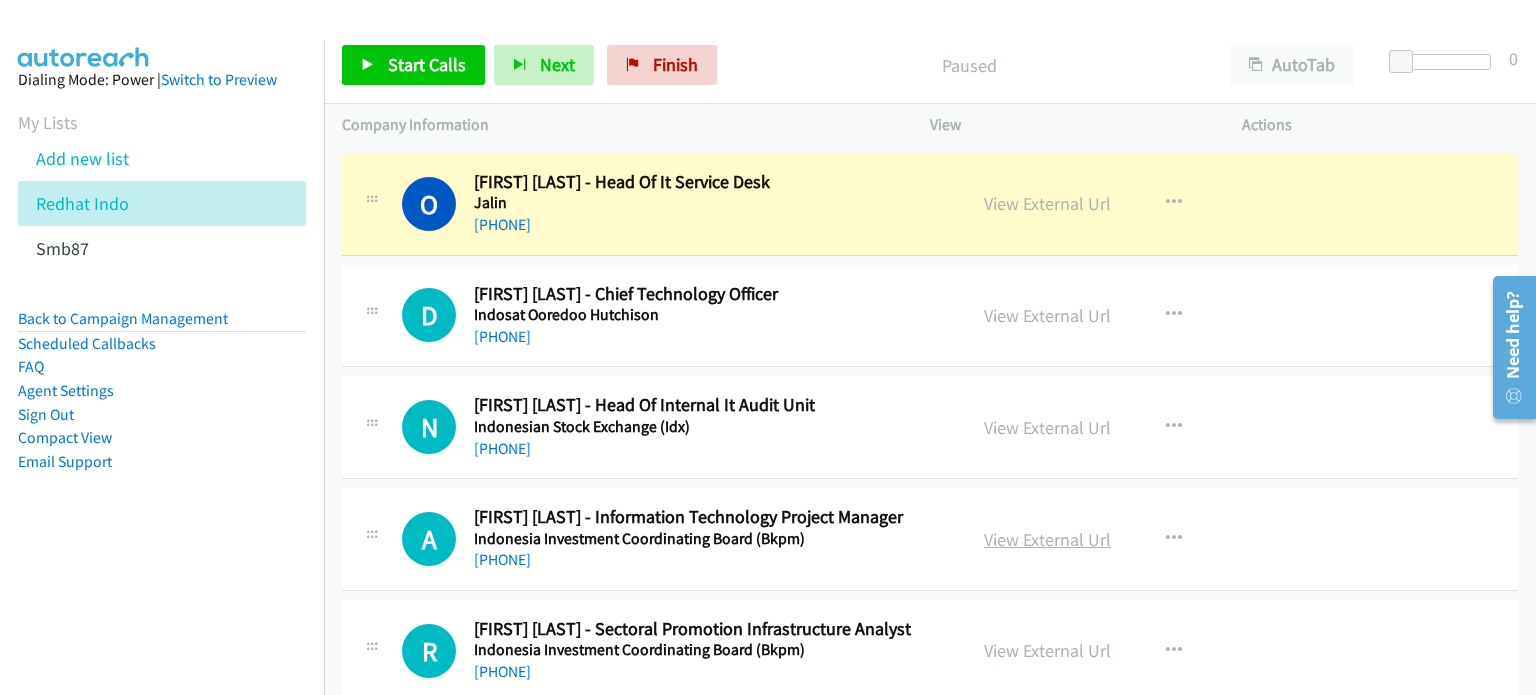 click on "View External Url" at bounding box center (1047, 539) 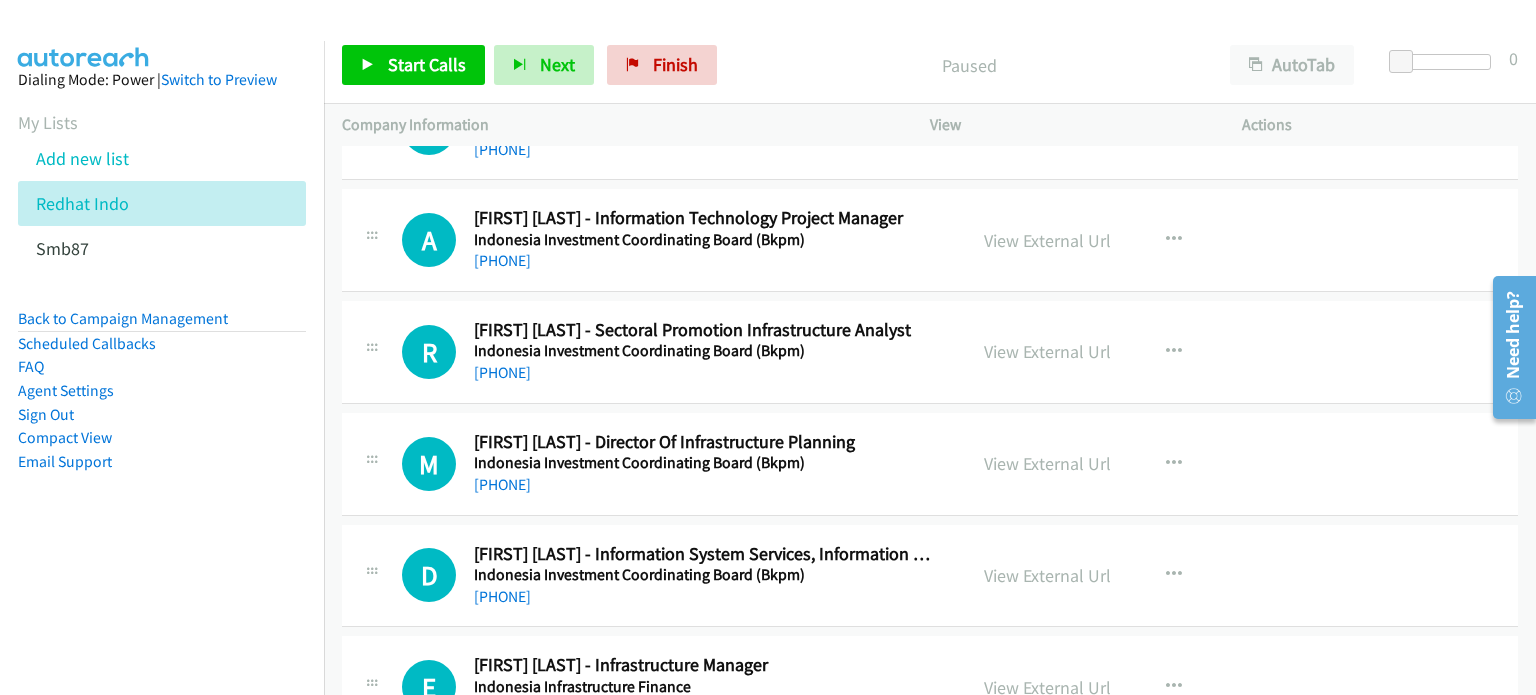 scroll, scrollTop: 3764, scrollLeft: 0, axis: vertical 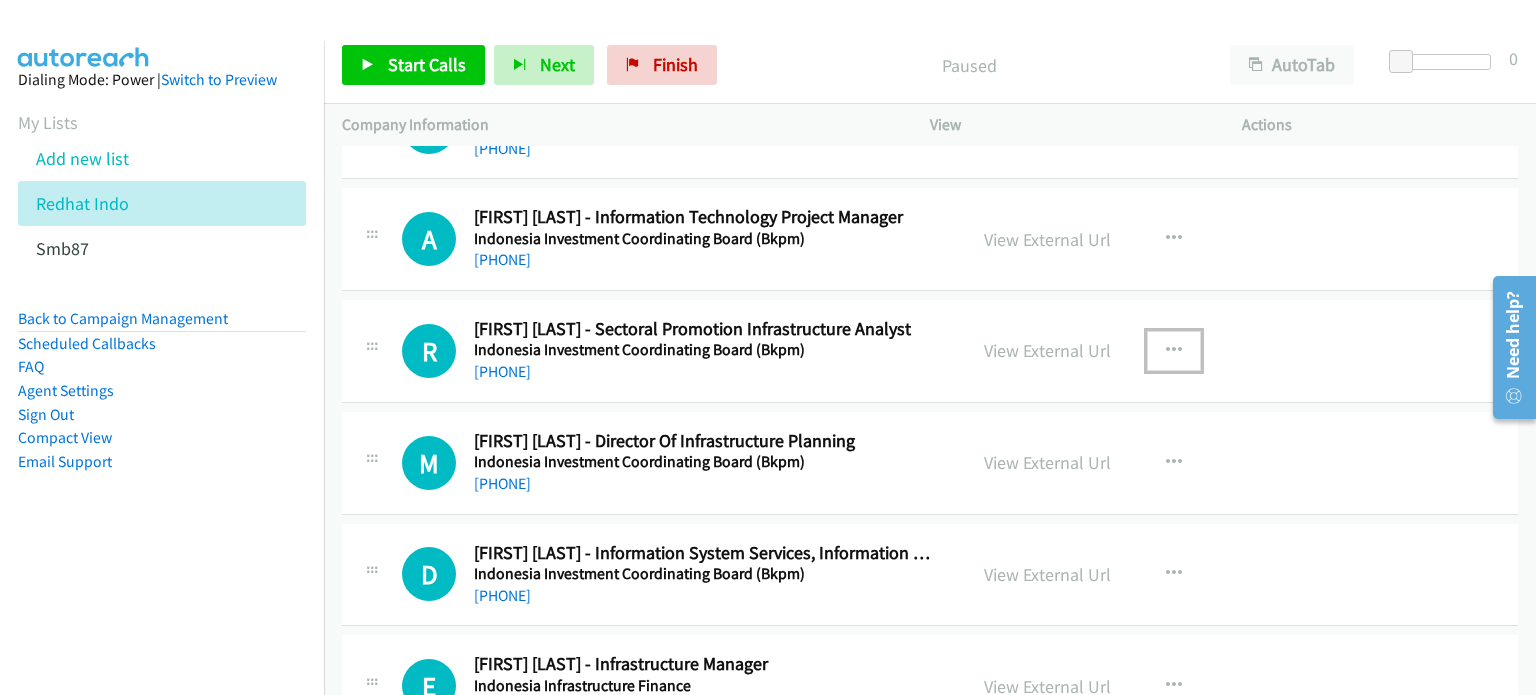 click at bounding box center (1174, 351) 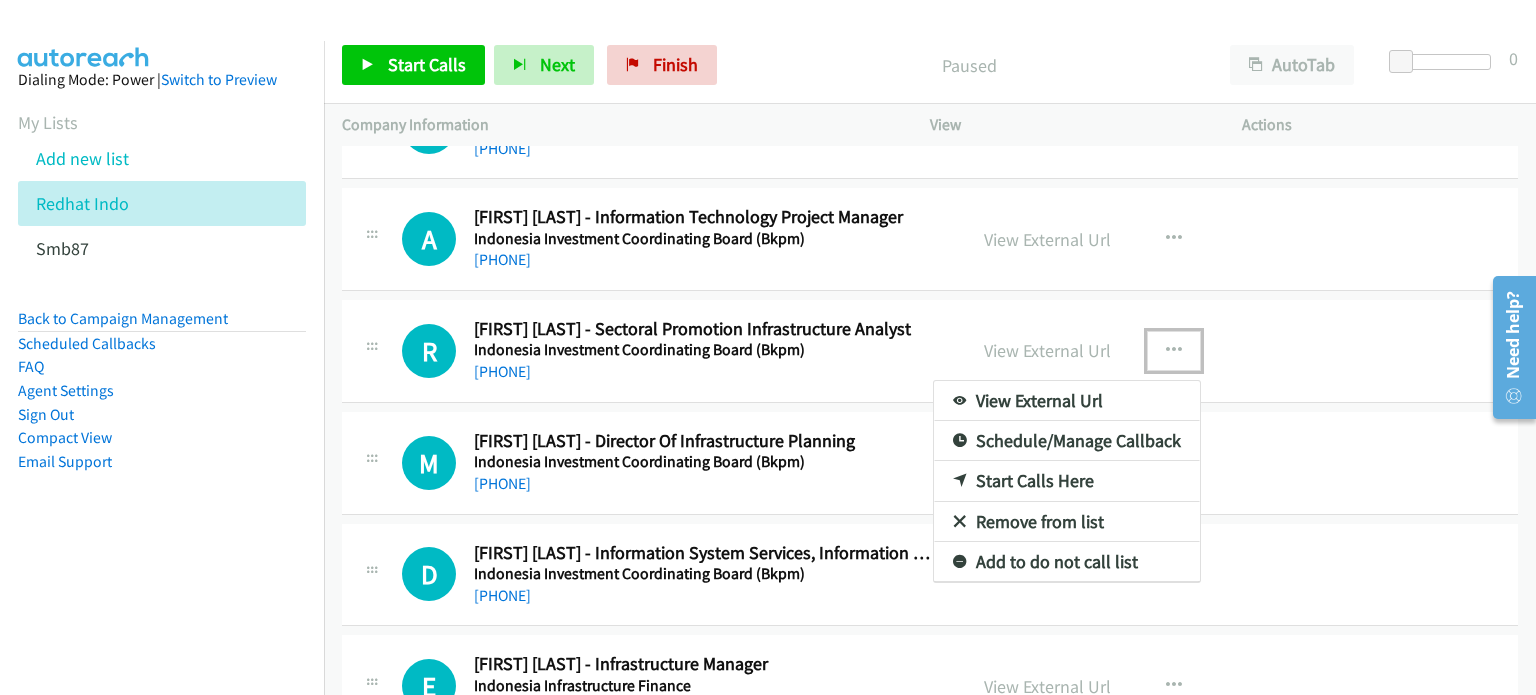 click on "Remove from list" at bounding box center (1067, 522) 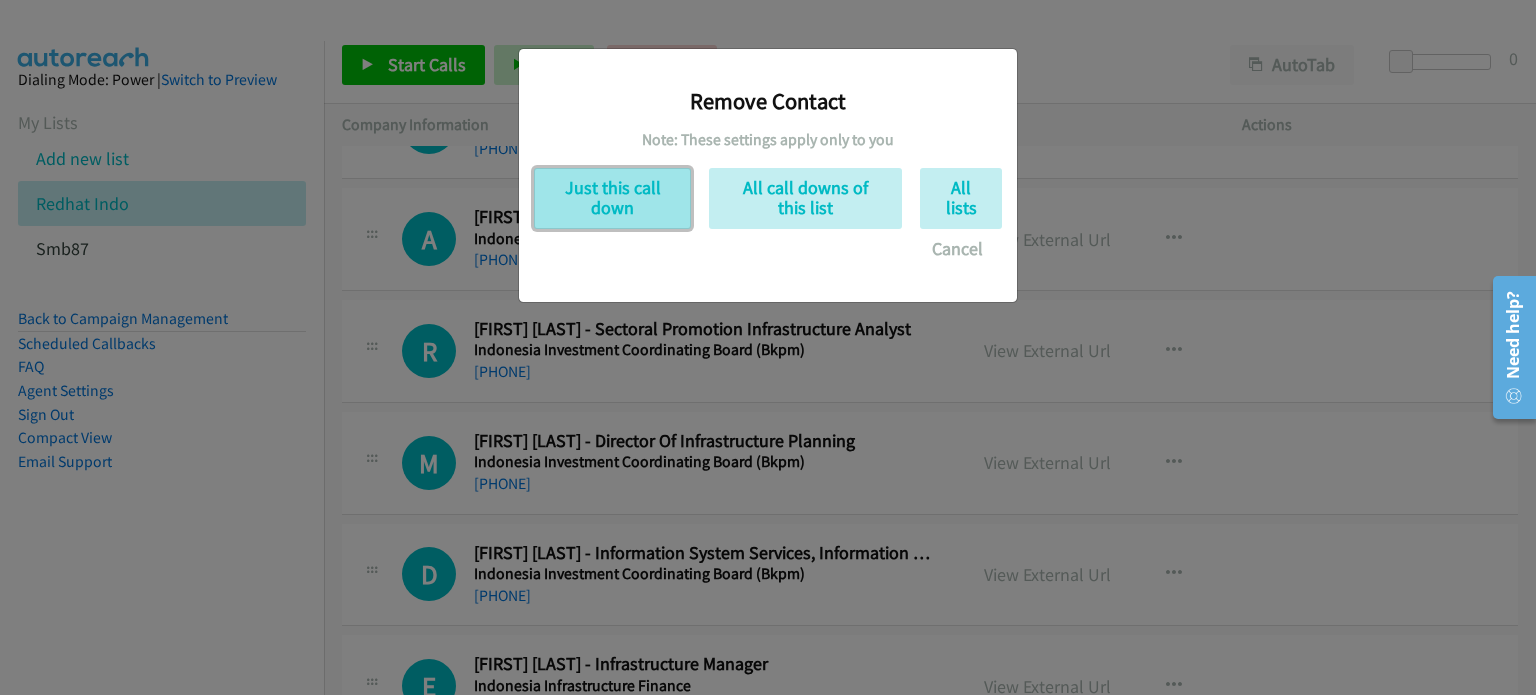 click on "Just this call down" at bounding box center [612, 198] 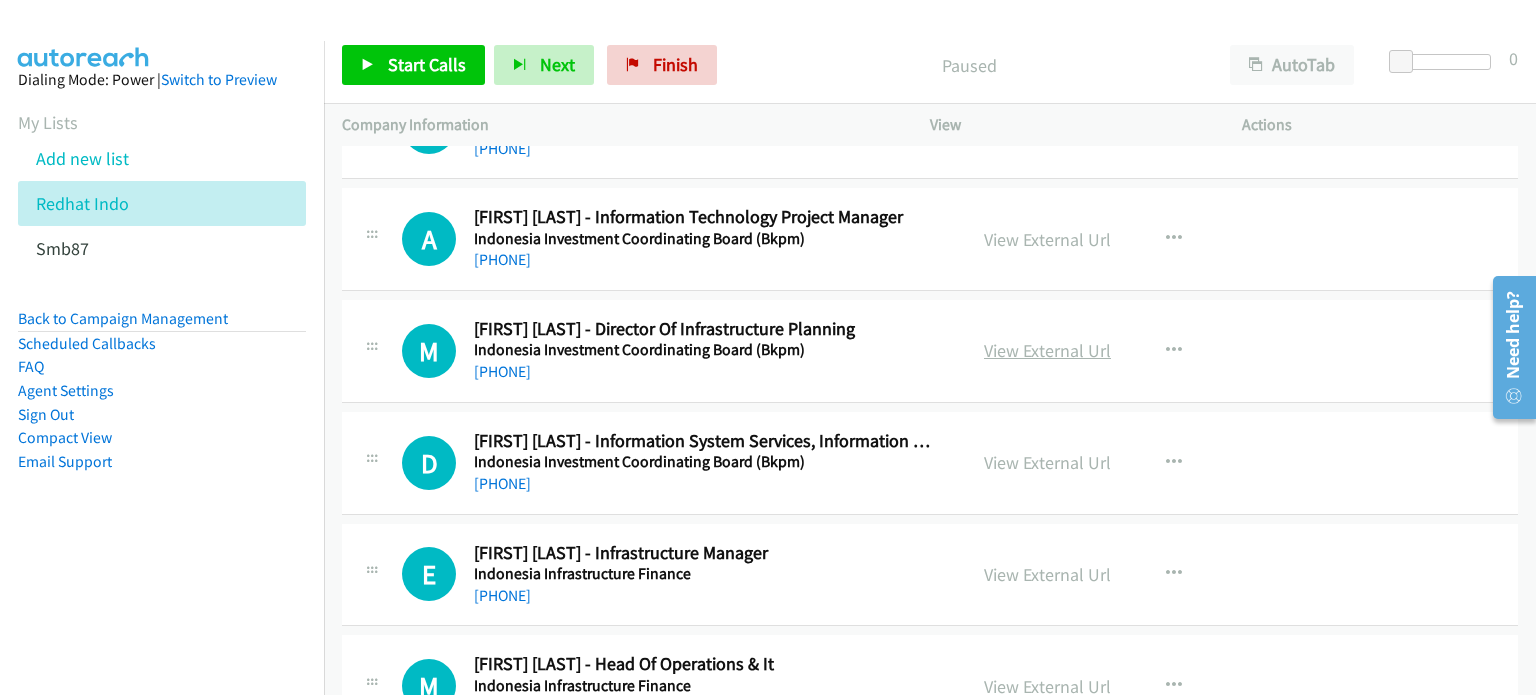 click on "View External Url" at bounding box center [1047, 350] 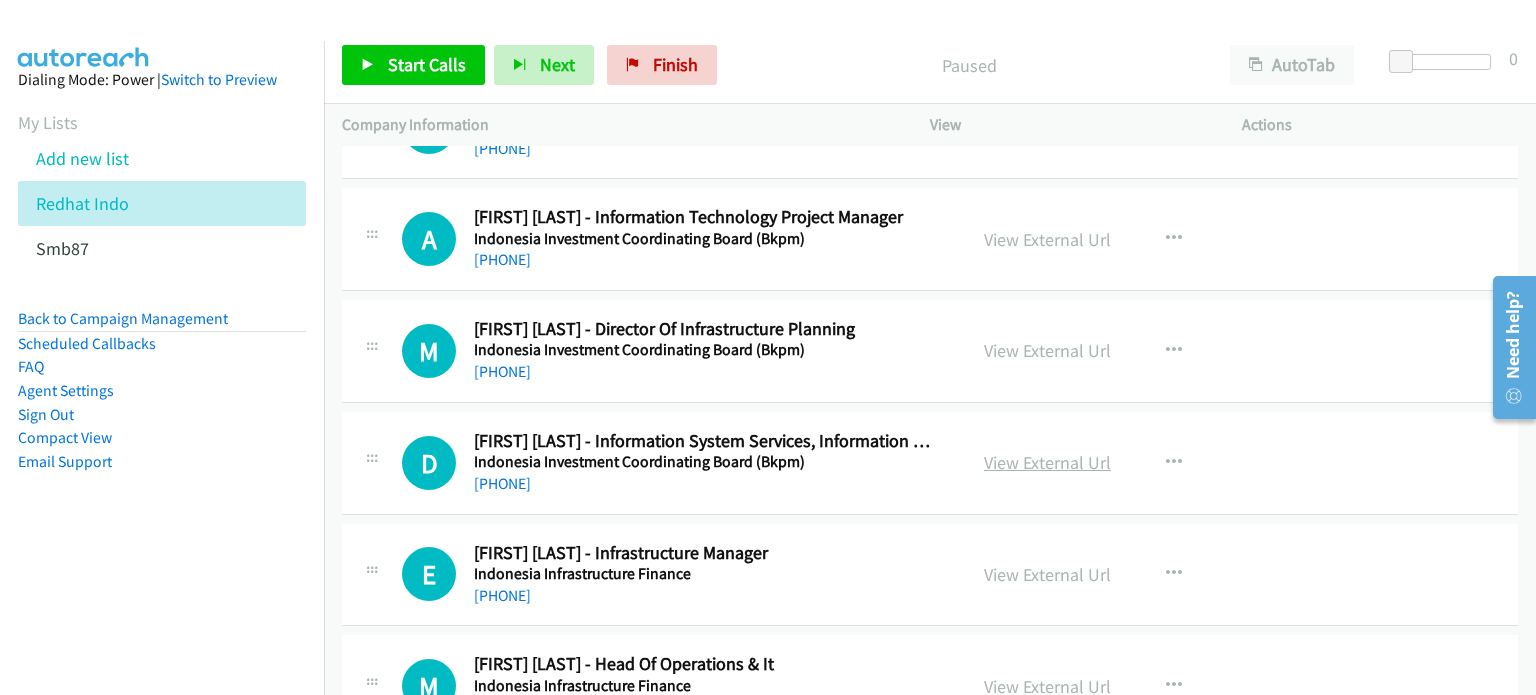 click on "View External Url" at bounding box center [1047, 462] 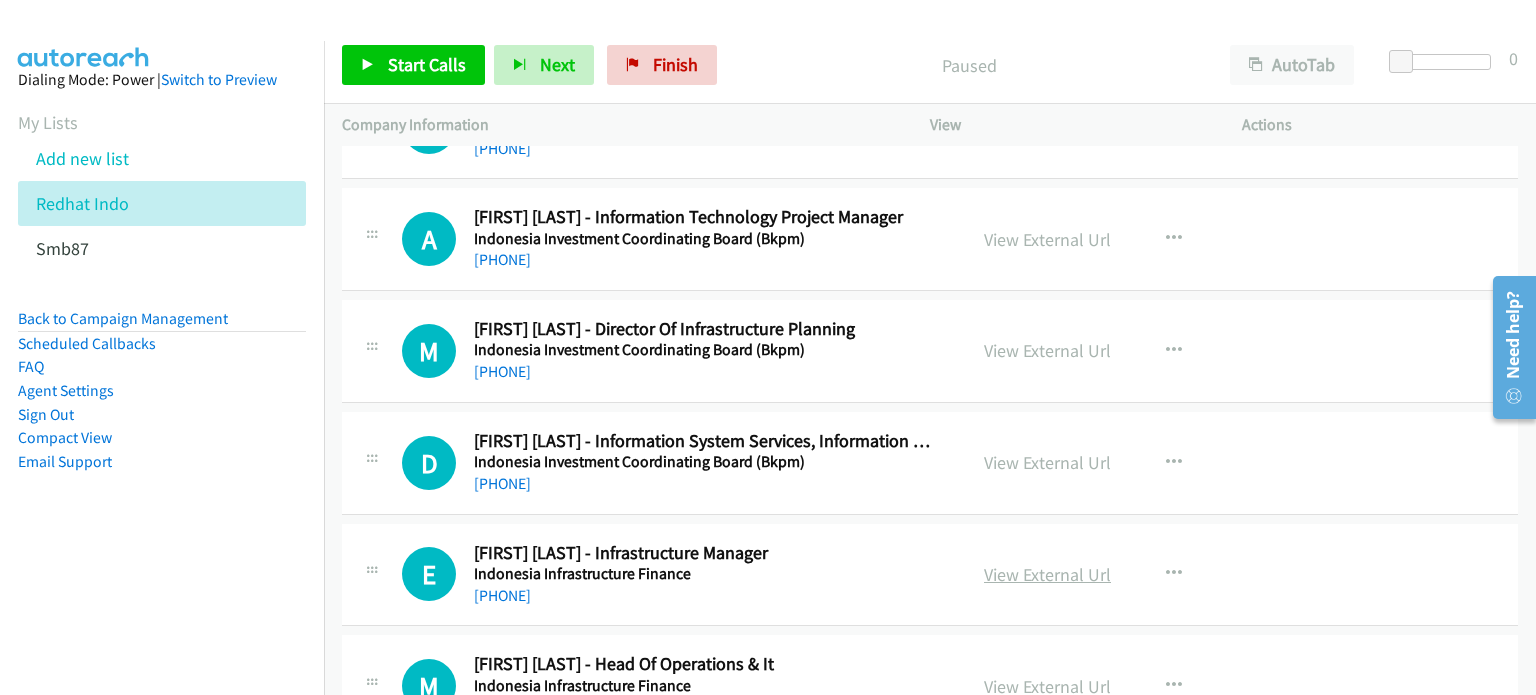 click on "View External Url" at bounding box center (1047, 574) 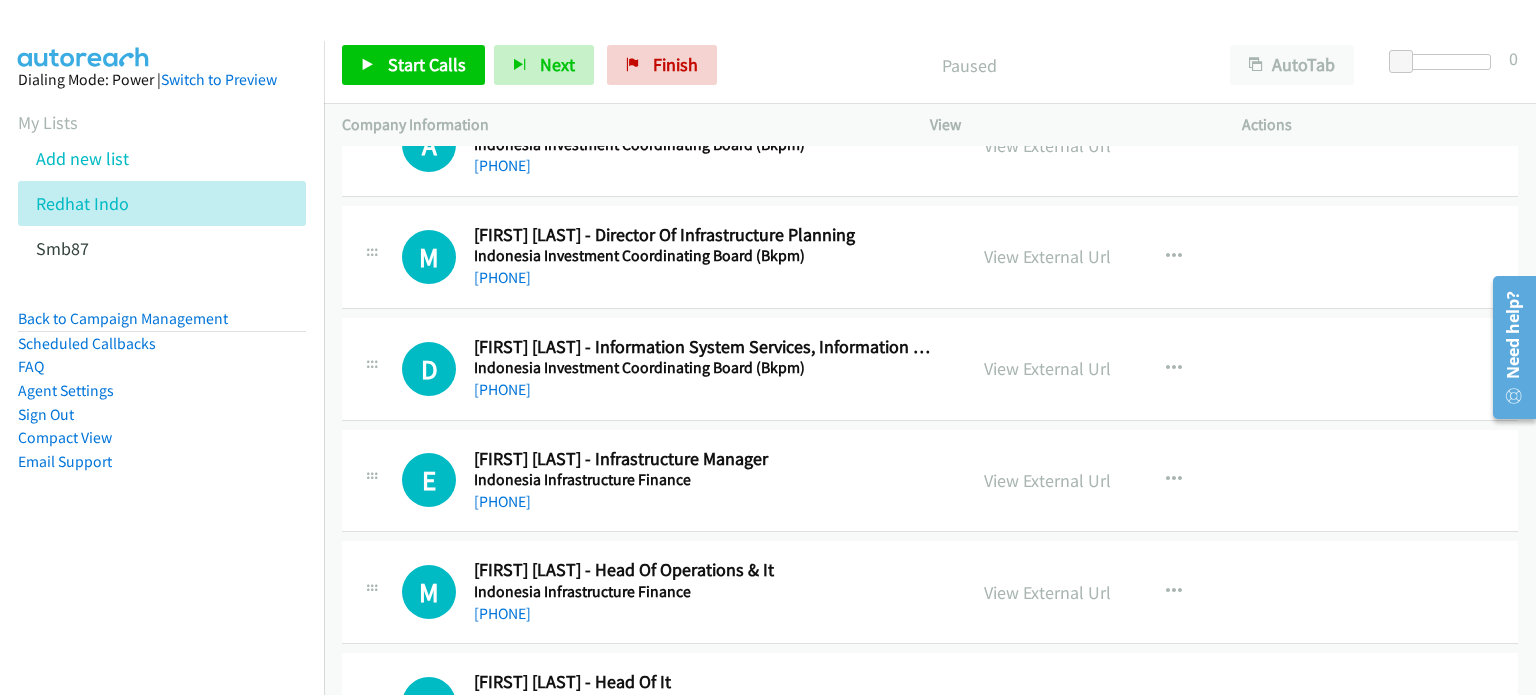 scroll, scrollTop: 3864, scrollLeft: 0, axis: vertical 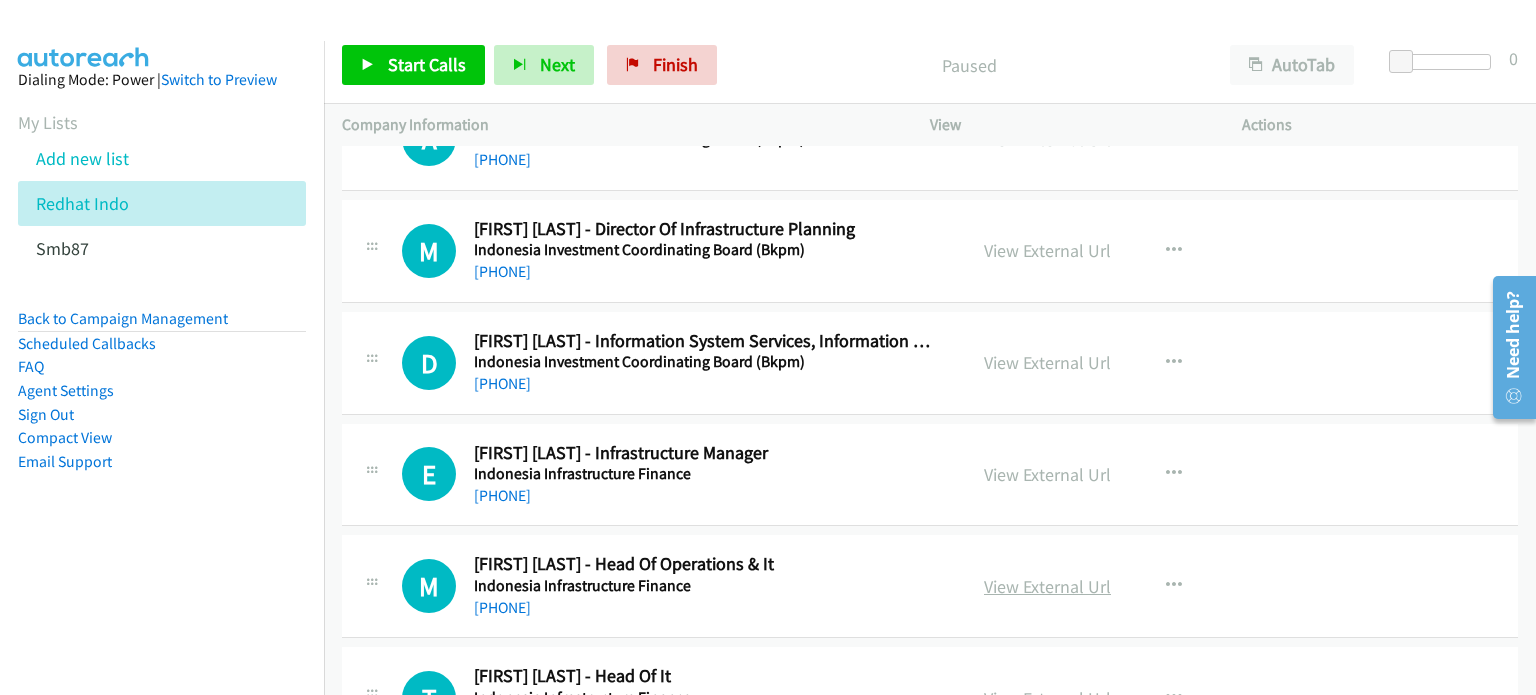 click on "View External Url" at bounding box center (1047, 586) 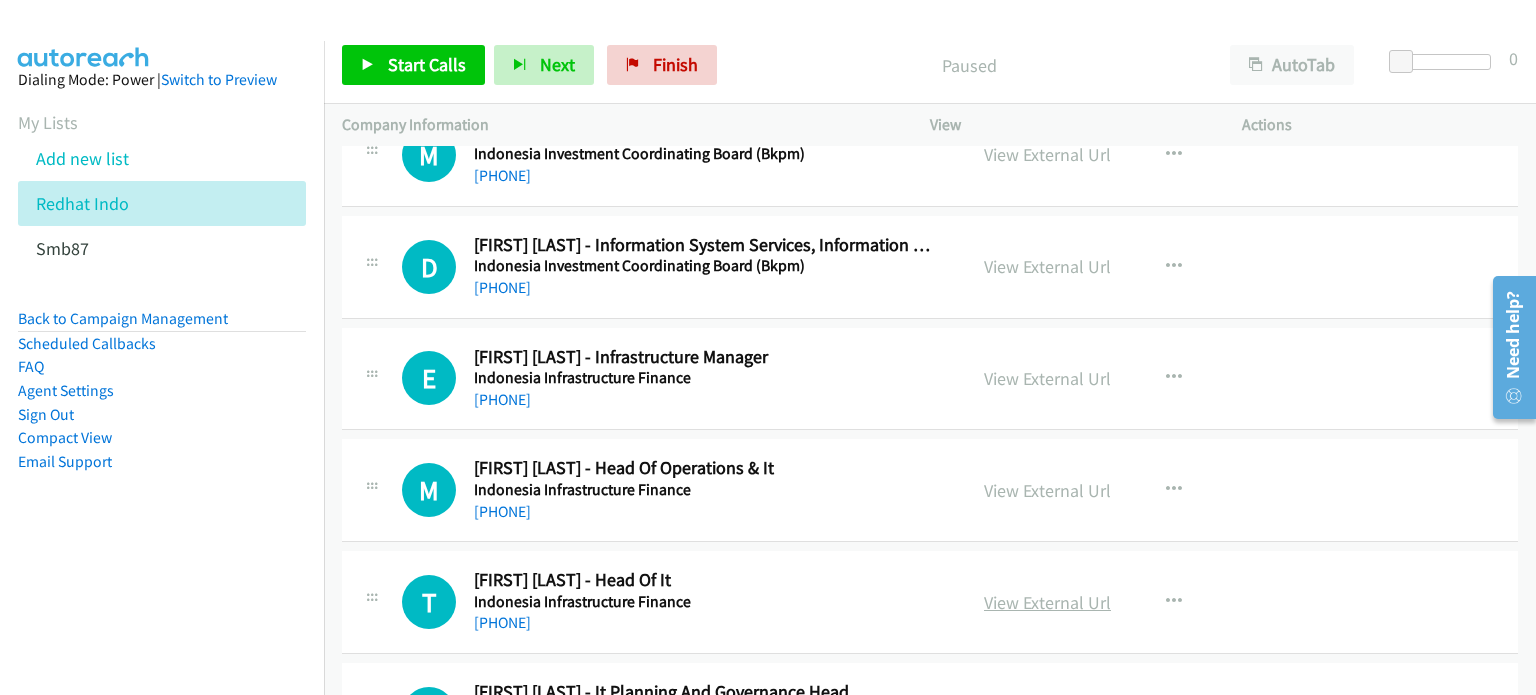 scroll, scrollTop: 3961, scrollLeft: 0, axis: vertical 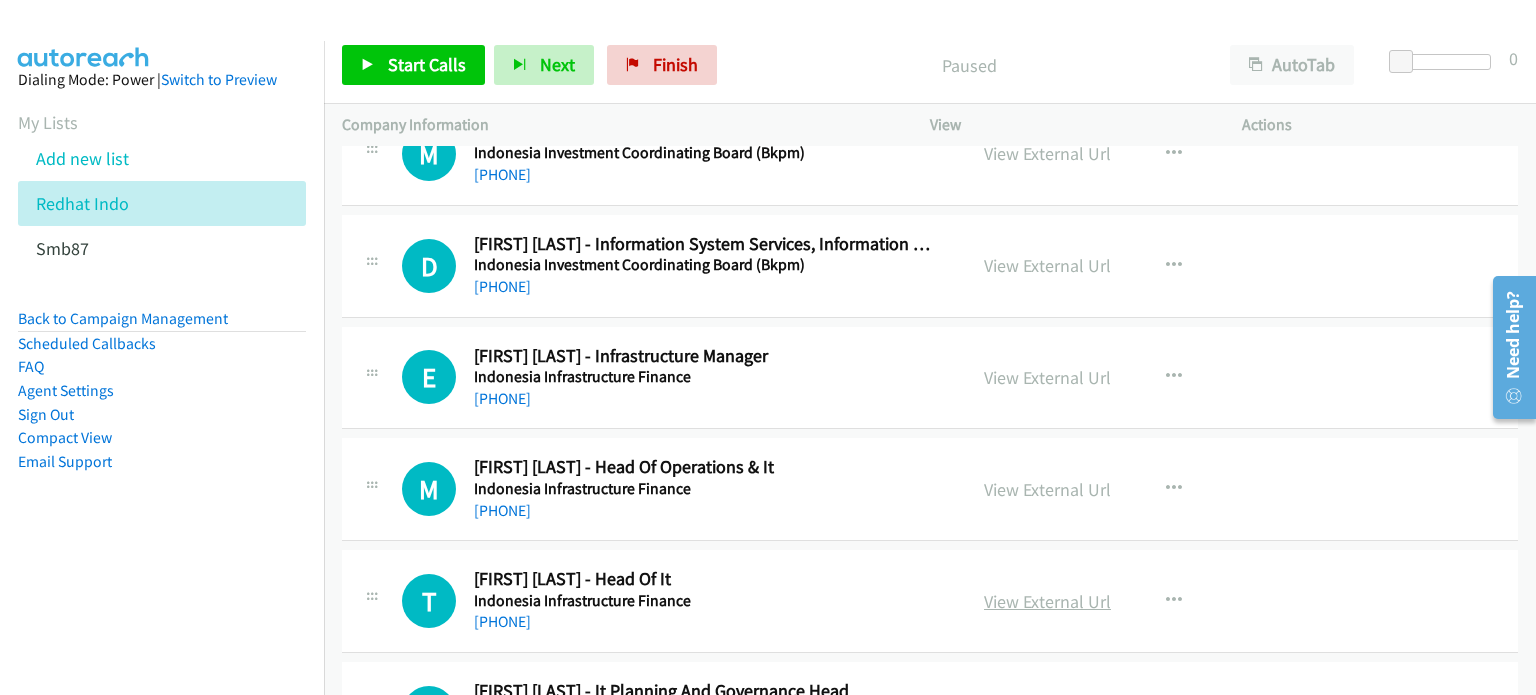 click on "View External Url" at bounding box center (1047, 601) 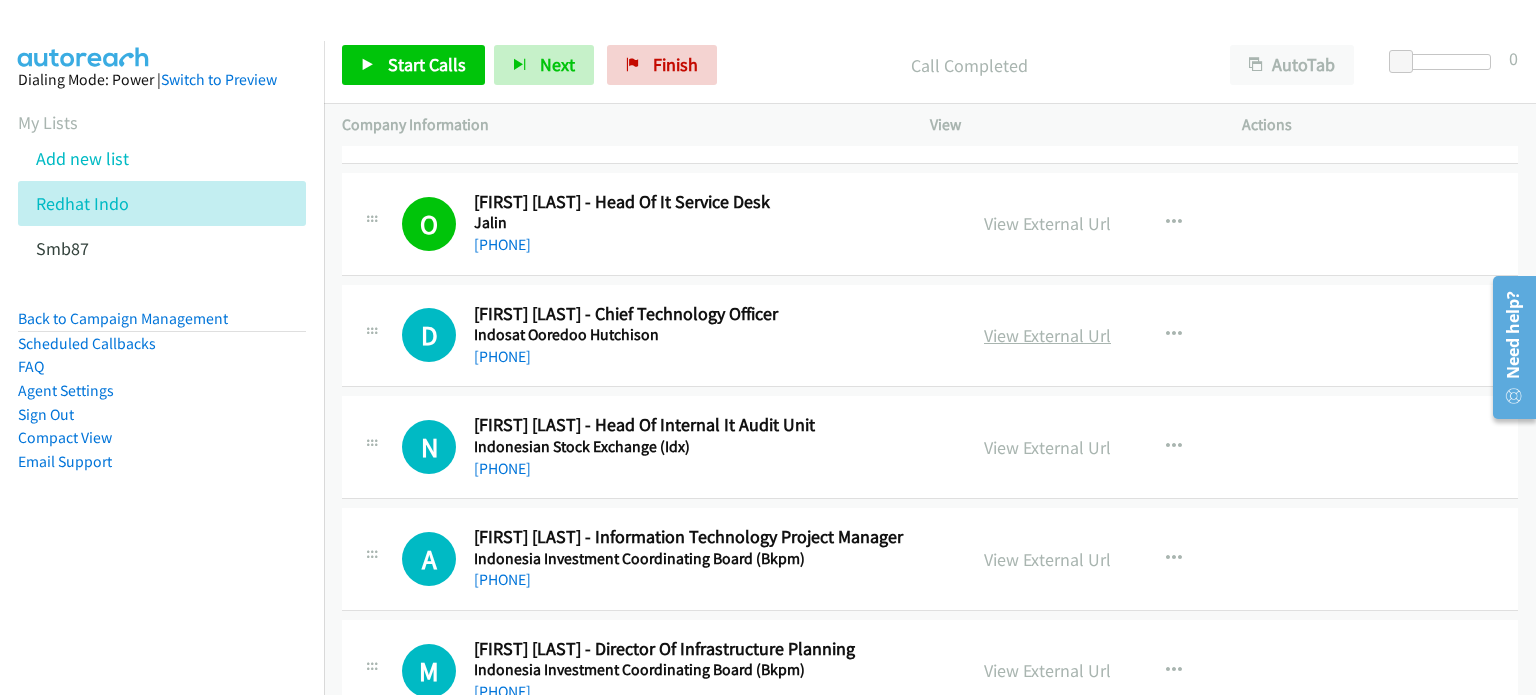 scroll, scrollTop: 3461, scrollLeft: 0, axis: vertical 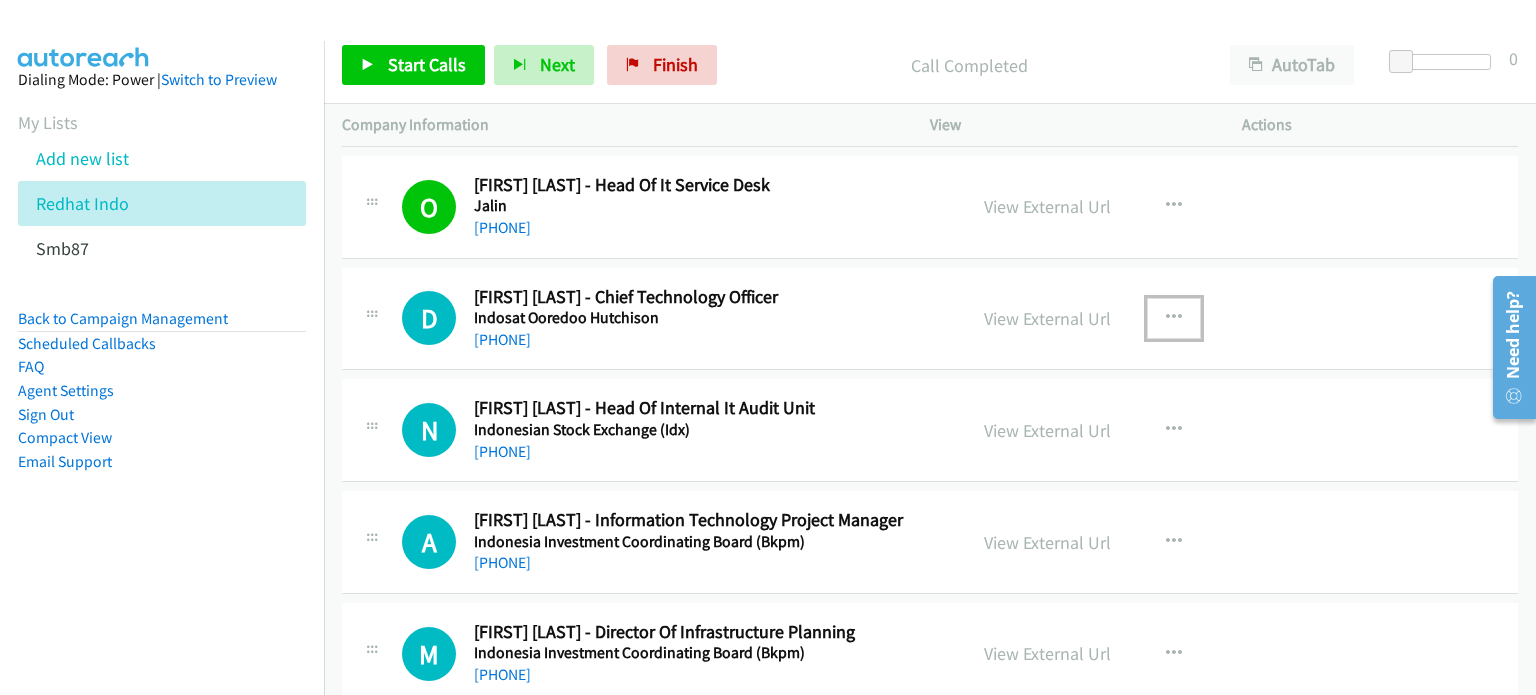 click at bounding box center (1174, 318) 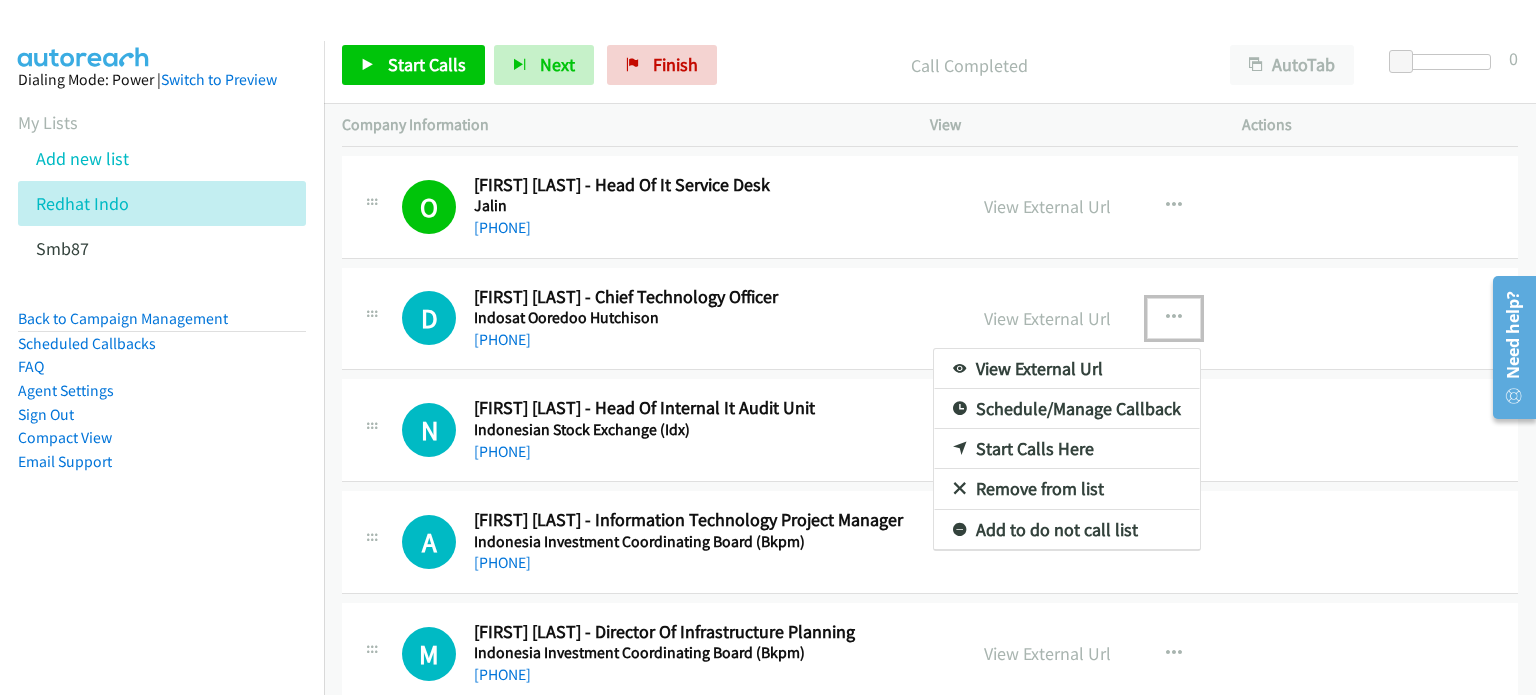 click on "Start Calls Here" at bounding box center [1067, 449] 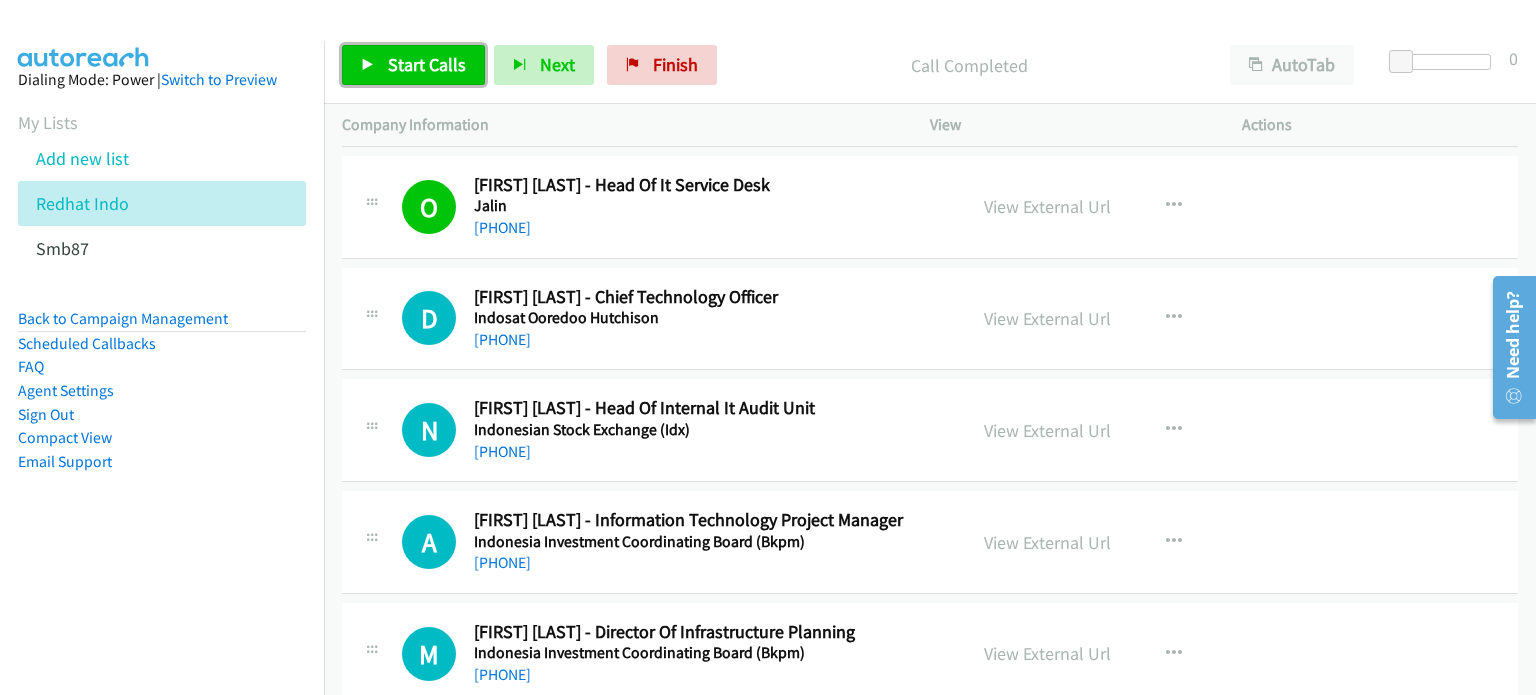 click on "Start Calls" at bounding box center [427, 64] 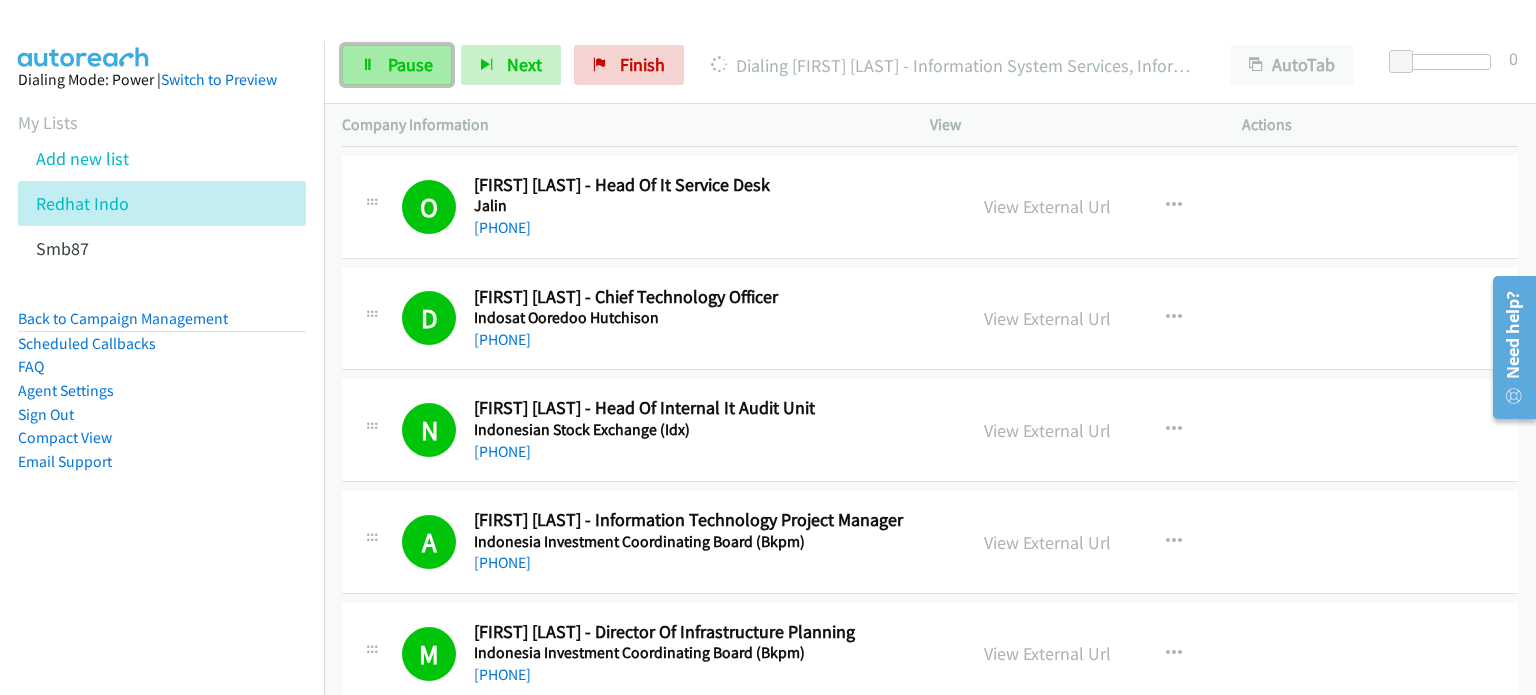 click at bounding box center (368, 66) 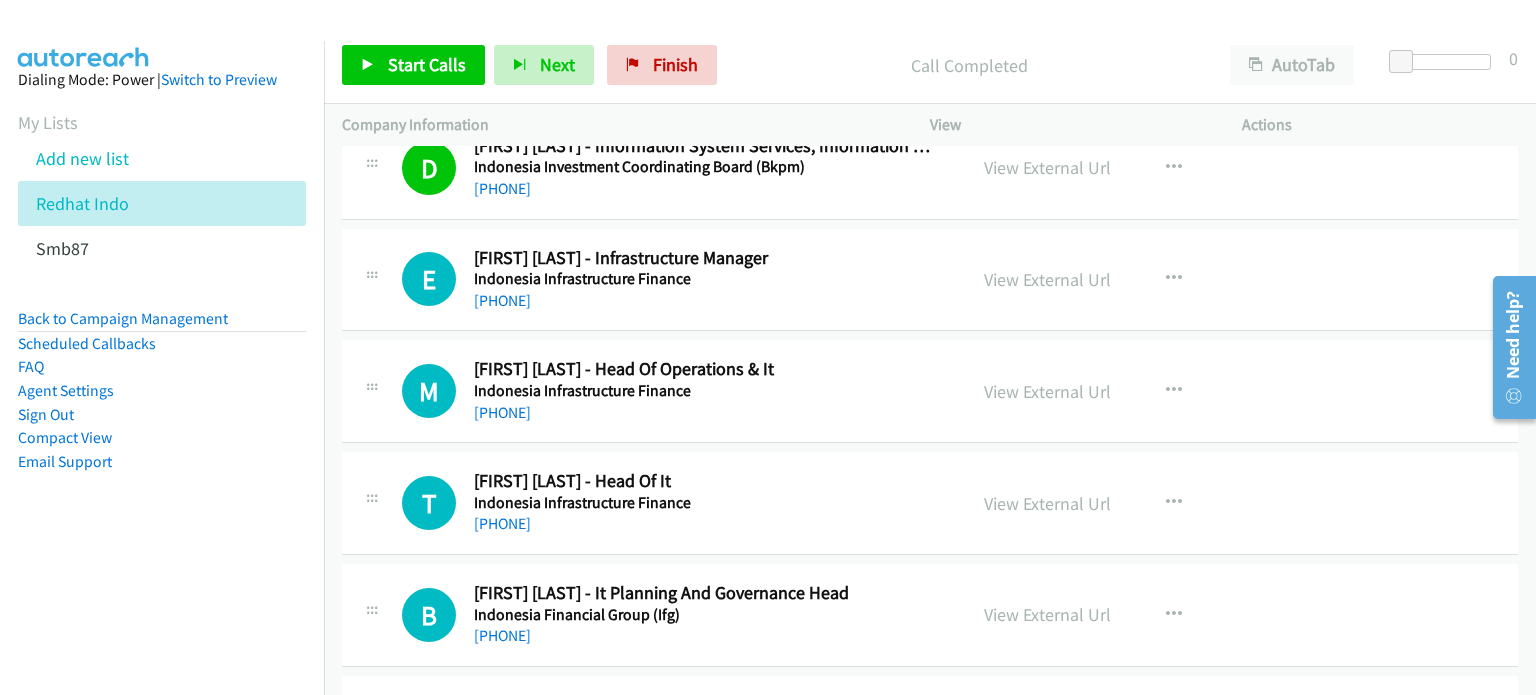 scroll, scrollTop: 4060, scrollLeft: 0, axis: vertical 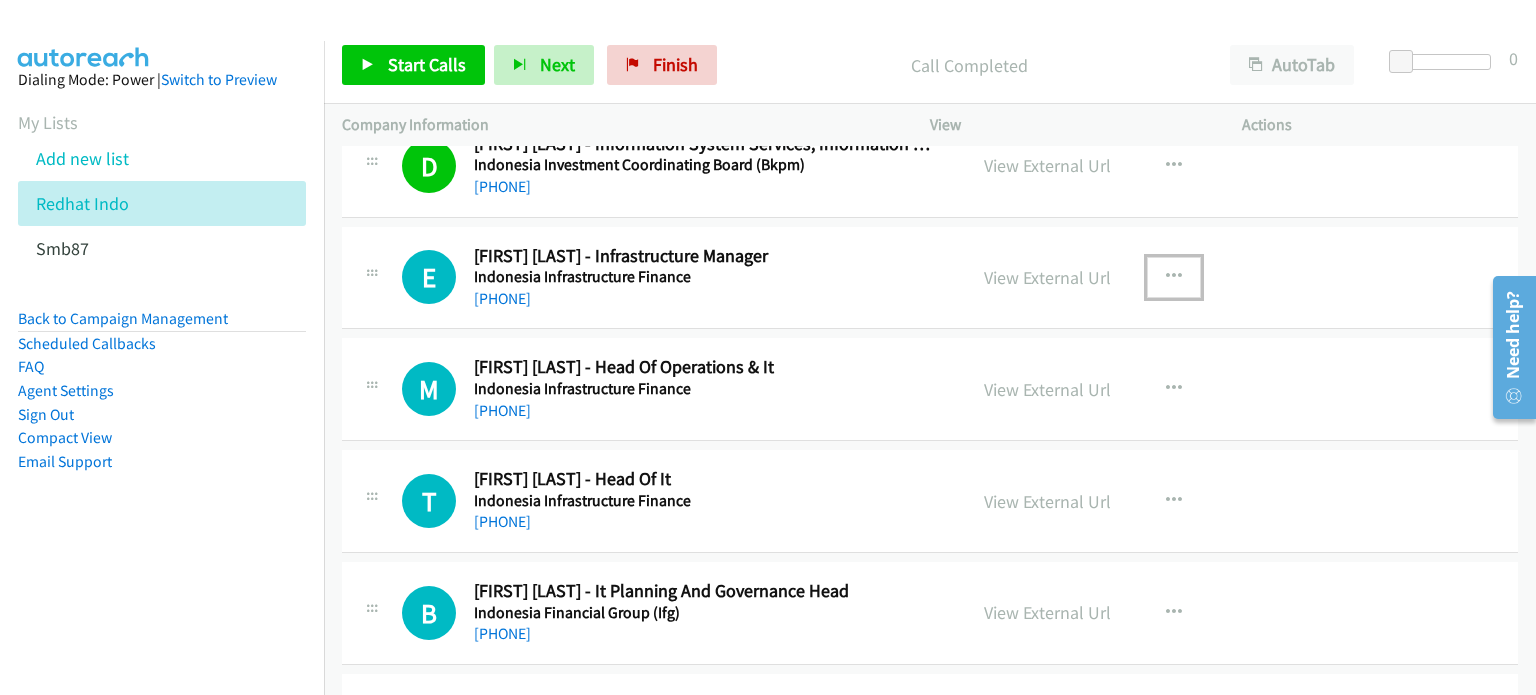click at bounding box center (1174, 277) 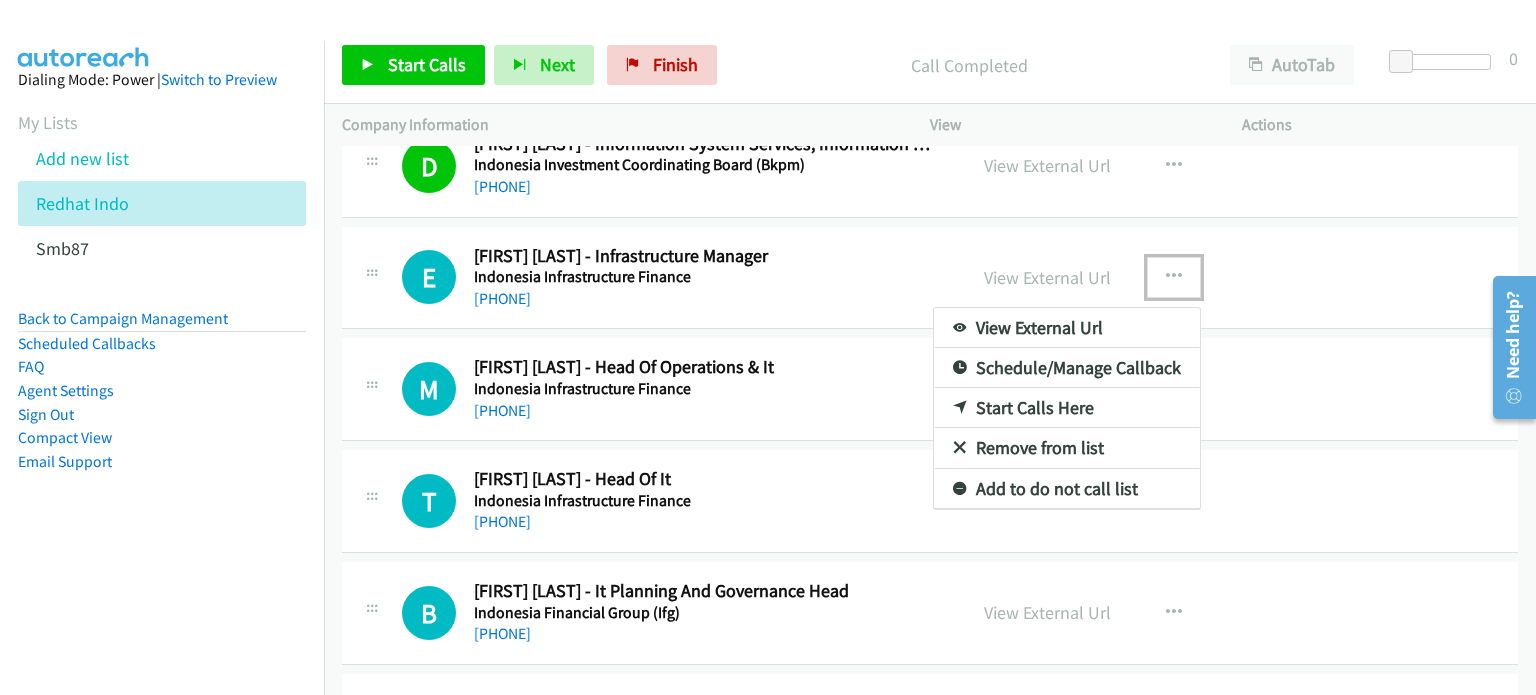click on "Start Calls Here" at bounding box center (1067, 408) 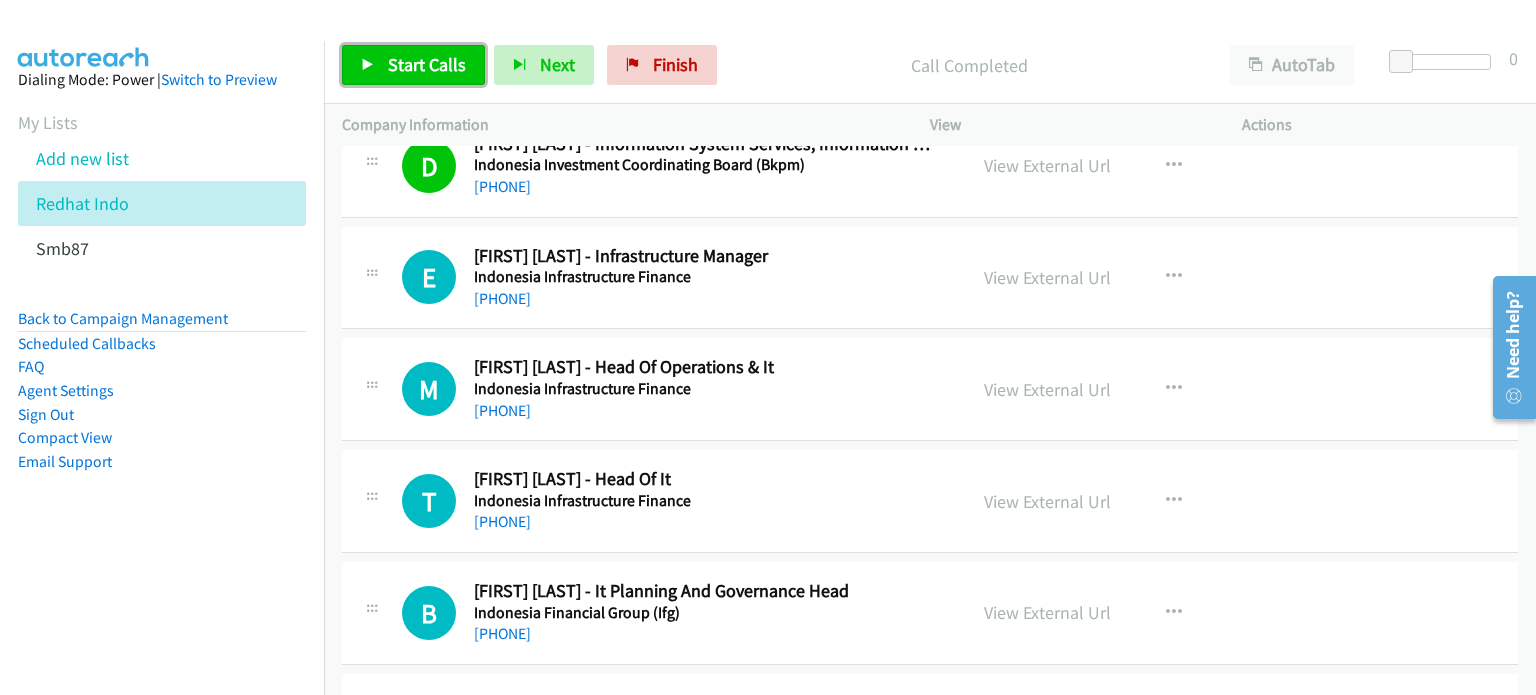 click on "Start Calls" at bounding box center [427, 64] 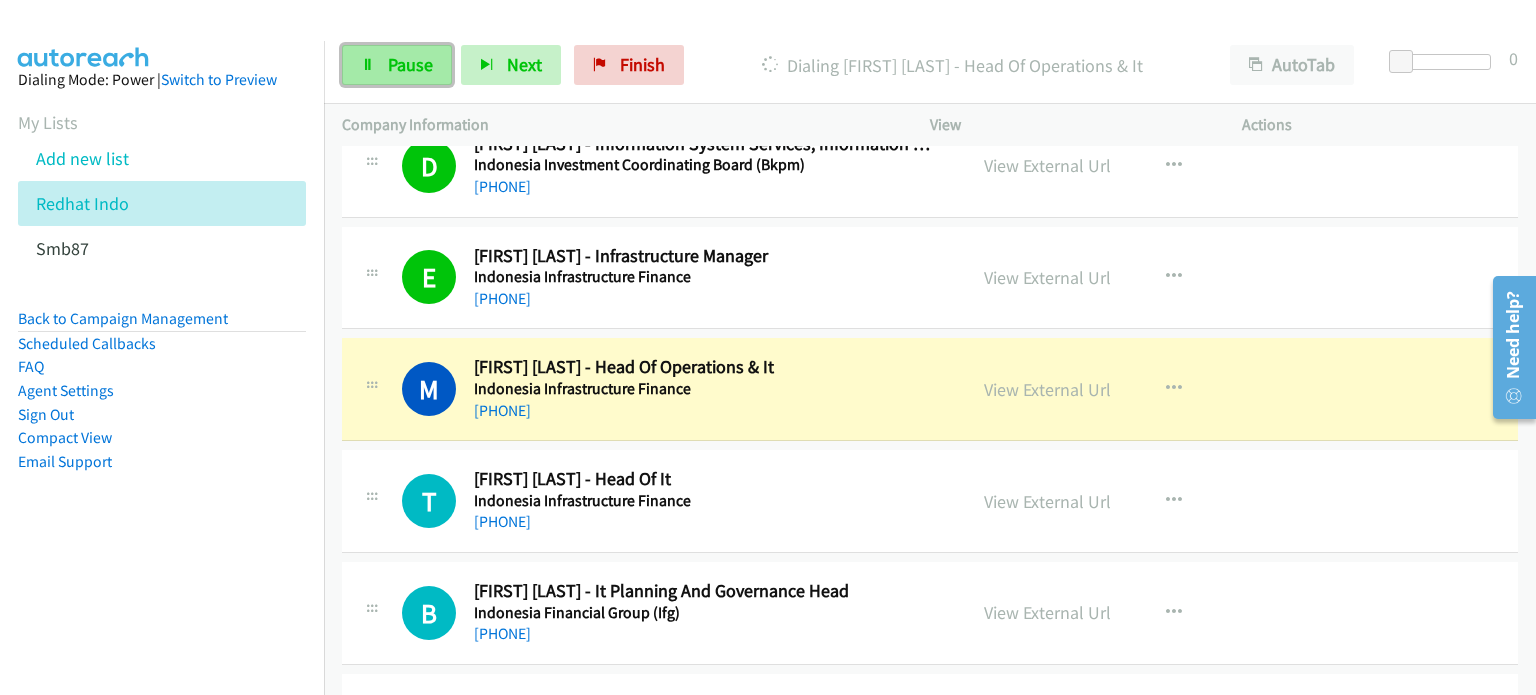 click on "Pause" at bounding box center (410, 64) 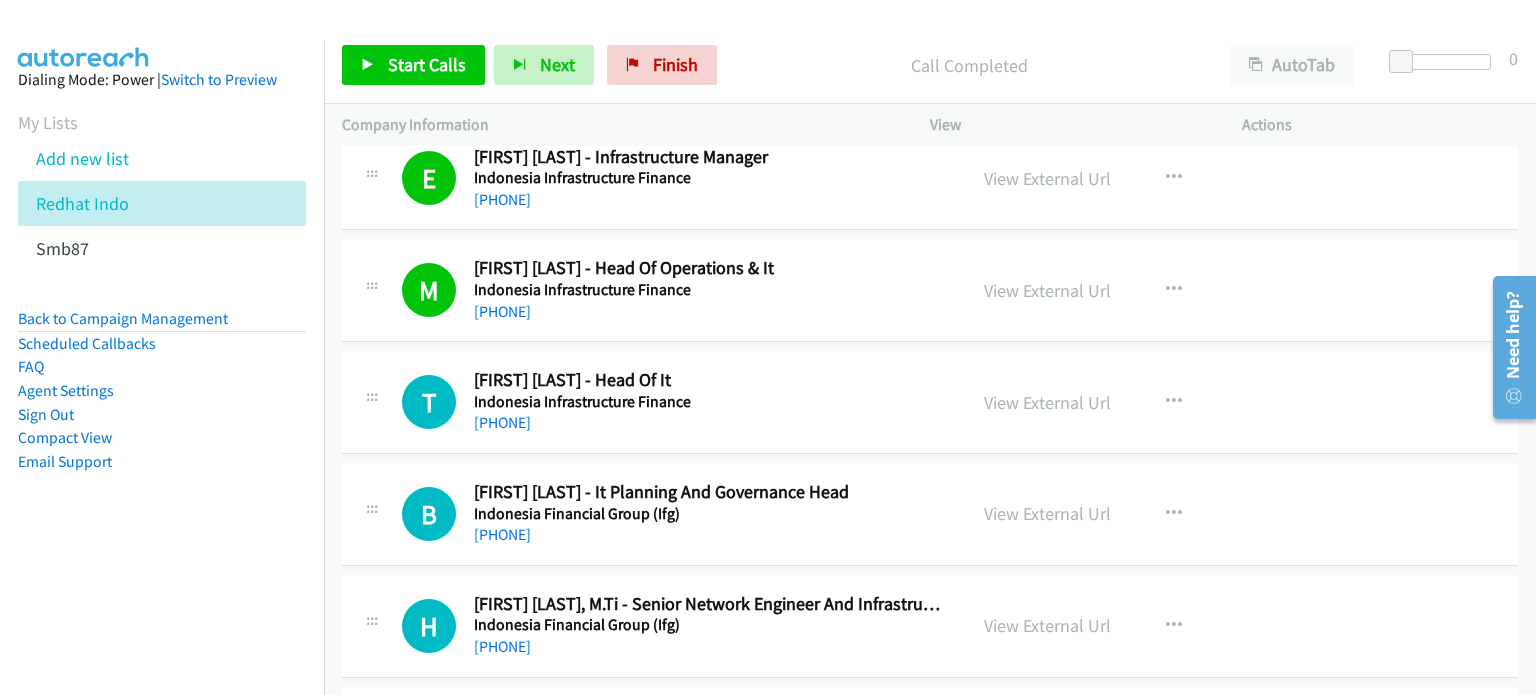 scroll, scrollTop: 4161, scrollLeft: 0, axis: vertical 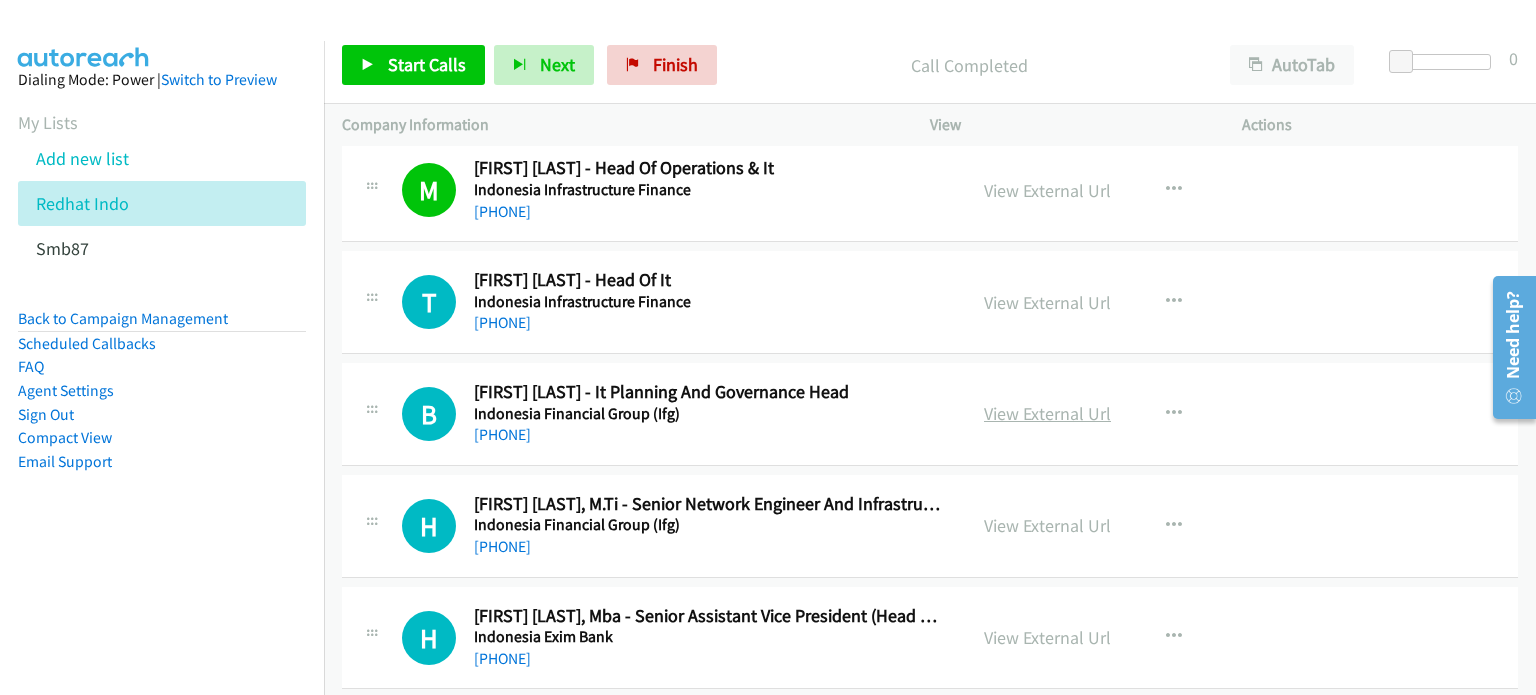 click on "View External Url" at bounding box center (1047, 413) 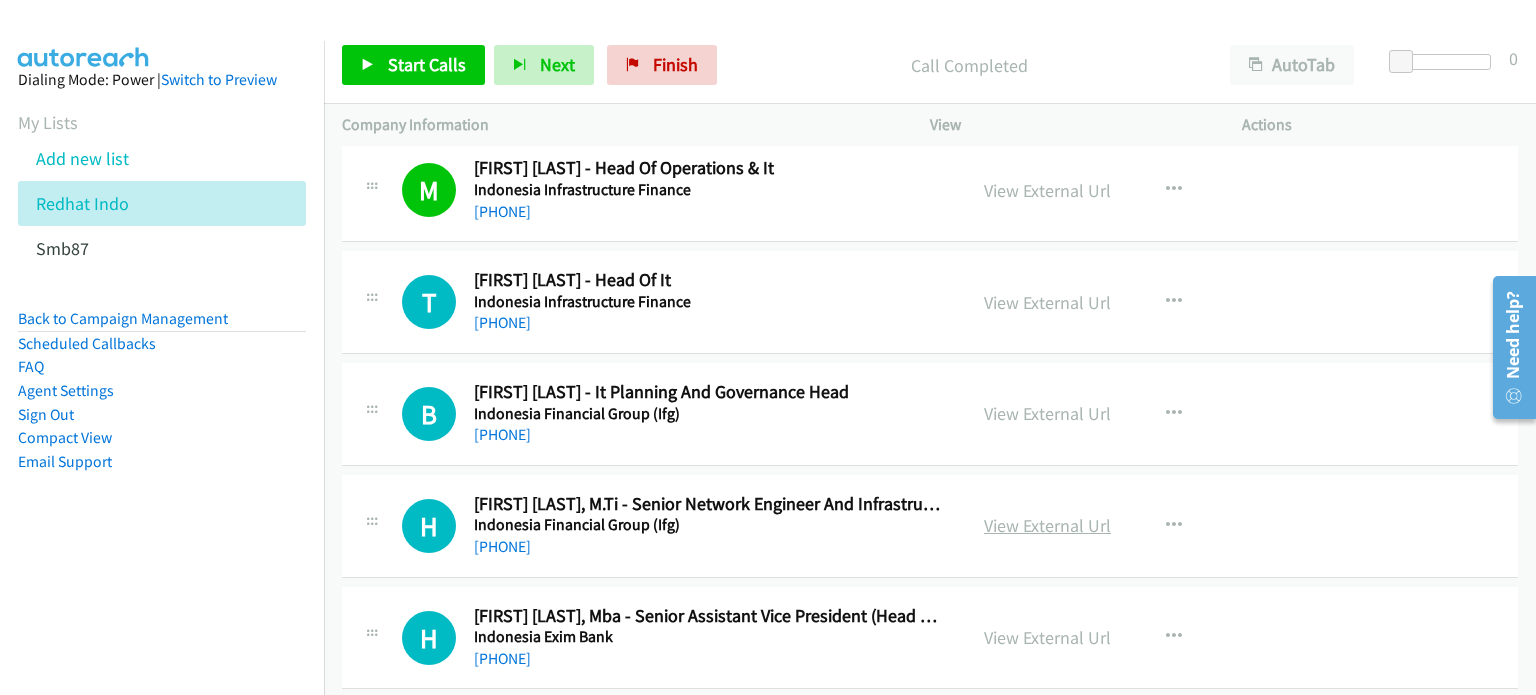 click on "View External Url" at bounding box center [1047, 525] 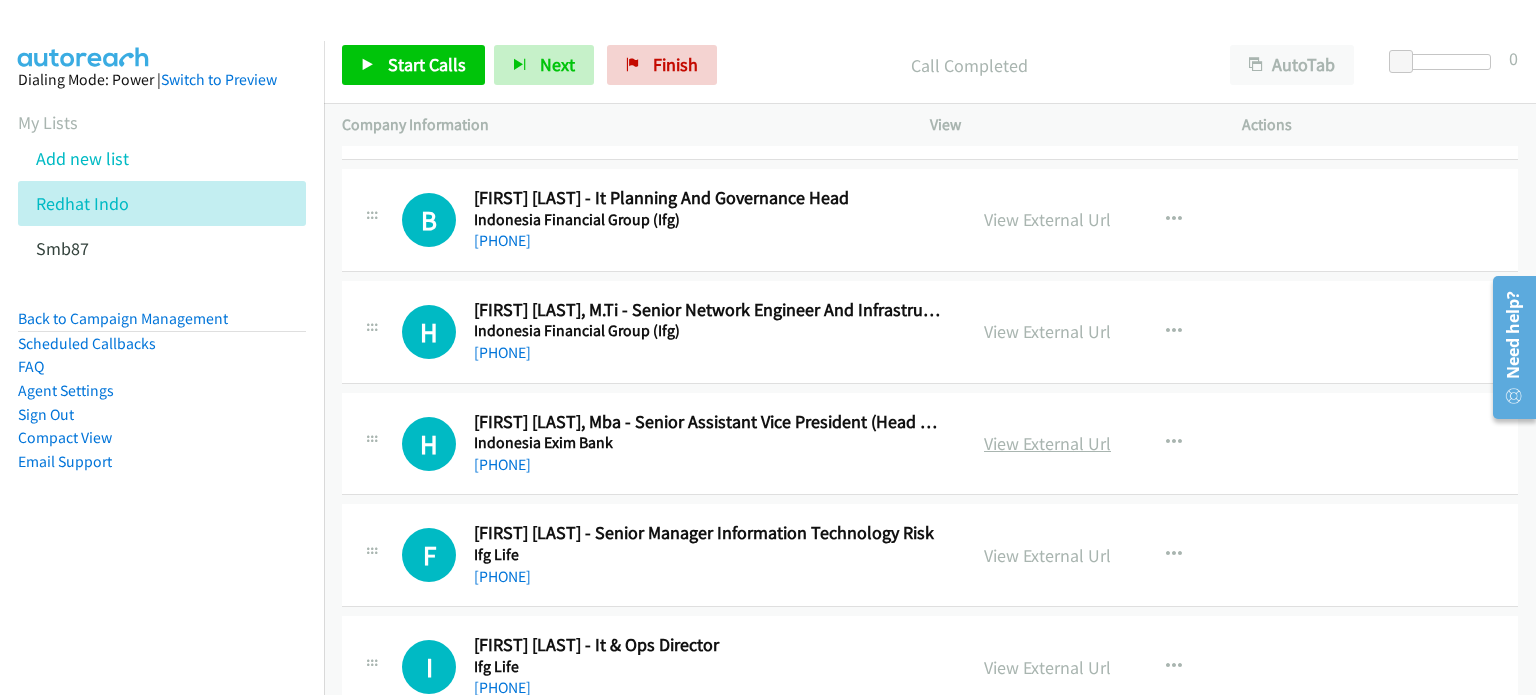 scroll, scrollTop: 4455, scrollLeft: 0, axis: vertical 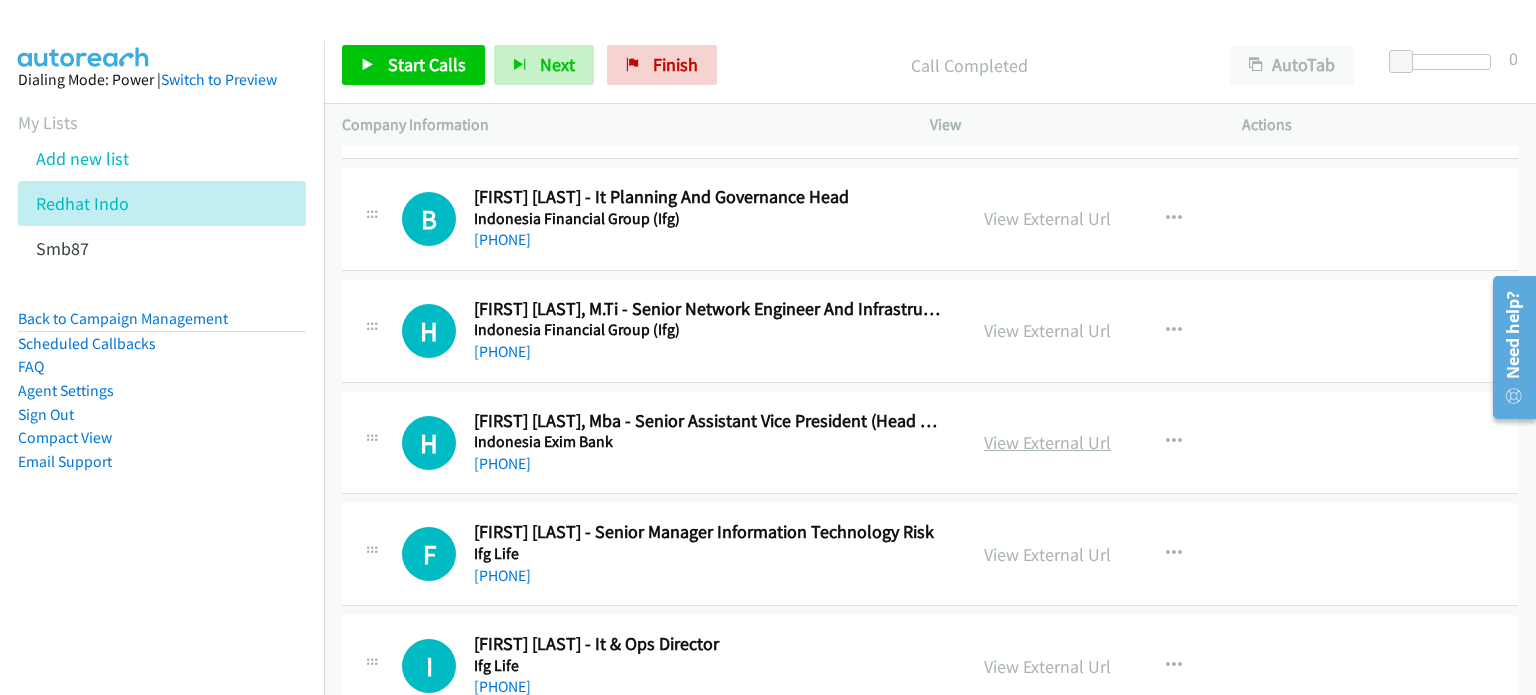 click on "View External Url" at bounding box center (1047, 442) 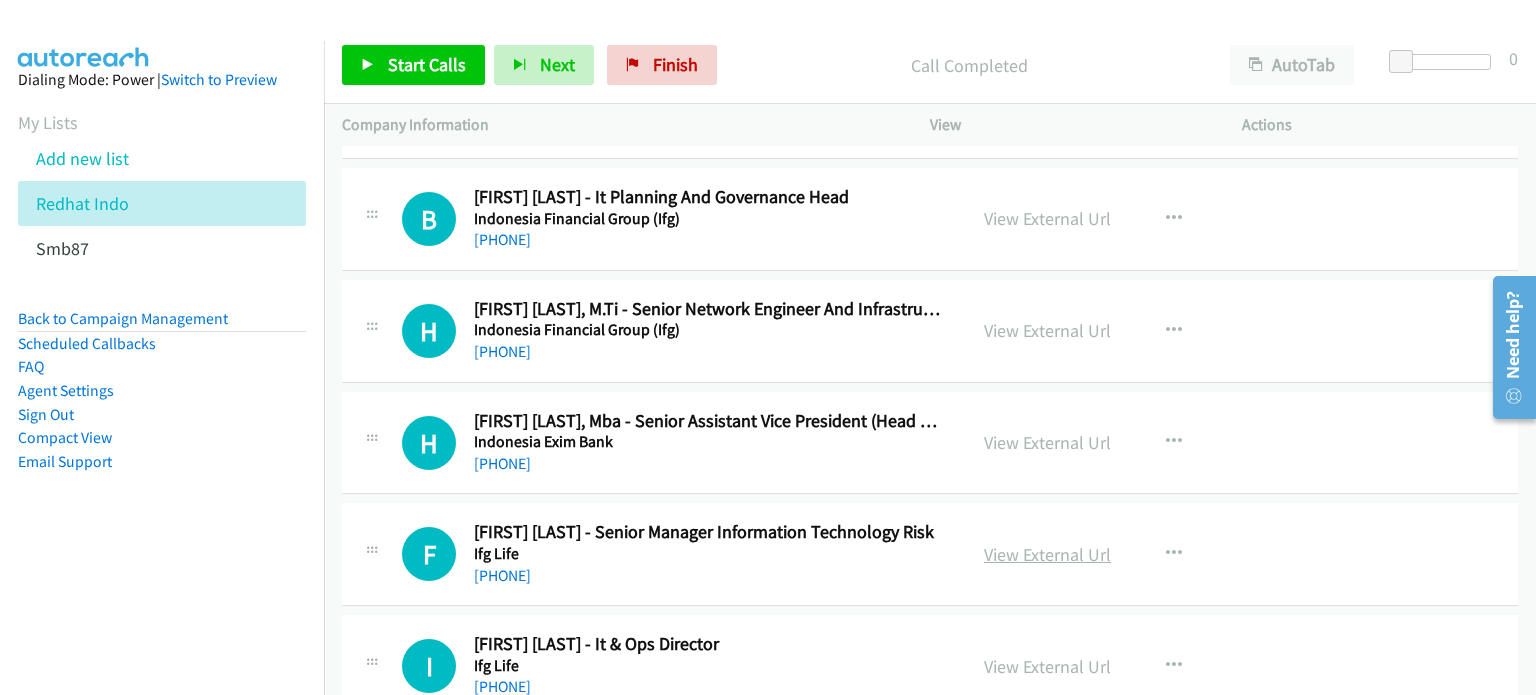 click on "View External Url" at bounding box center [1047, 554] 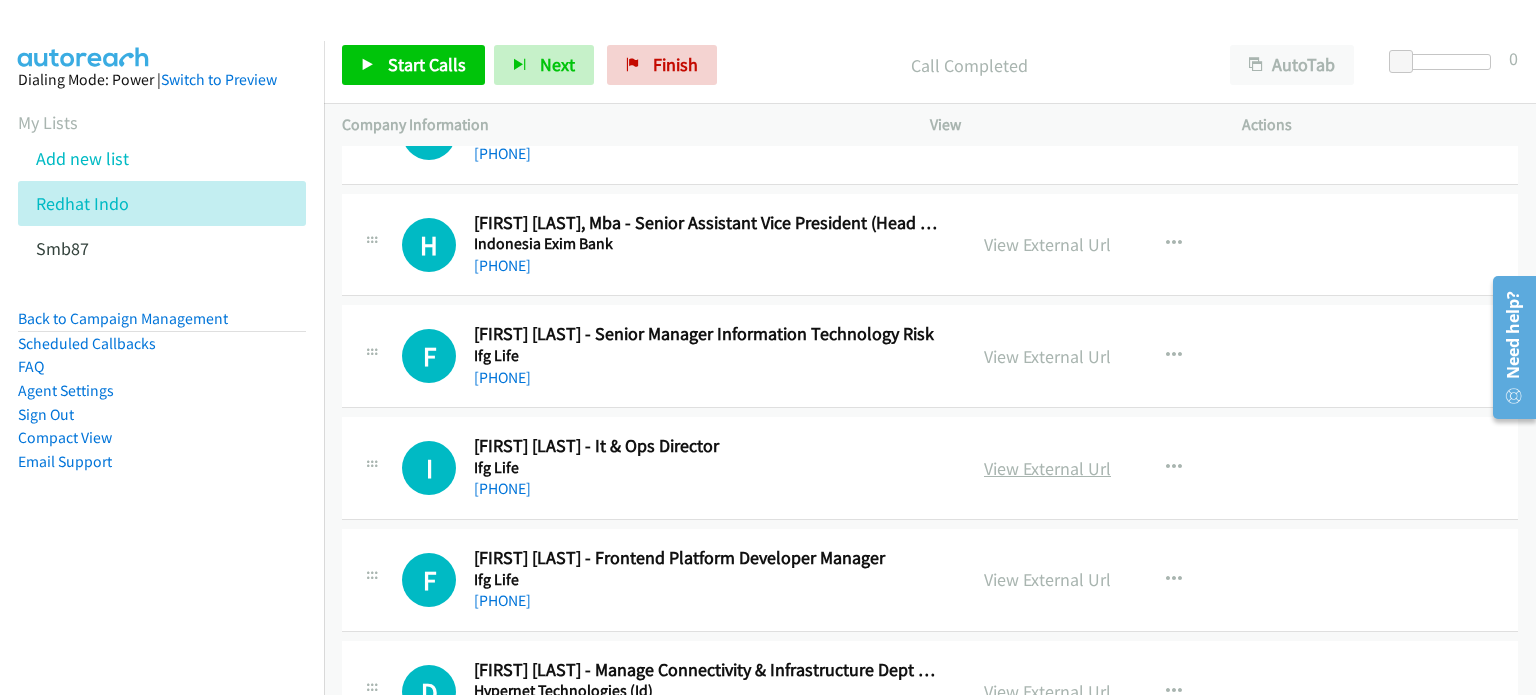 scroll, scrollTop: 4654, scrollLeft: 0, axis: vertical 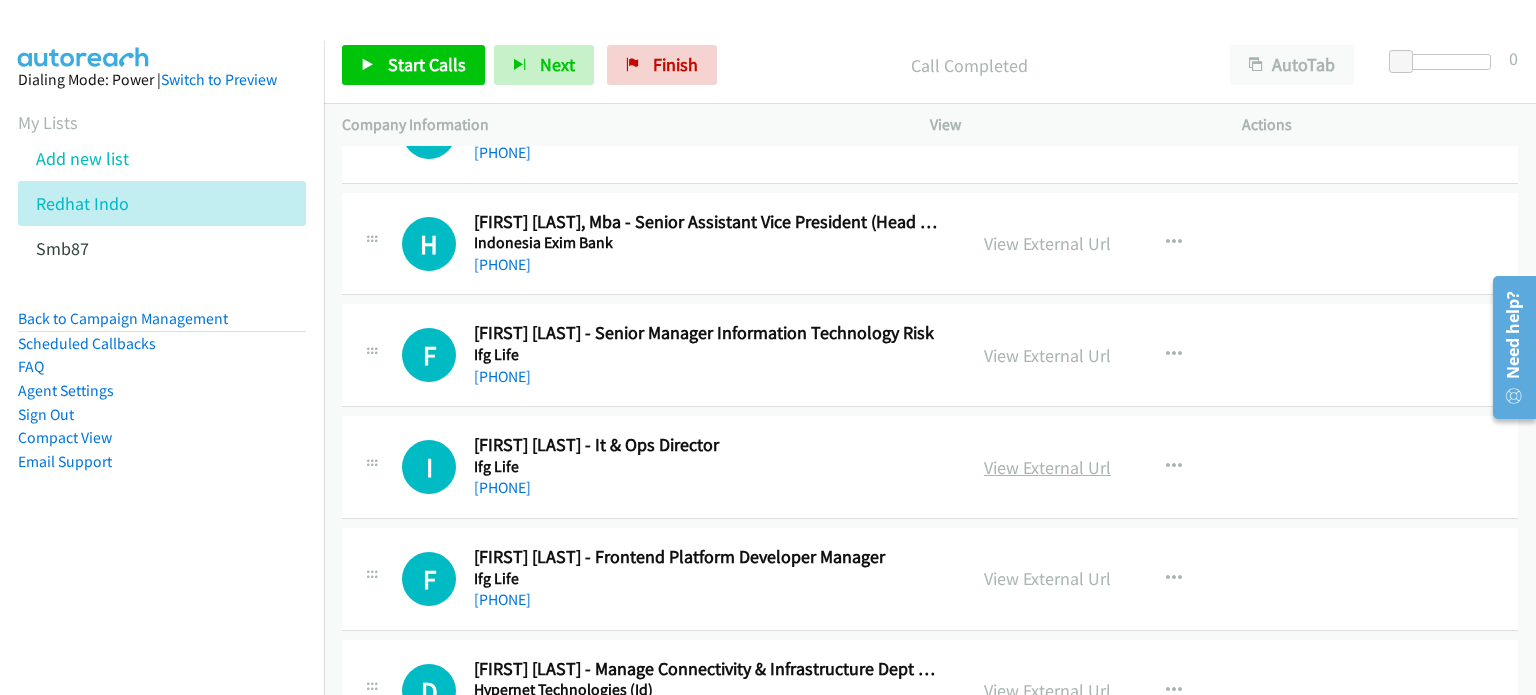 click on "View External Url" at bounding box center [1047, 467] 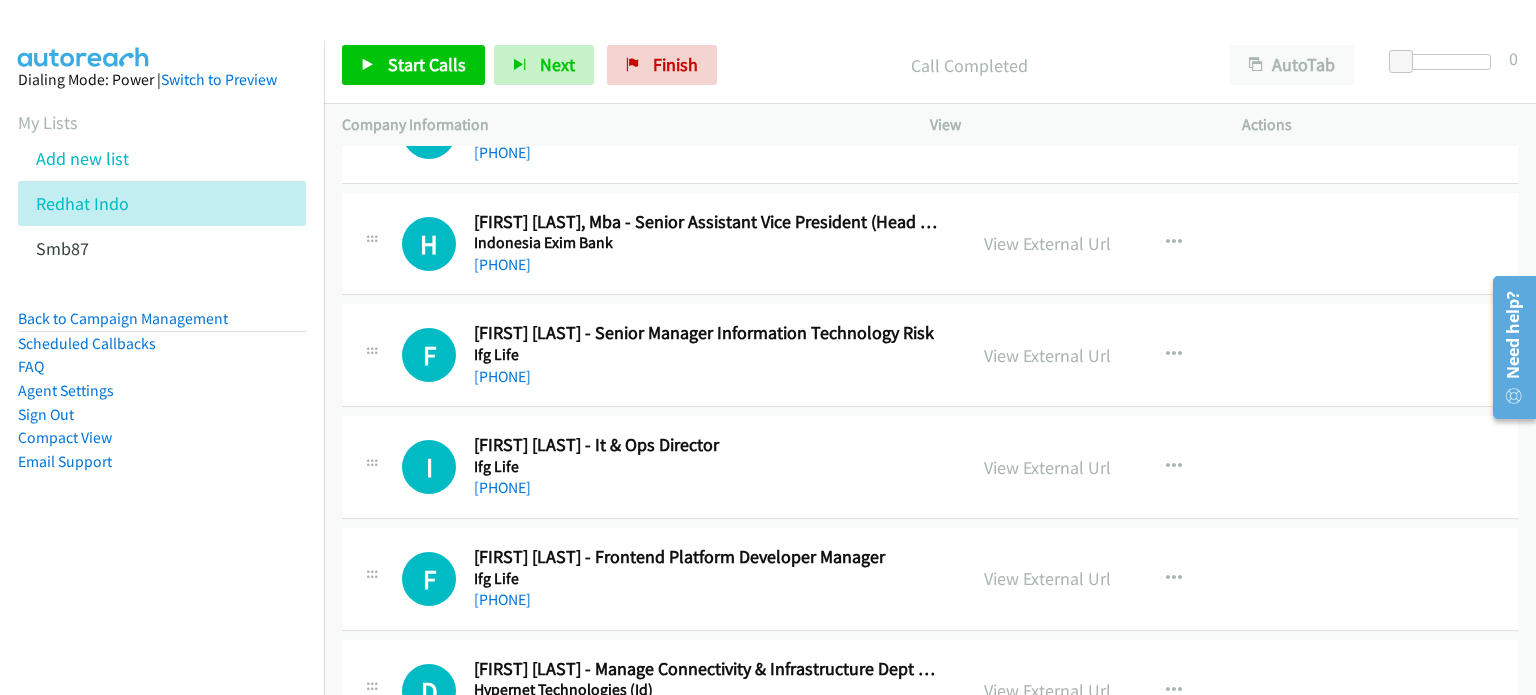 click on "View External Url
View External Url
Schedule/Manage Callback
Start Calls Here
Remove from list
Add to do not call list
Reset Call Status" at bounding box center [1131, 579] 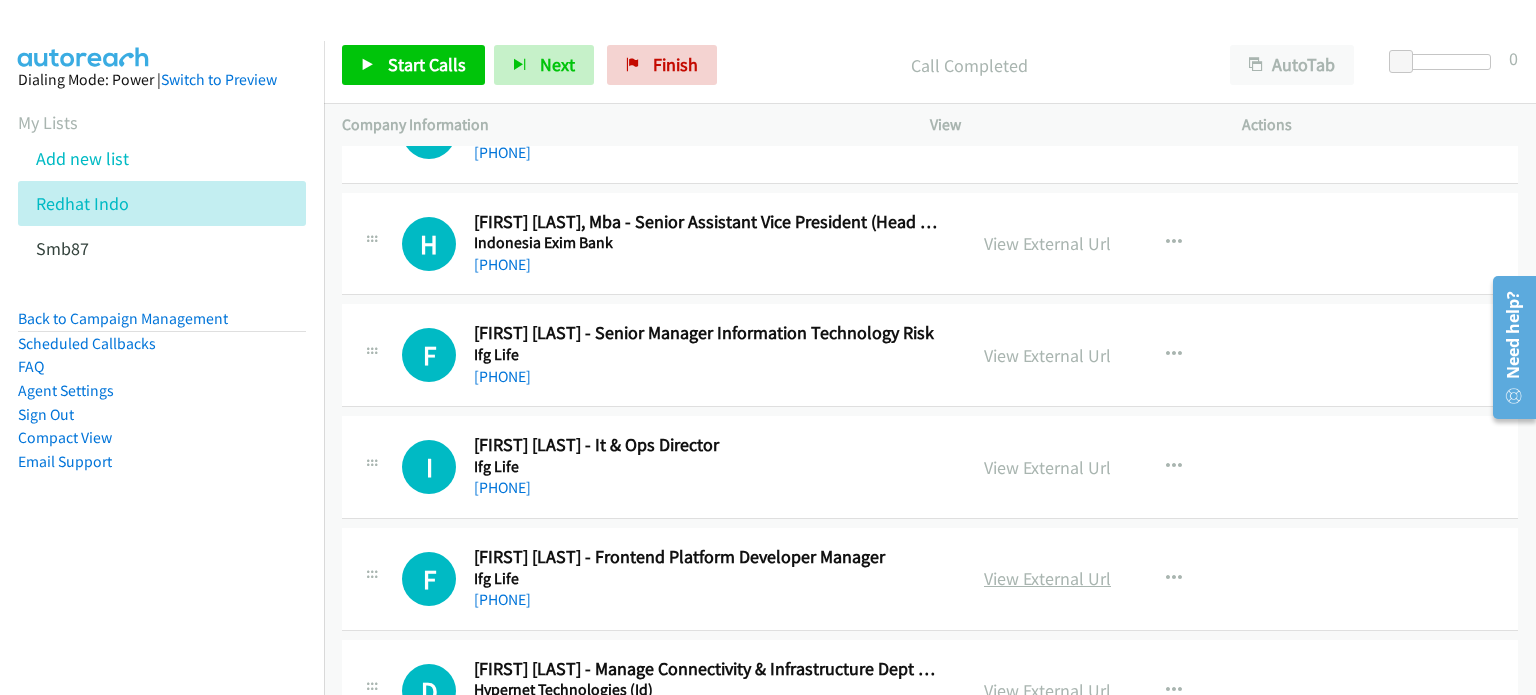 click on "View External Url" at bounding box center (1047, 578) 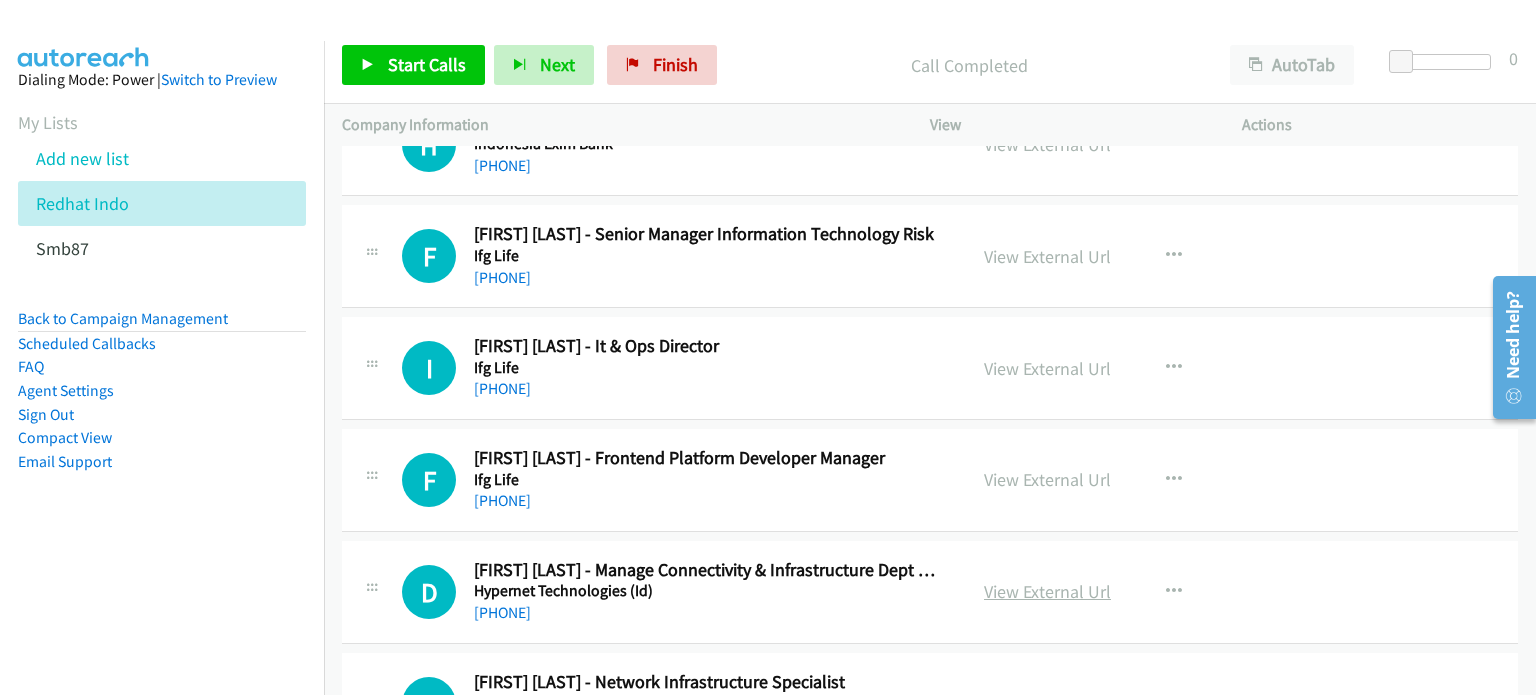 scroll, scrollTop: 4754, scrollLeft: 0, axis: vertical 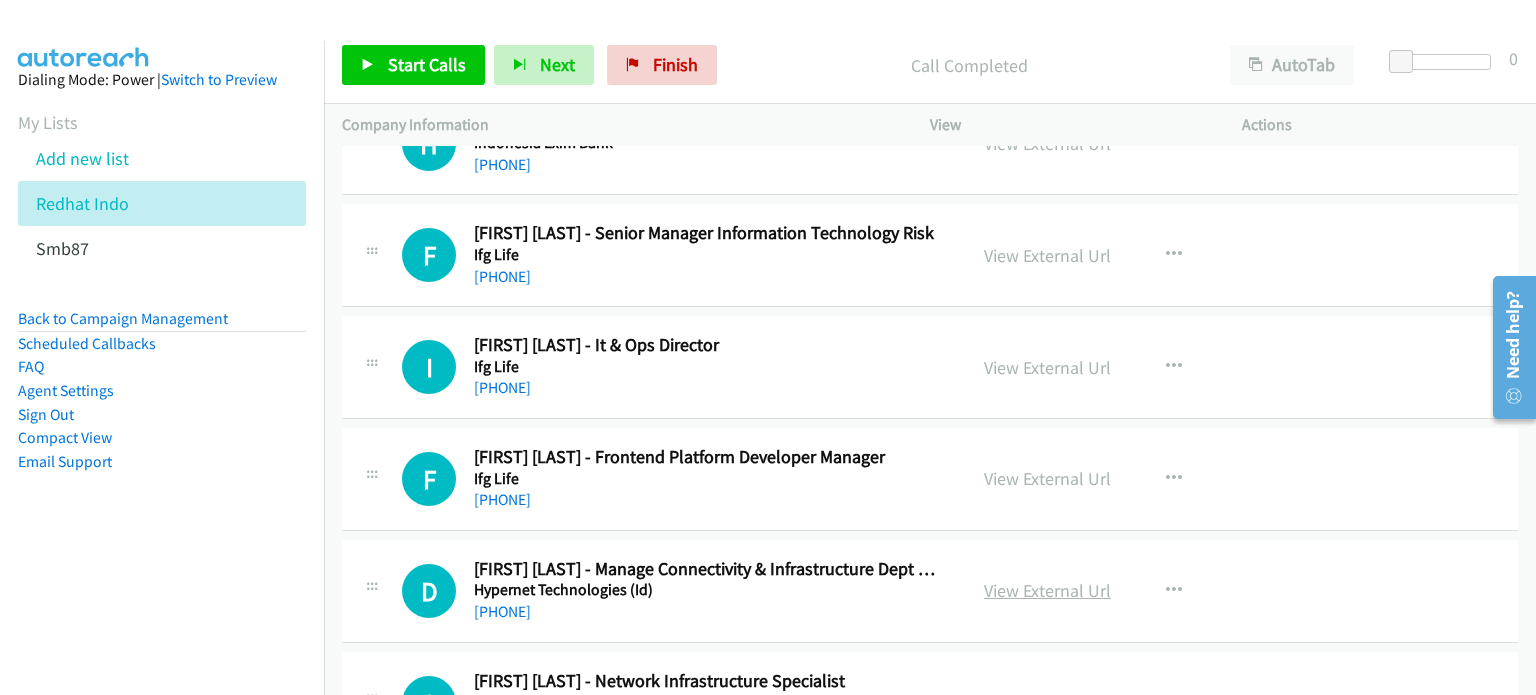 click on "View External Url" at bounding box center (1047, 590) 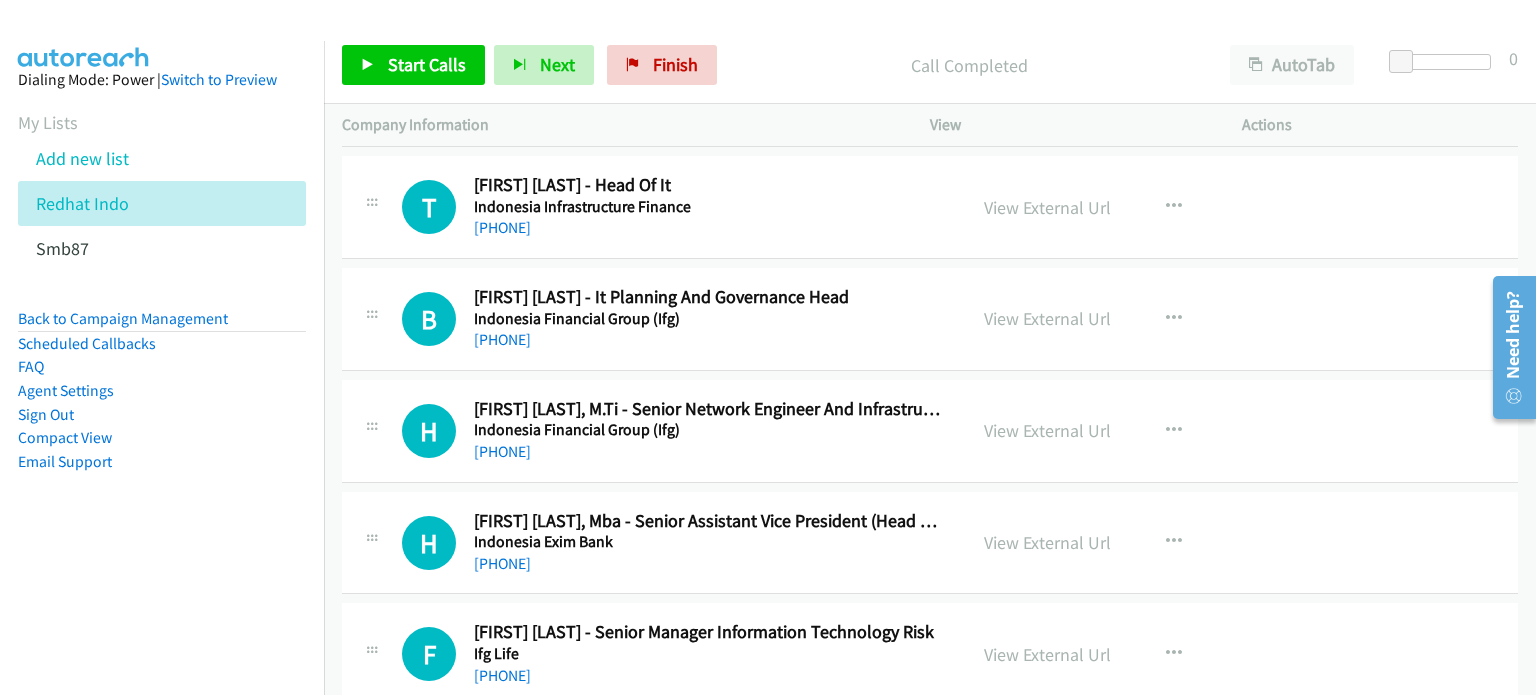 scroll, scrollTop: 4354, scrollLeft: 0, axis: vertical 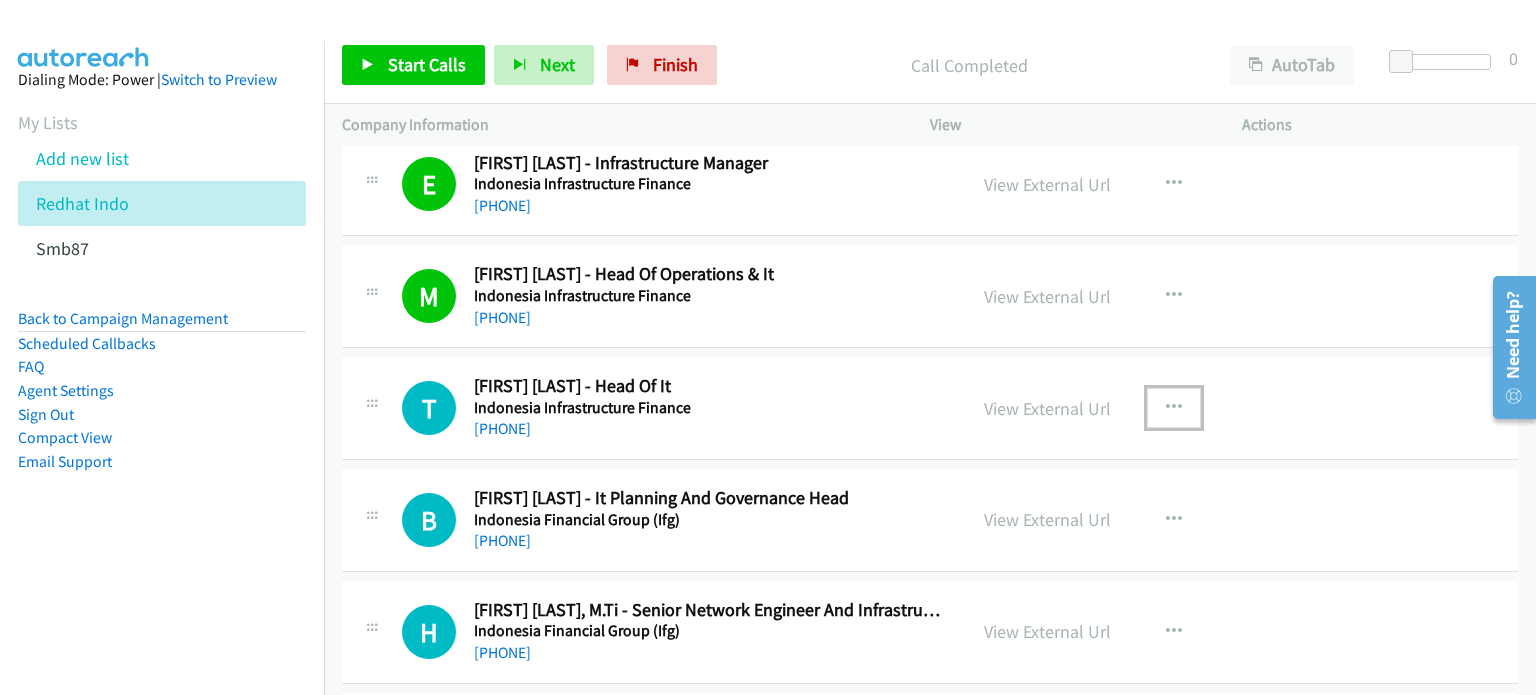 click at bounding box center (1174, 408) 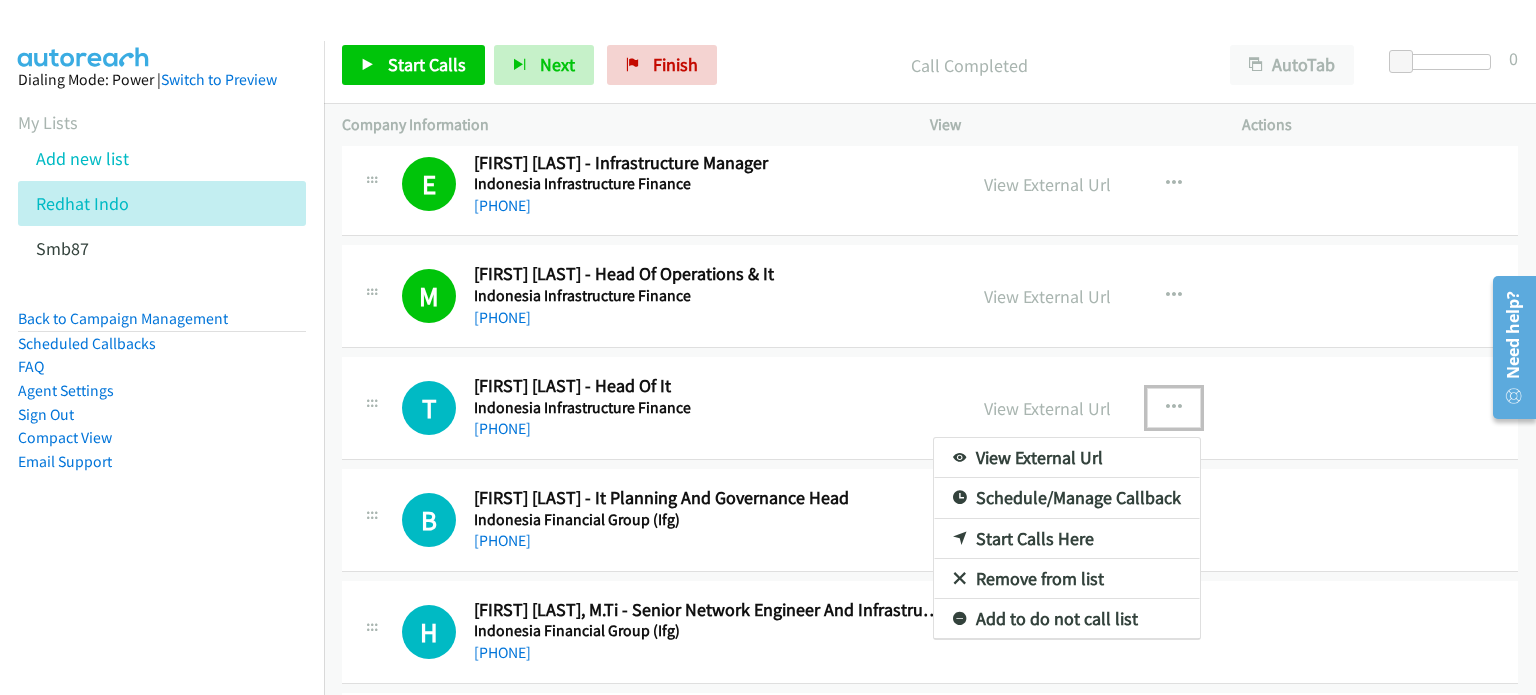 click on "Start Calls Here" at bounding box center [1067, 539] 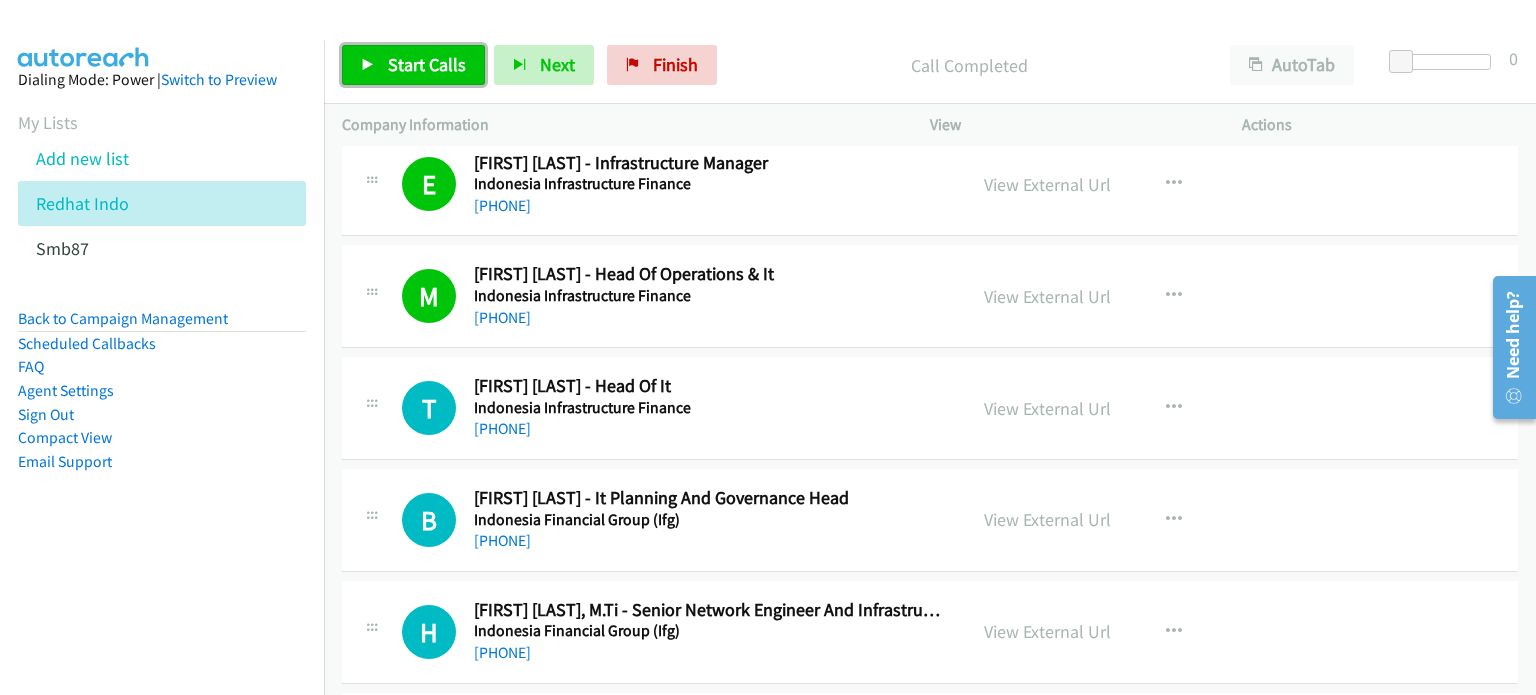 click on "Start Calls" at bounding box center (427, 64) 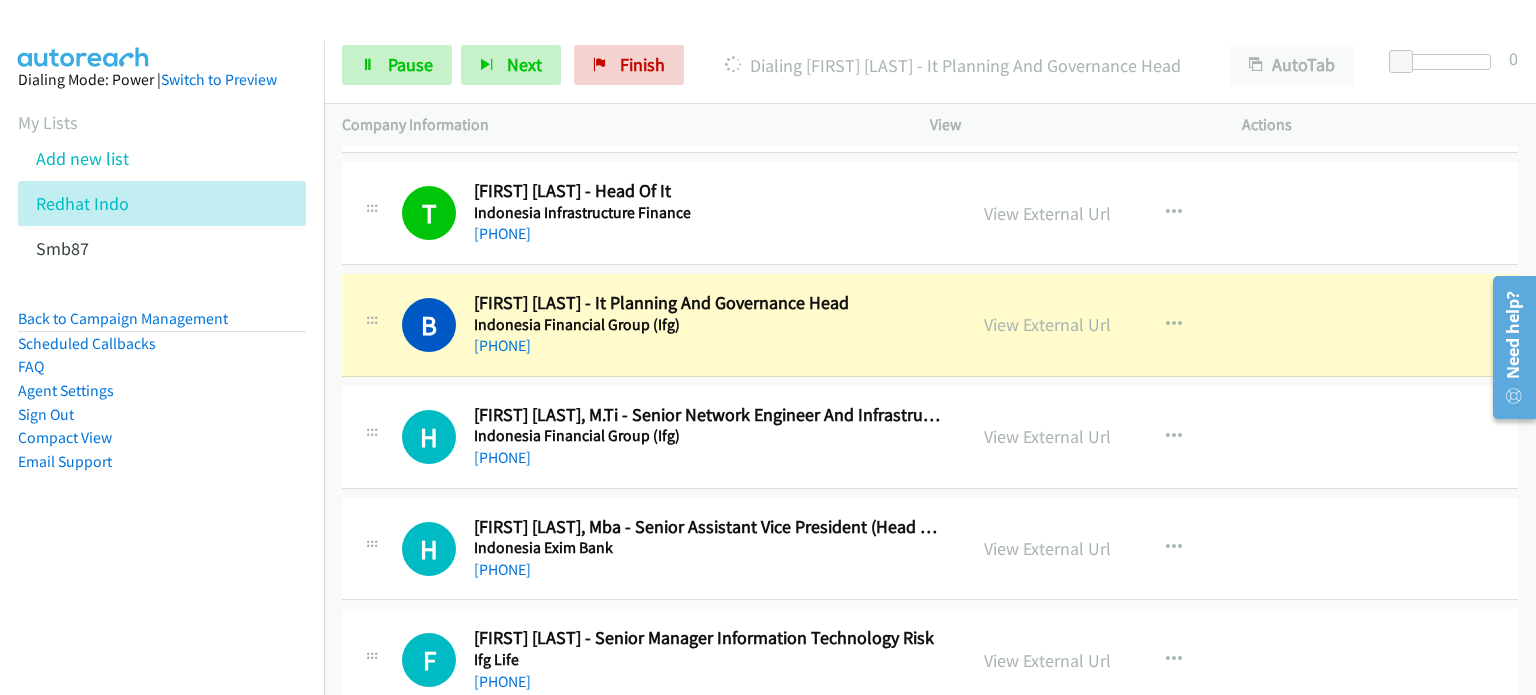 scroll, scrollTop: 4353, scrollLeft: 0, axis: vertical 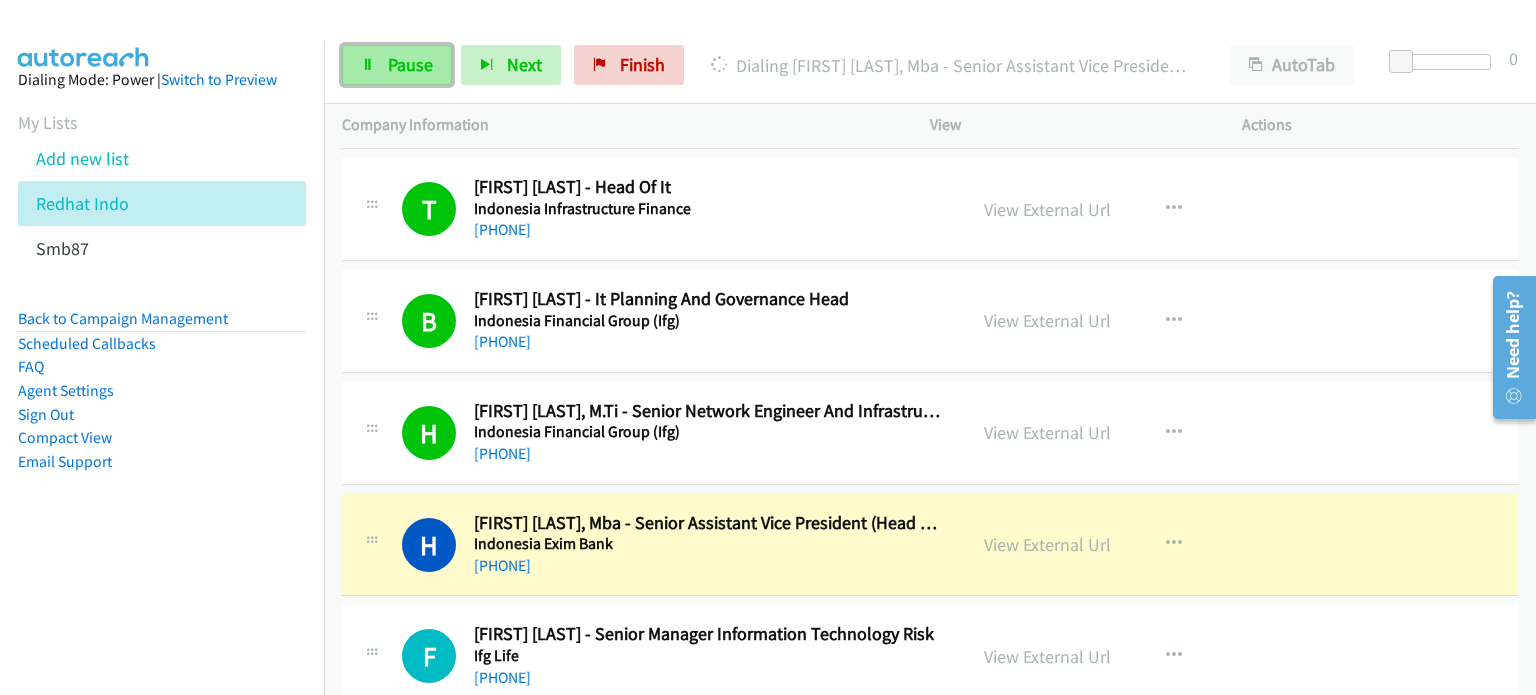 click on "Pause" at bounding box center [397, 65] 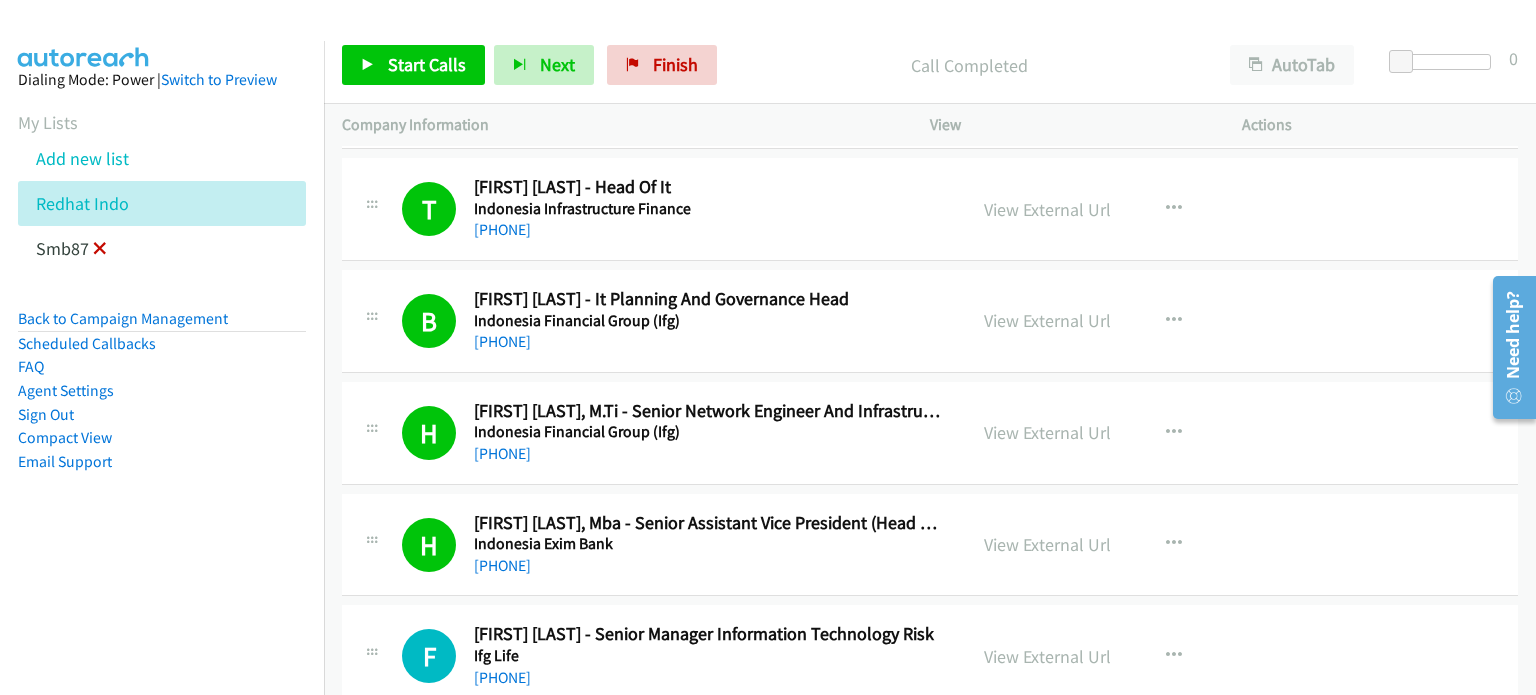 click at bounding box center (100, 250) 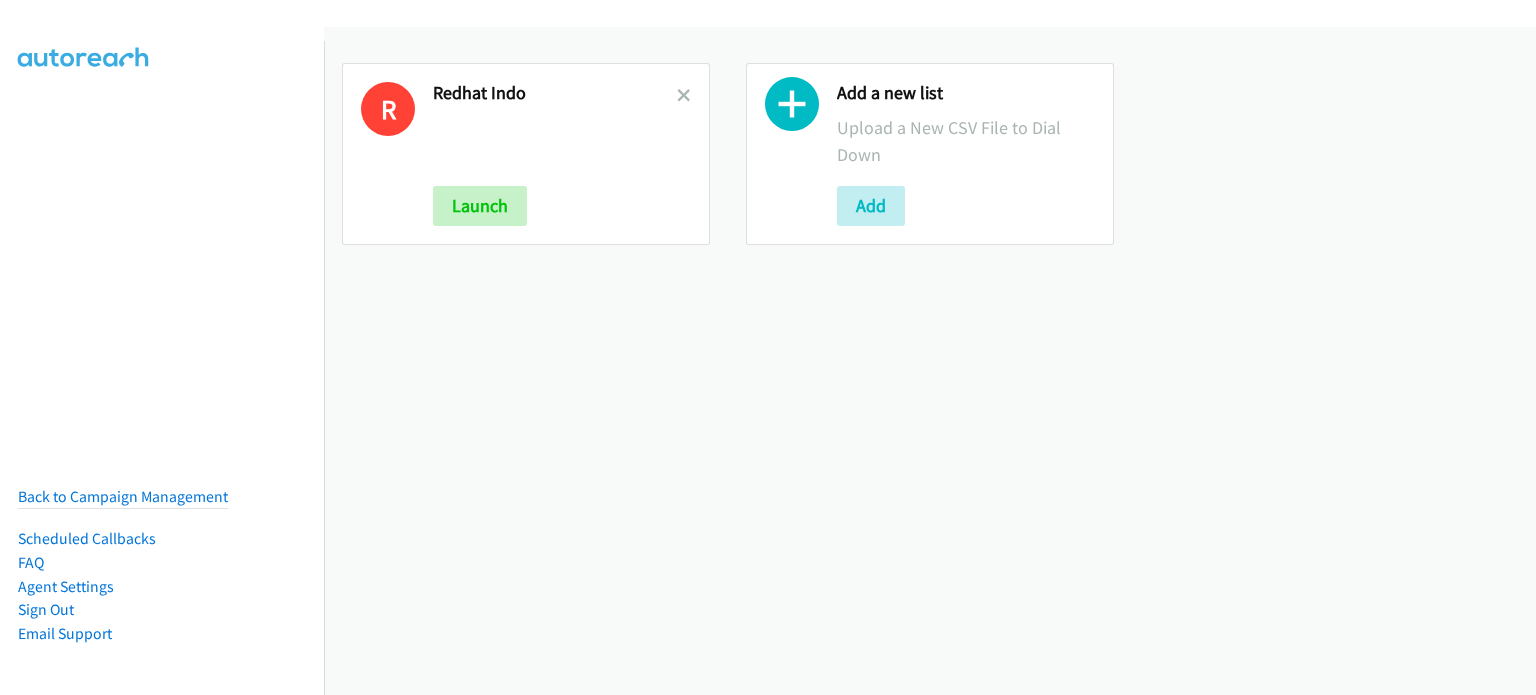 scroll, scrollTop: 0, scrollLeft: 0, axis: both 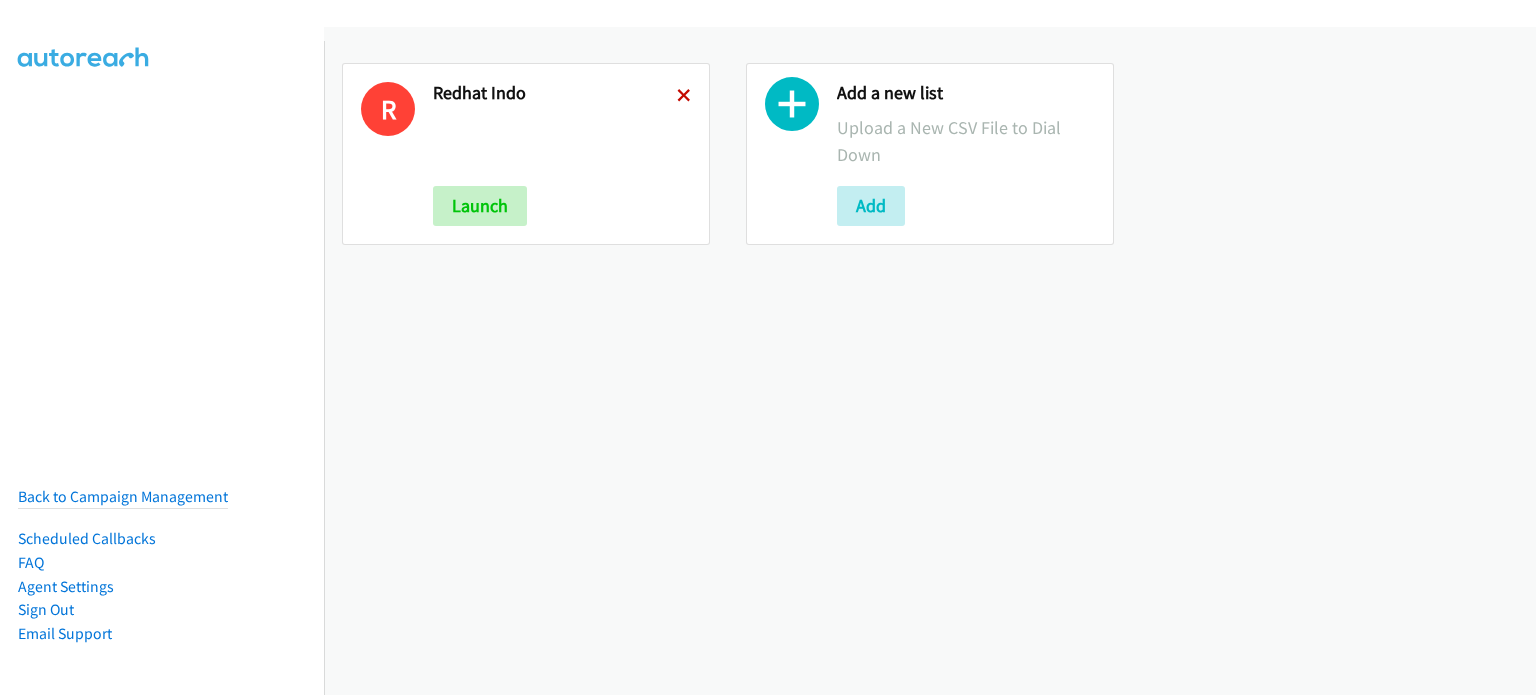 click at bounding box center [684, 97] 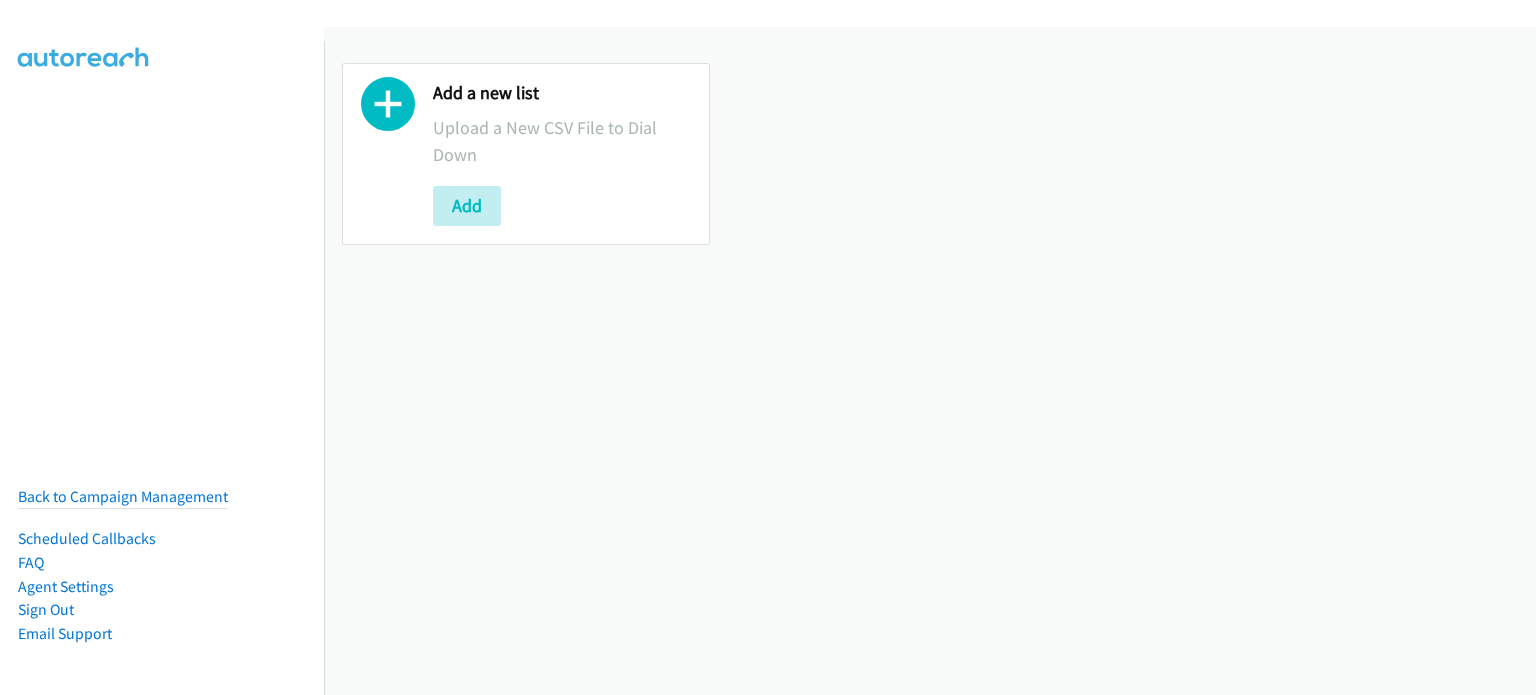 scroll, scrollTop: 0, scrollLeft: 0, axis: both 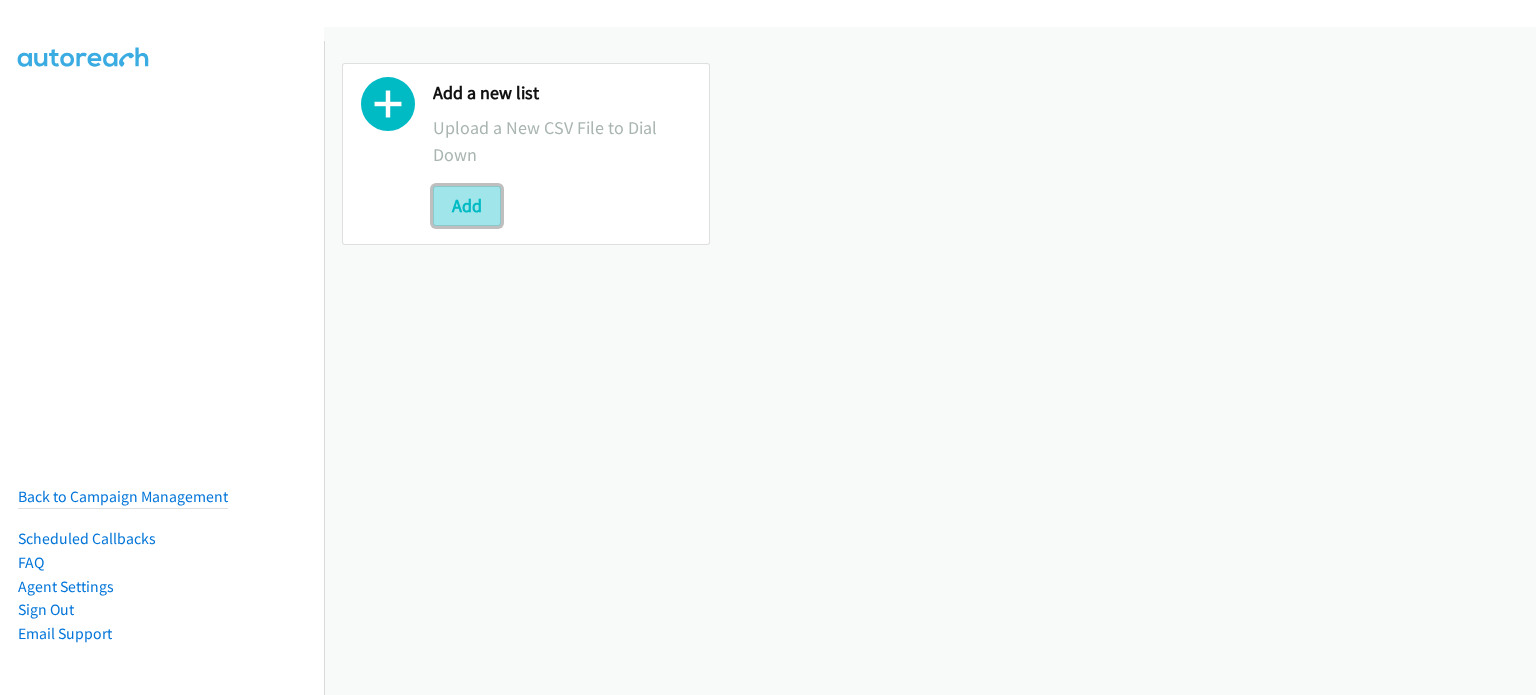 click on "Add" at bounding box center [467, 206] 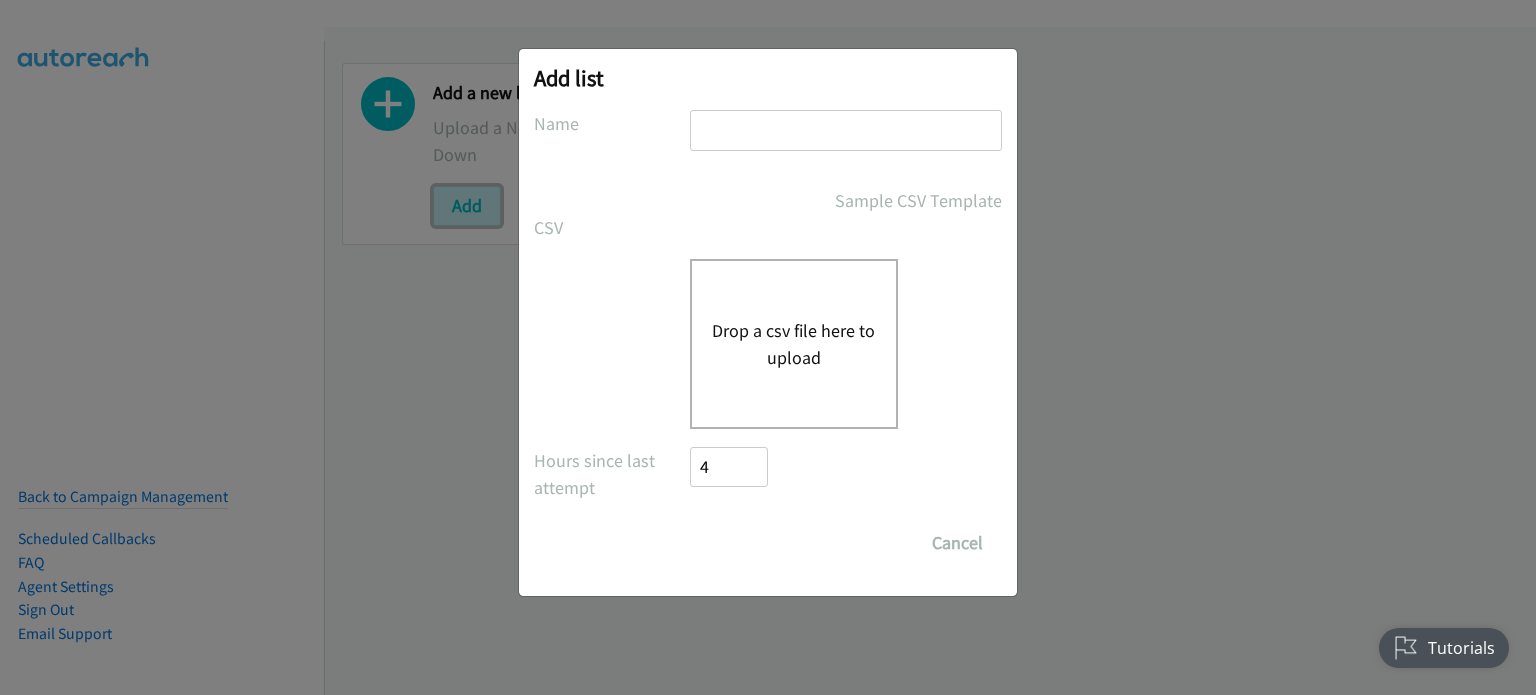 scroll, scrollTop: 0, scrollLeft: 0, axis: both 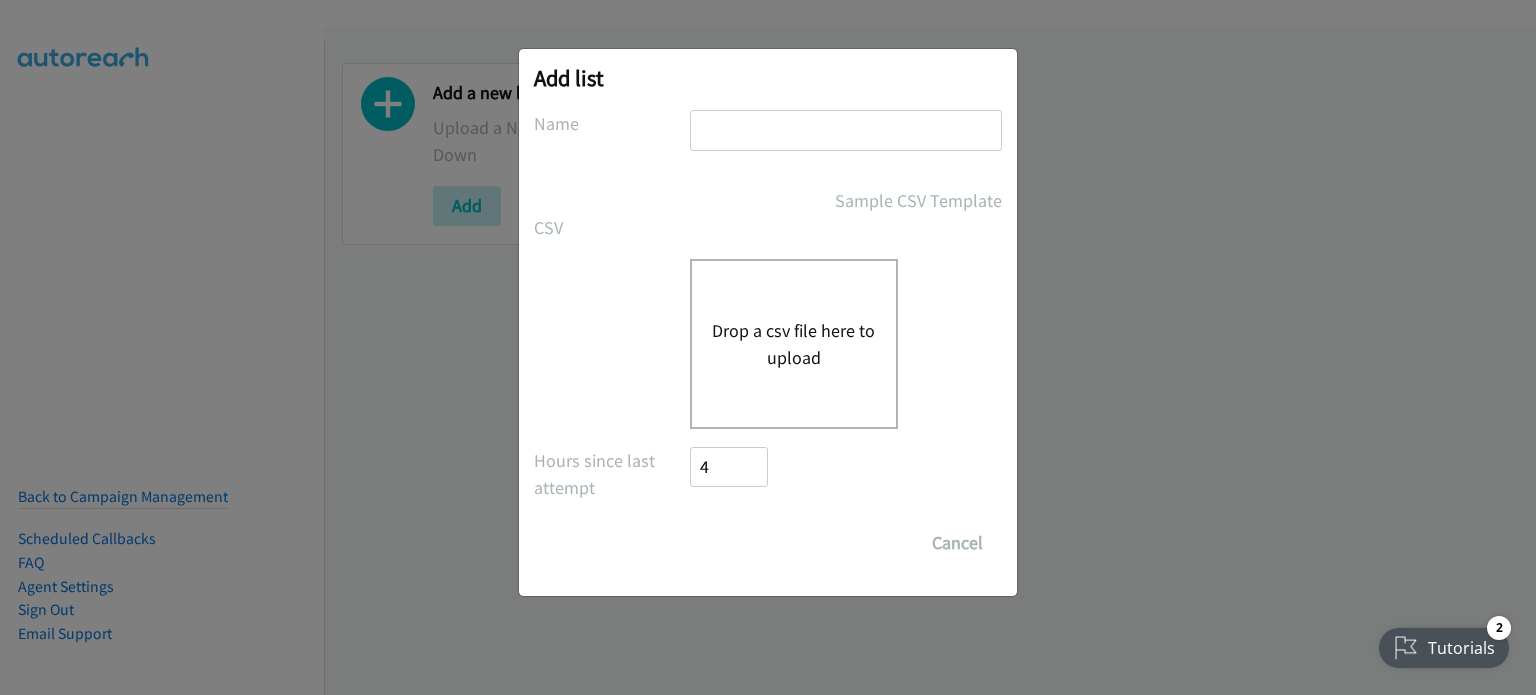 click on "Drop a csv file here to upload" at bounding box center [794, 344] 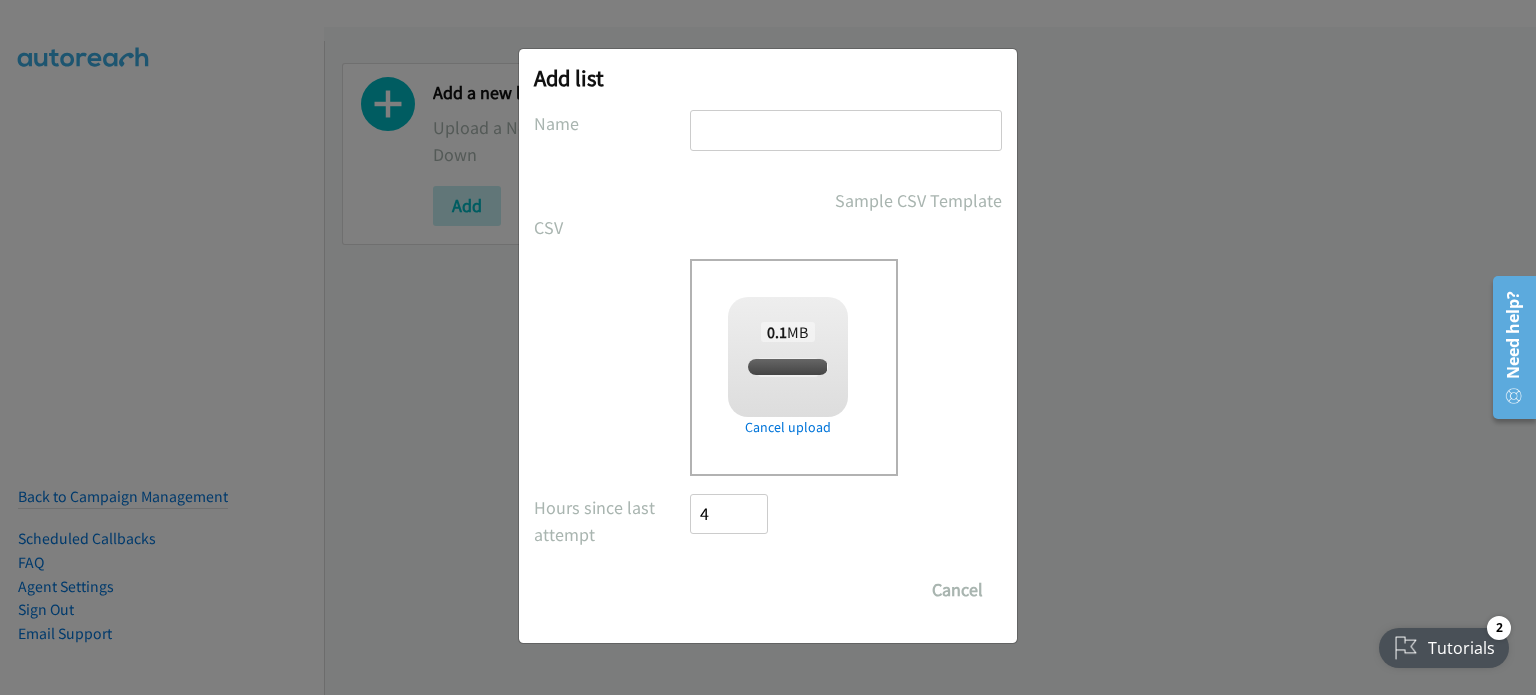 click at bounding box center [846, 130] 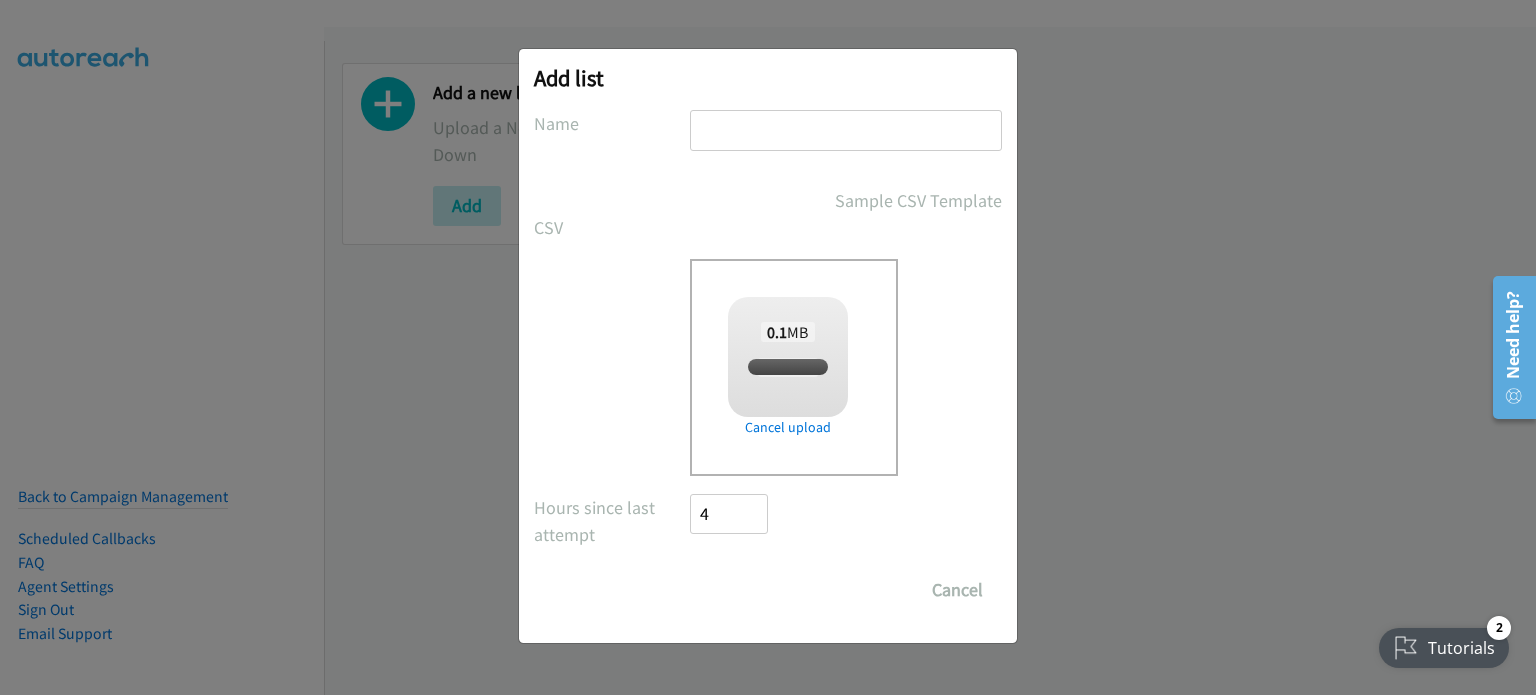 checkbox on "true" 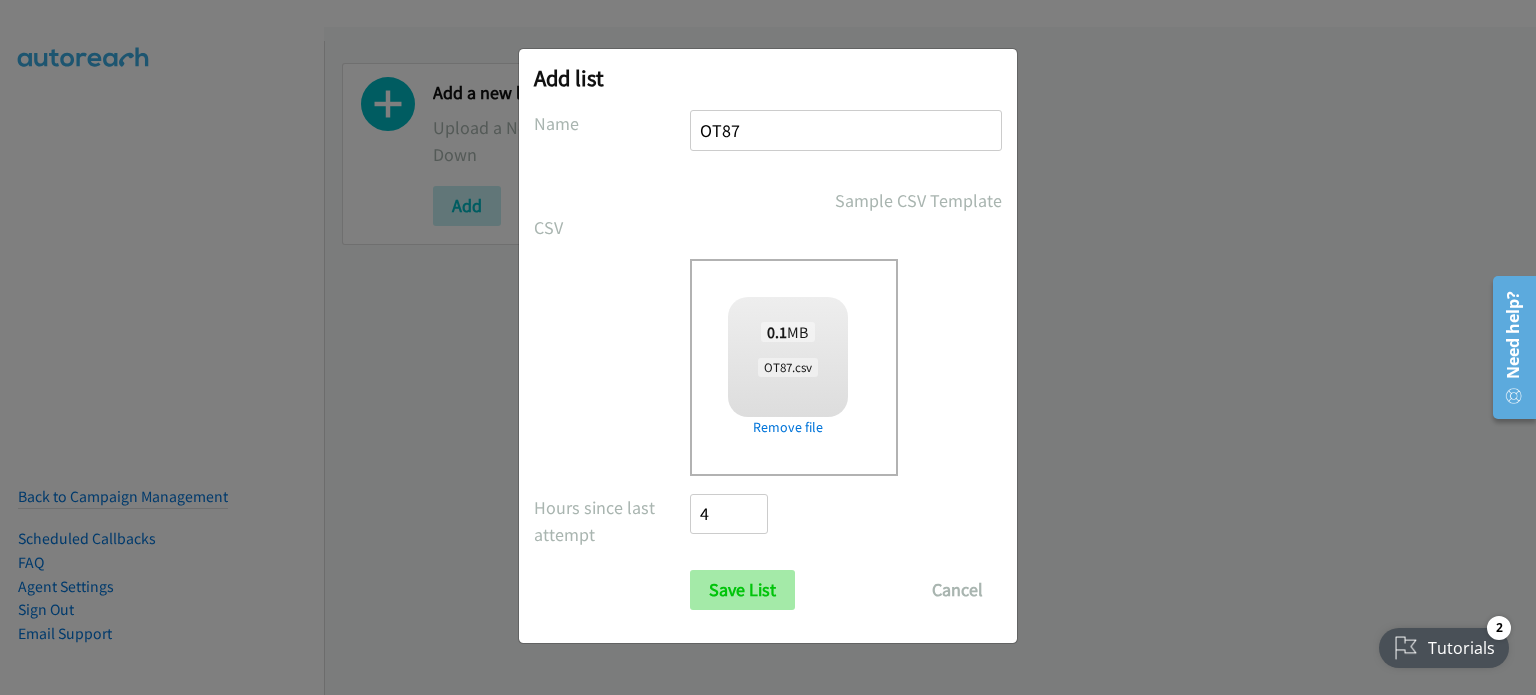 type on "OT87" 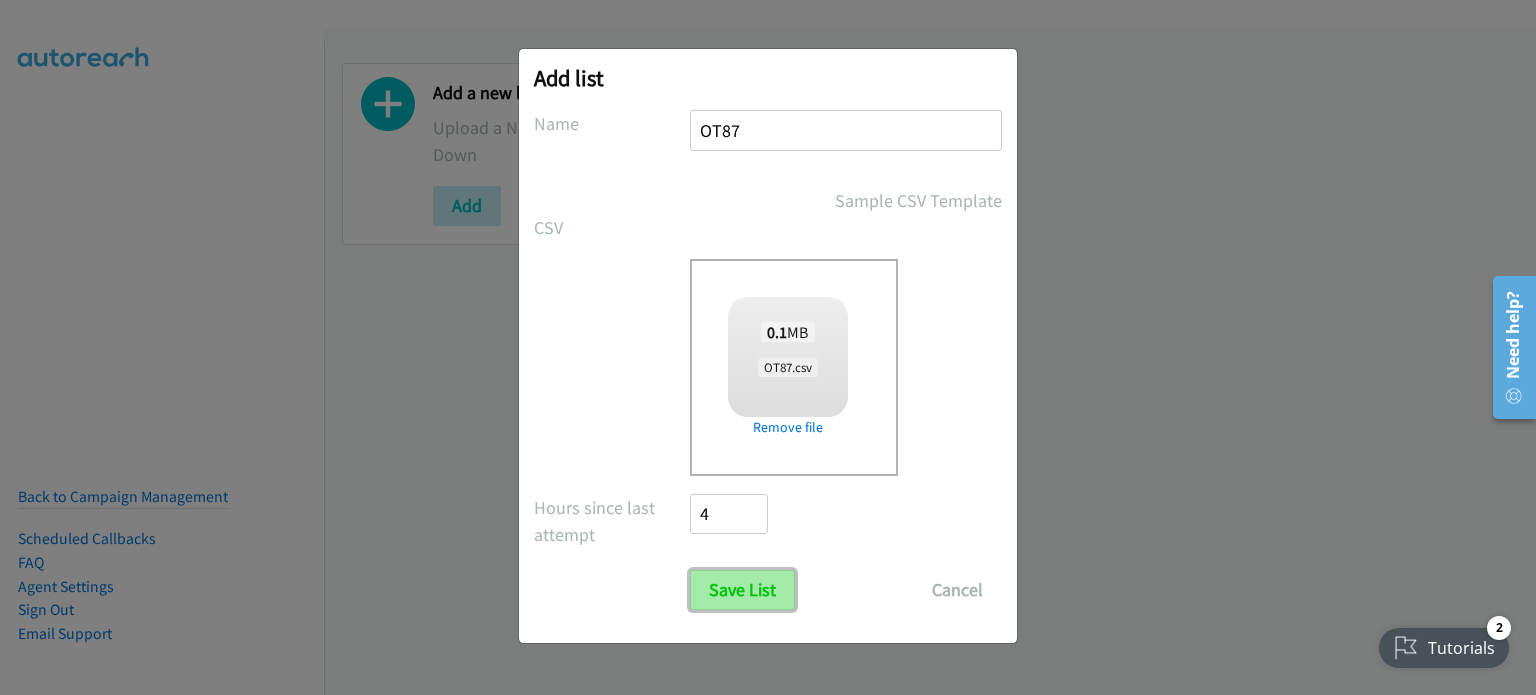 click on "Save List" at bounding box center (742, 590) 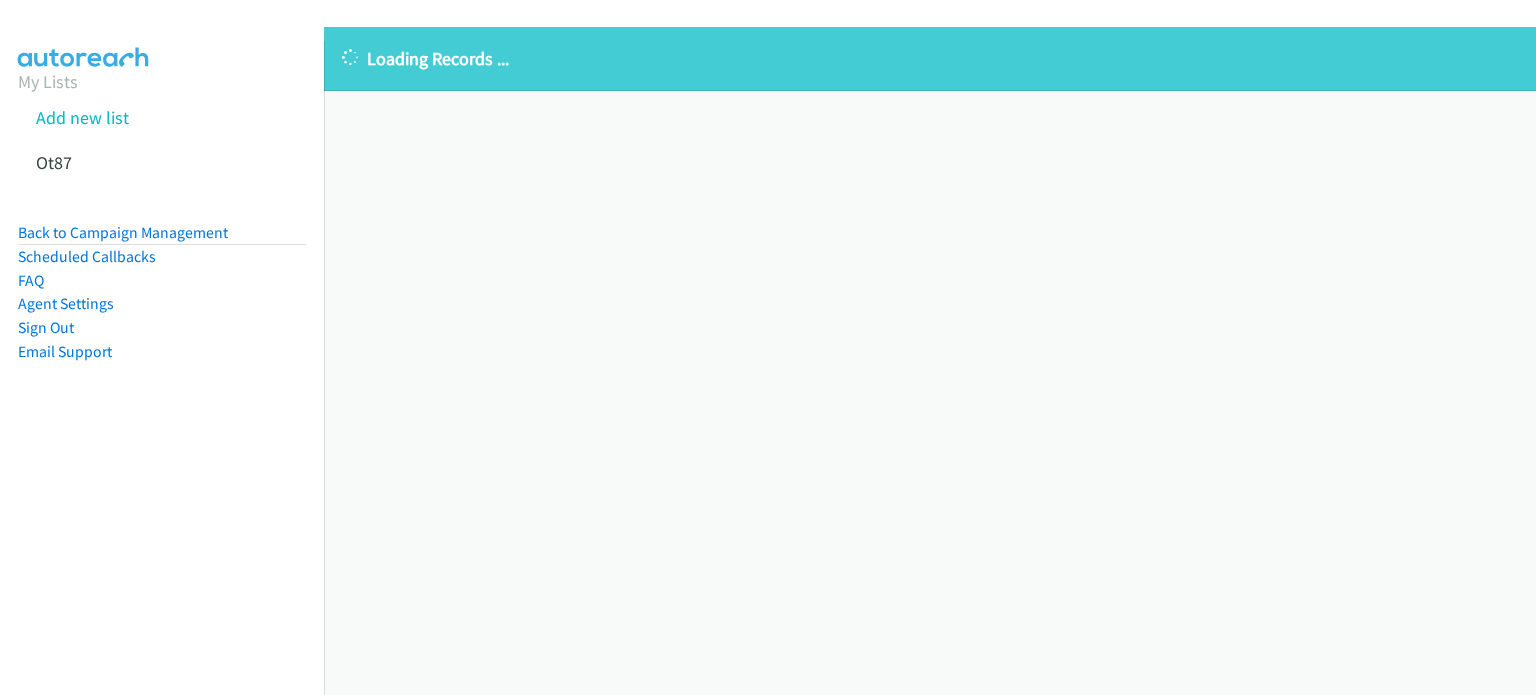 scroll, scrollTop: 0, scrollLeft: 0, axis: both 